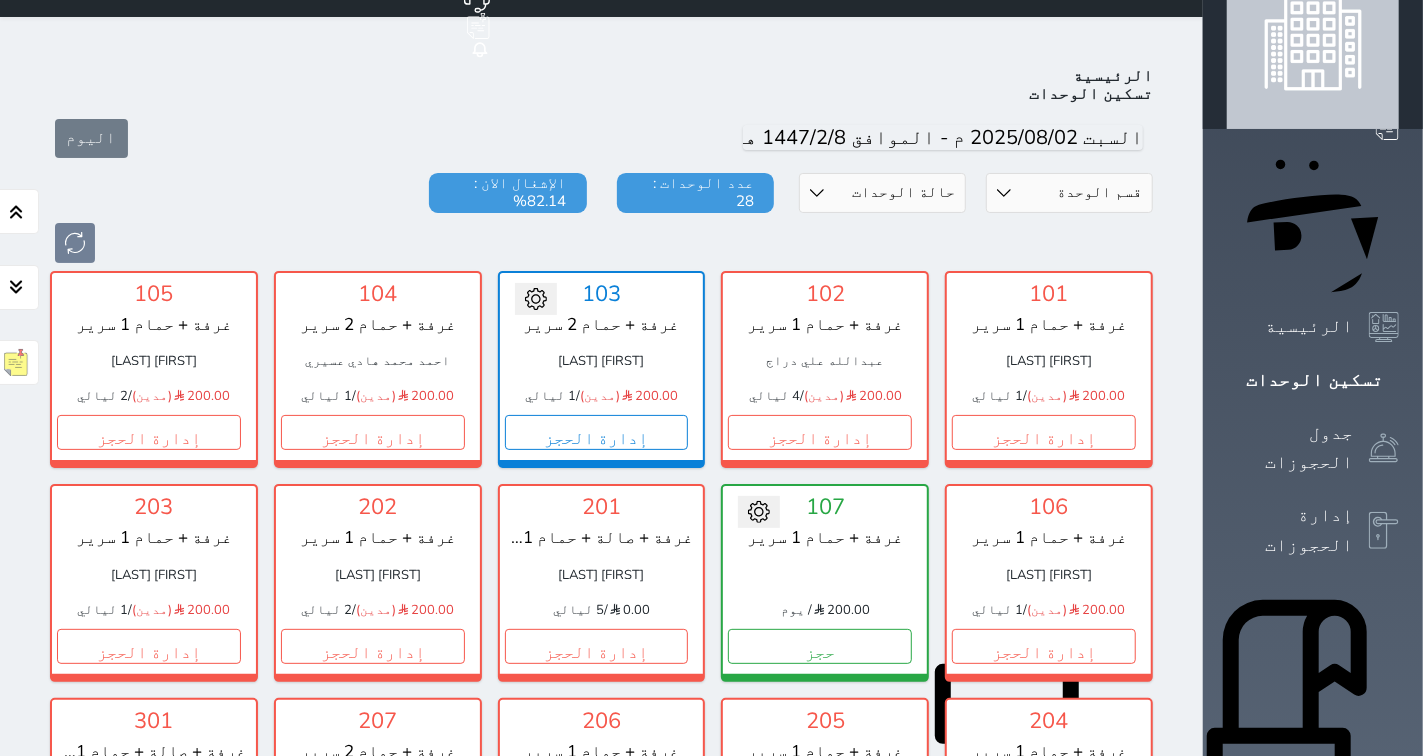 scroll, scrollTop: 43, scrollLeft: 0, axis: vertical 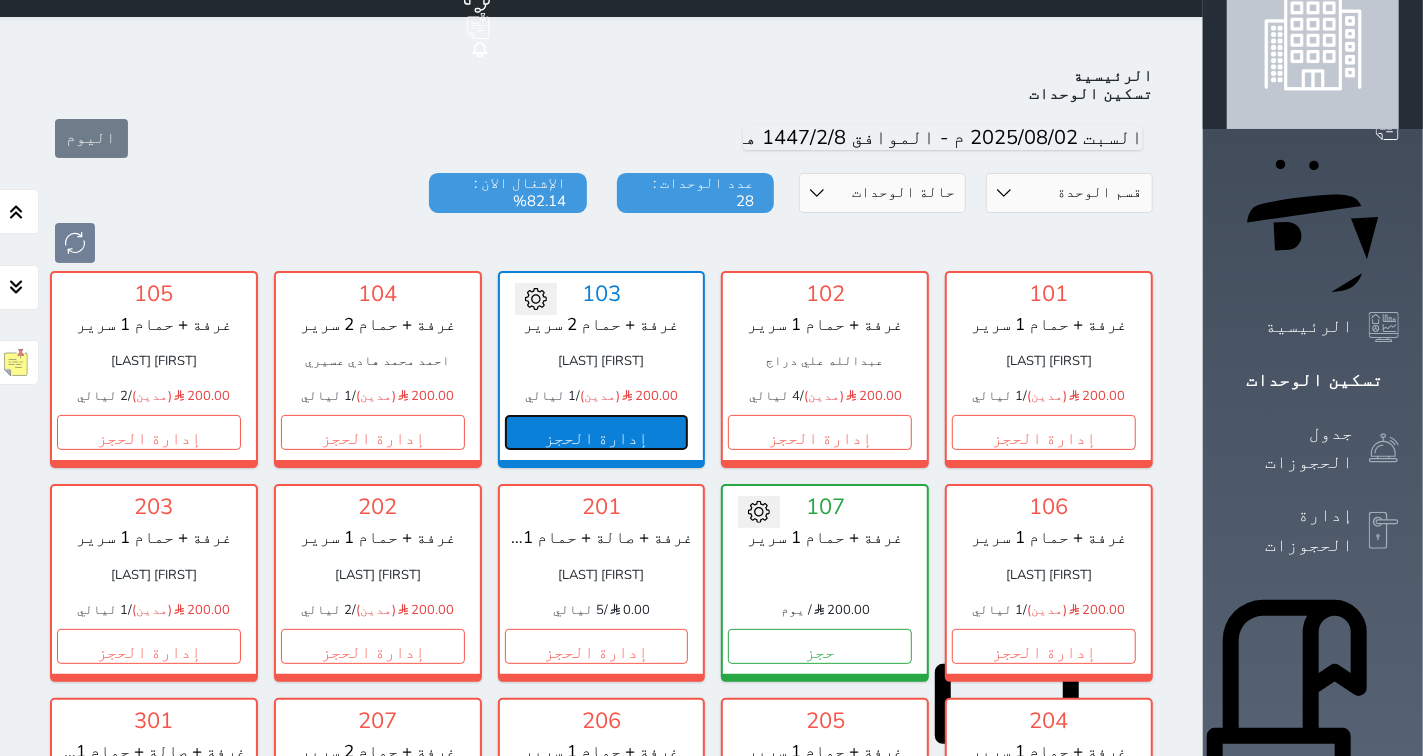 click on "إدارة الحجز" at bounding box center (597, 432) 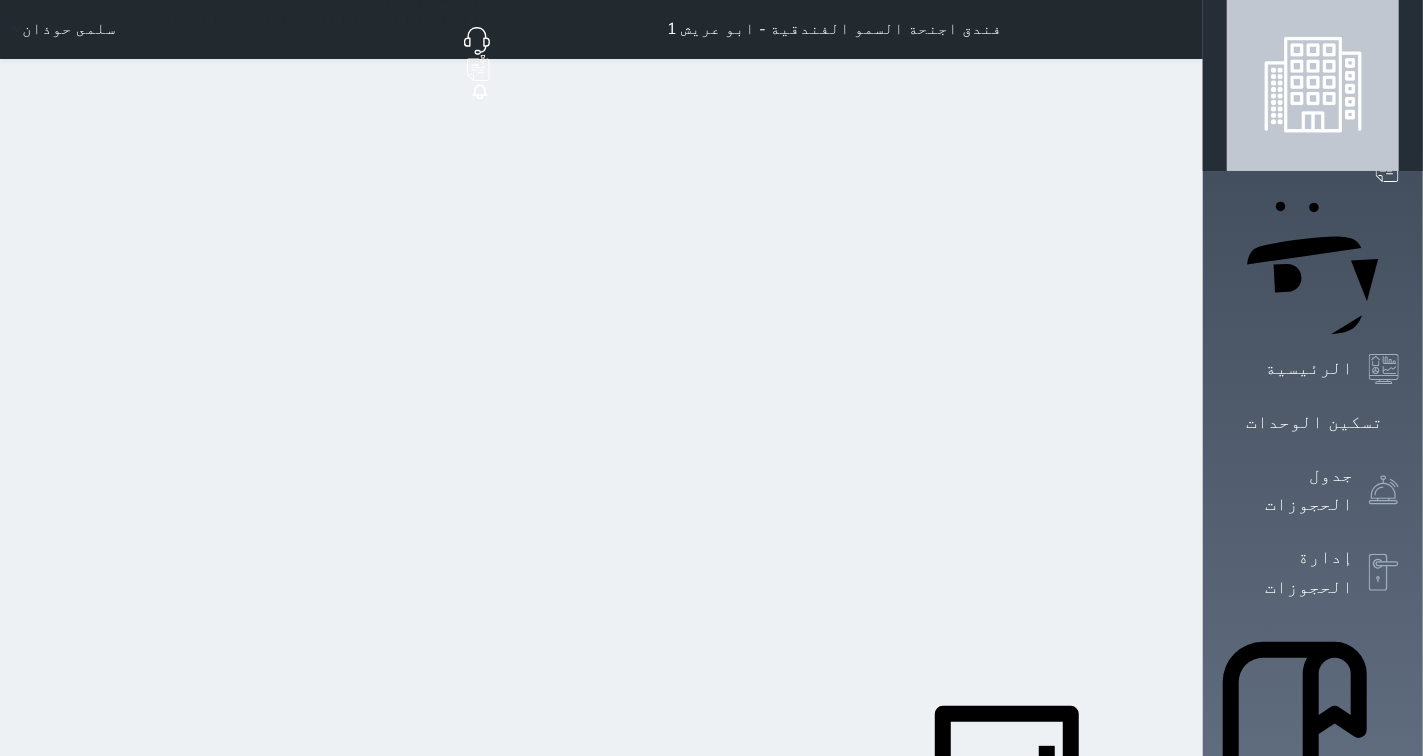 scroll, scrollTop: 0, scrollLeft: 0, axis: both 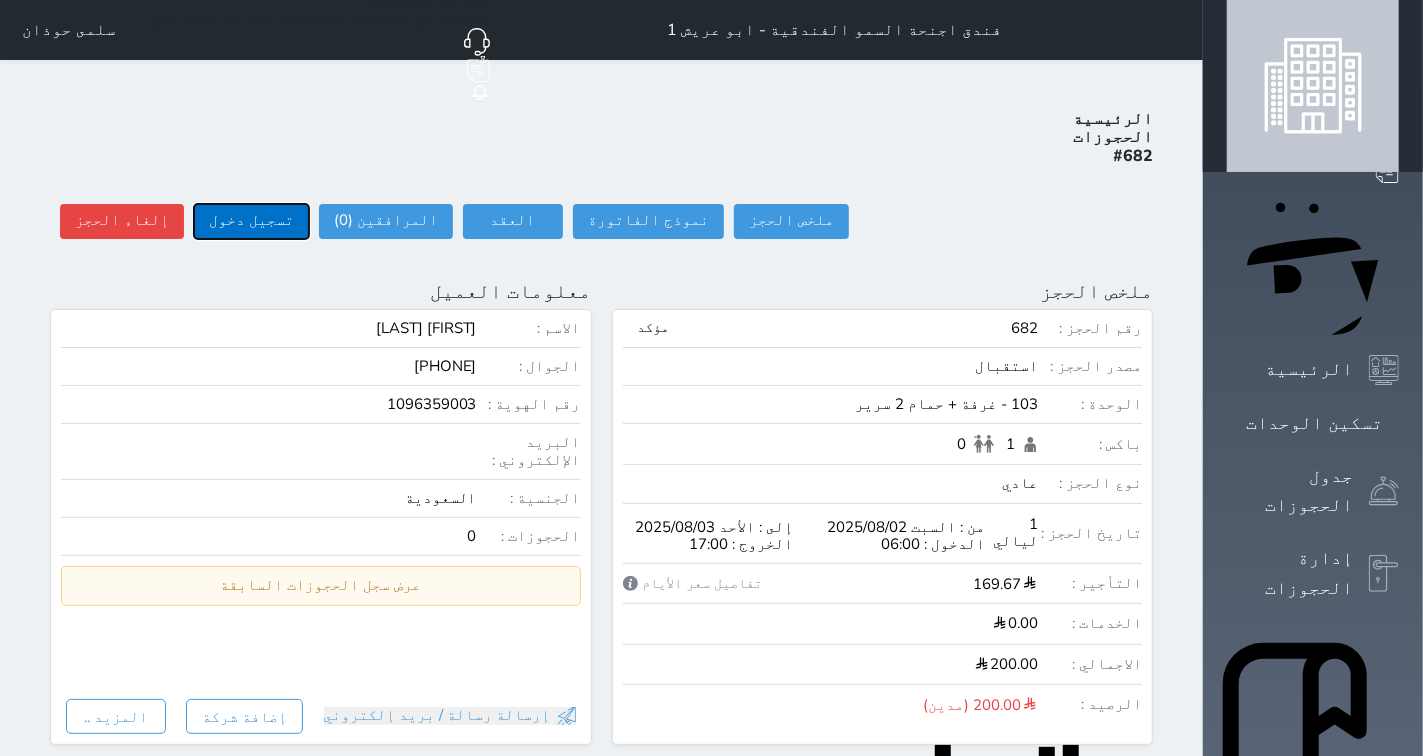 click on "تسجيل دخول" at bounding box center [251, 221] 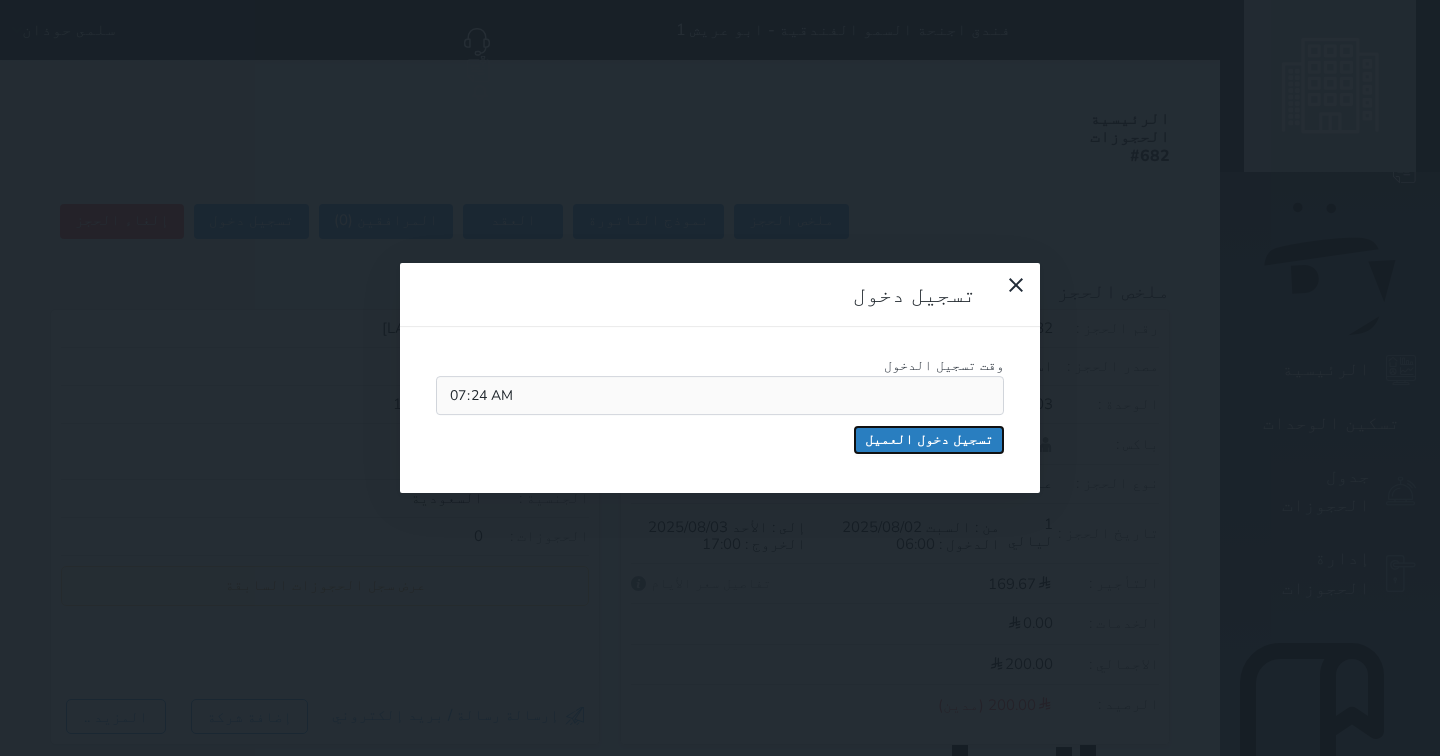 click on "تسجيل دخول العميل" at bounding box center (929, 440) 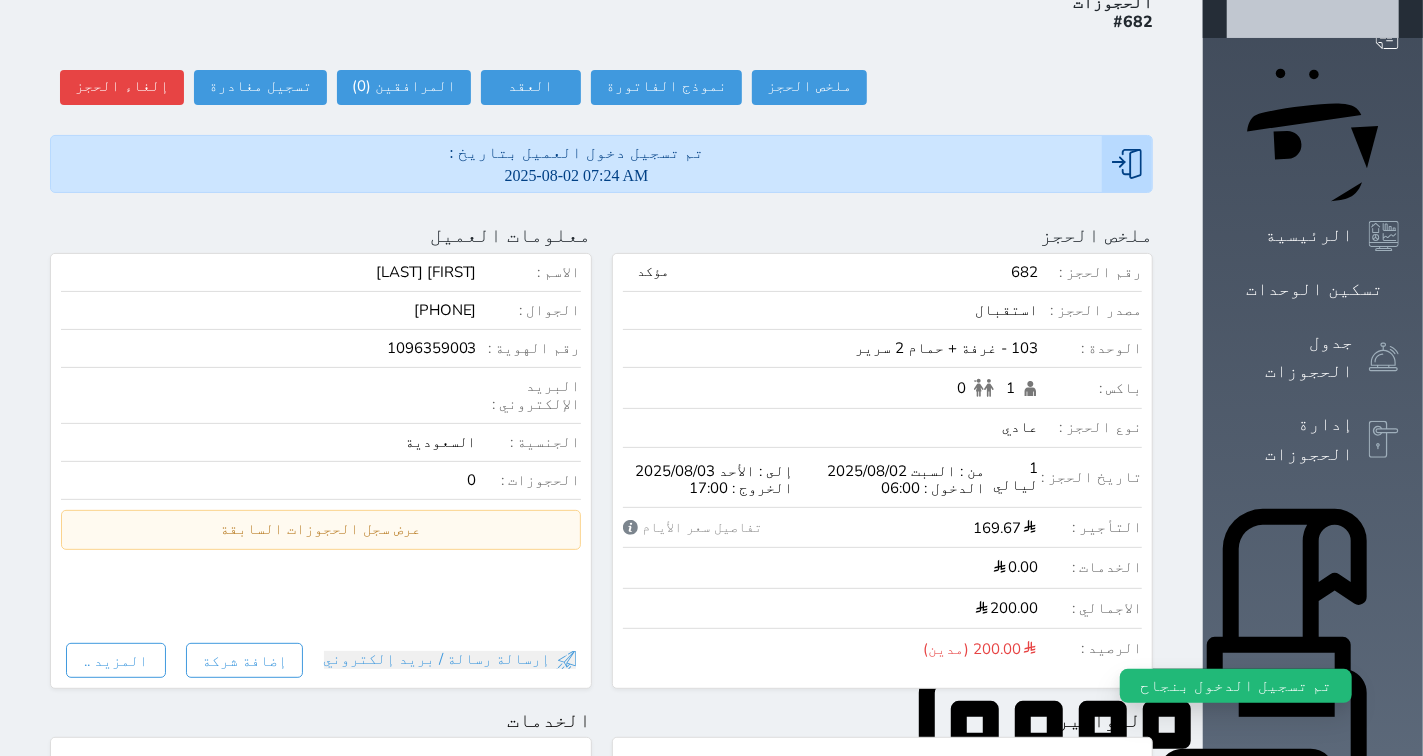 scroll, scrollTop: 0, scrollLeft: 0, axis: both 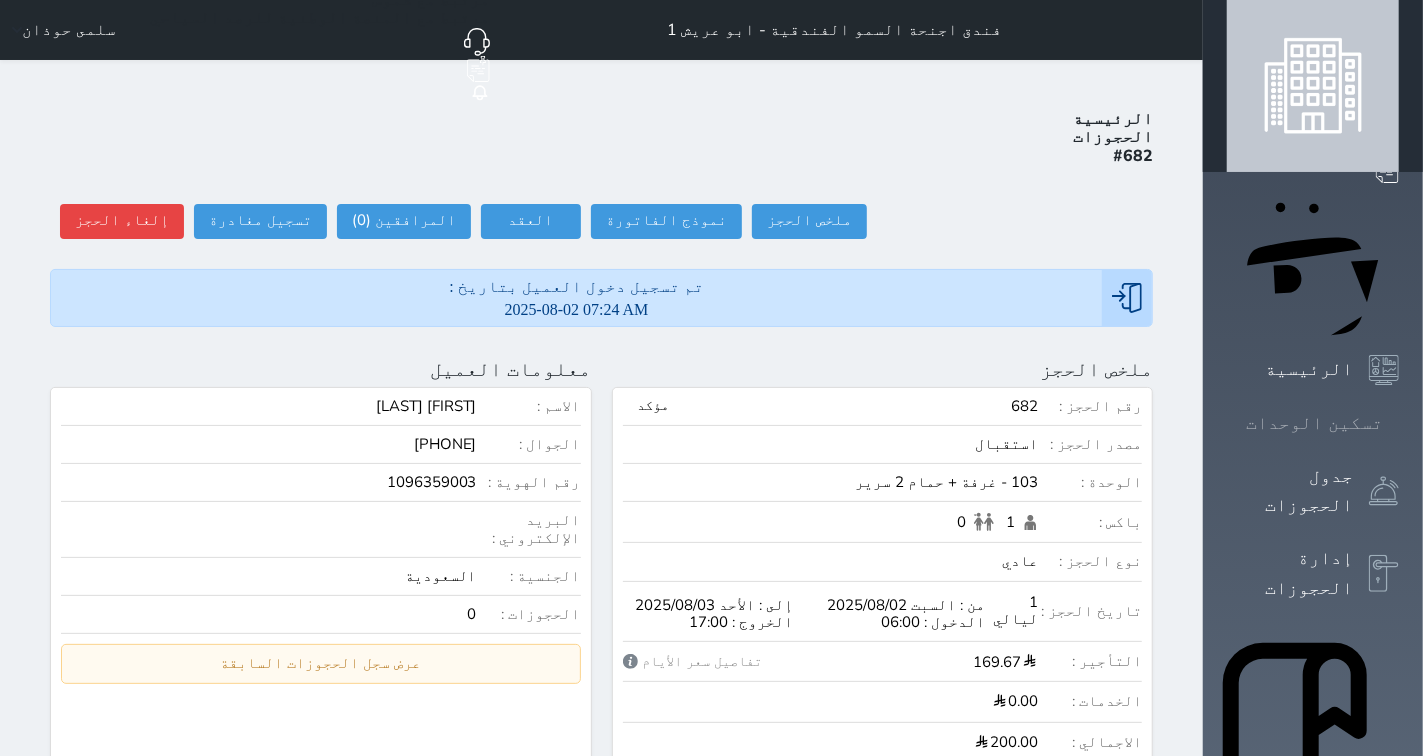 click on "تسكين الوحدات" at bounding box center [1314, 423] 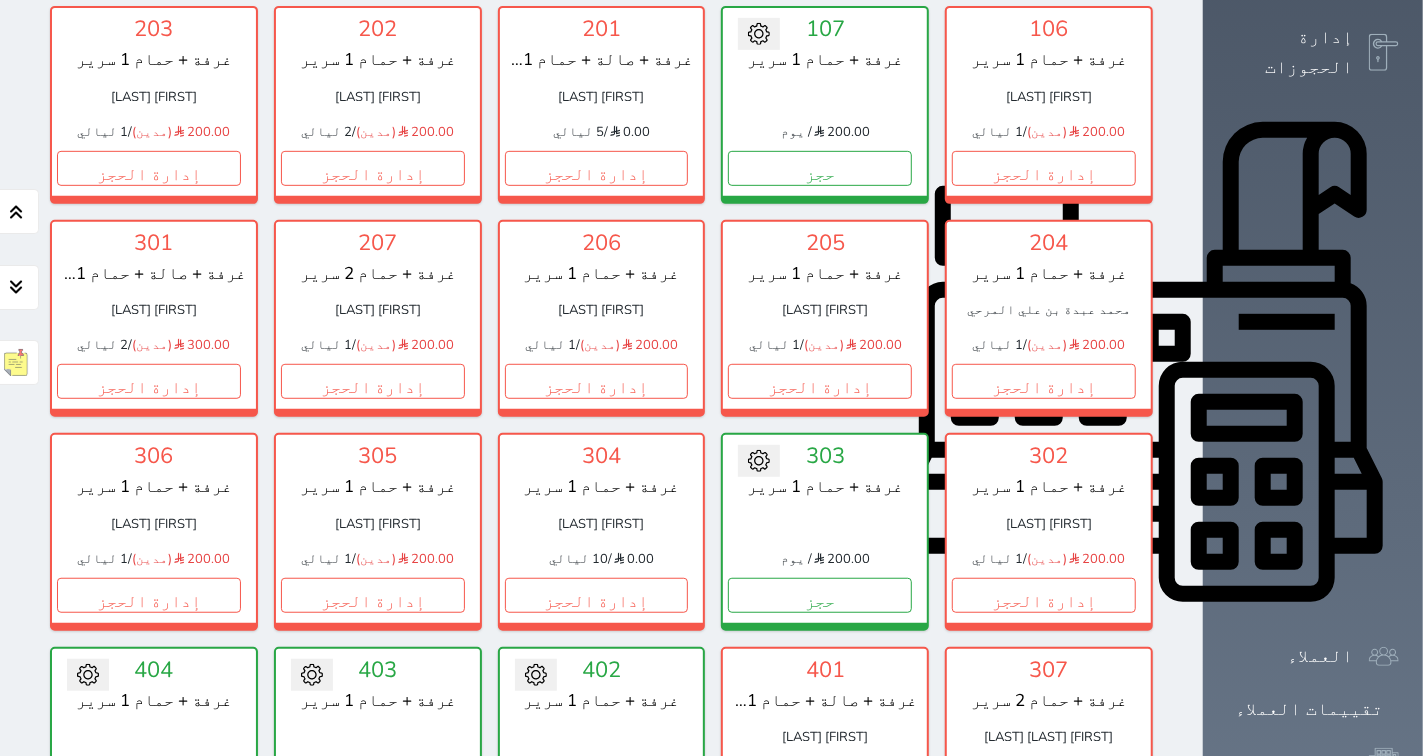 scroll, scrollTop: 522, scrollLeft: 0, axis: vertical 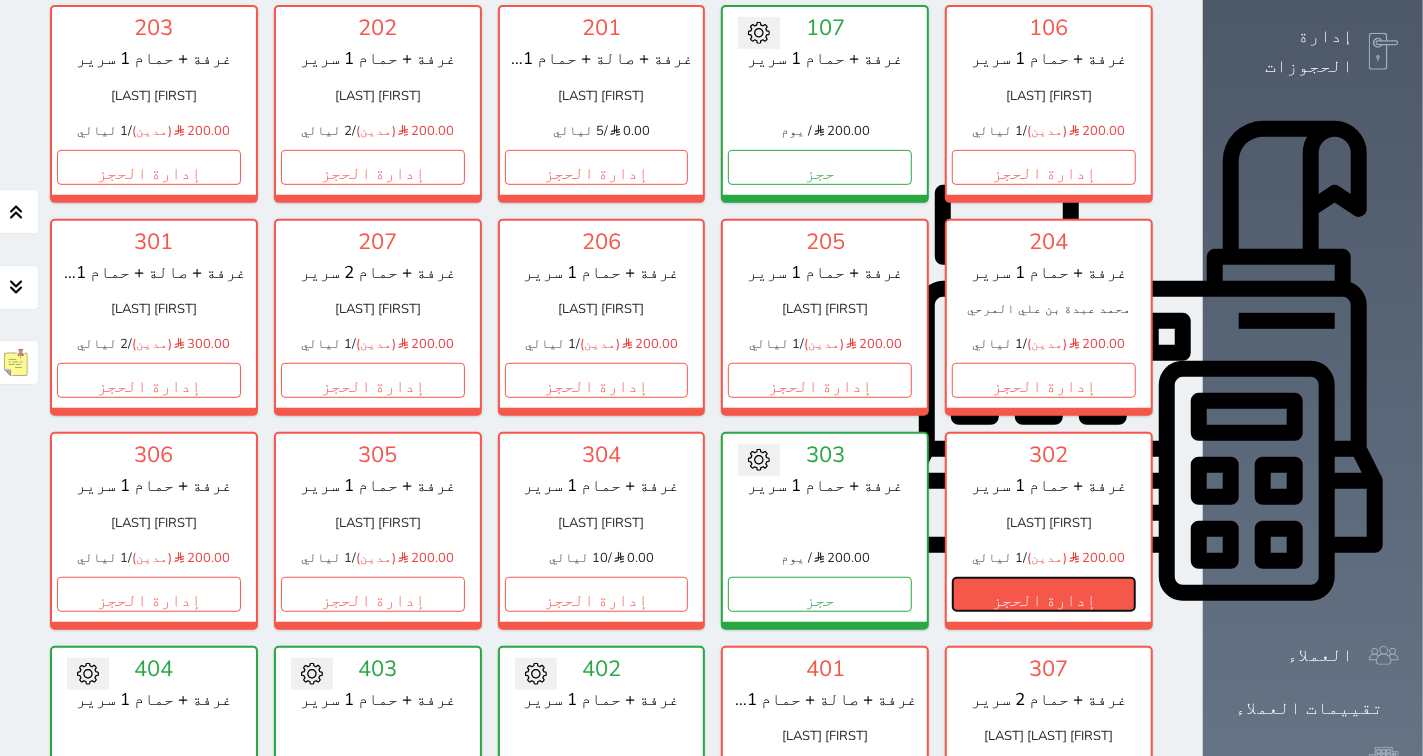 click on "إدارة الحجز" at bounding box center [1044, 594] 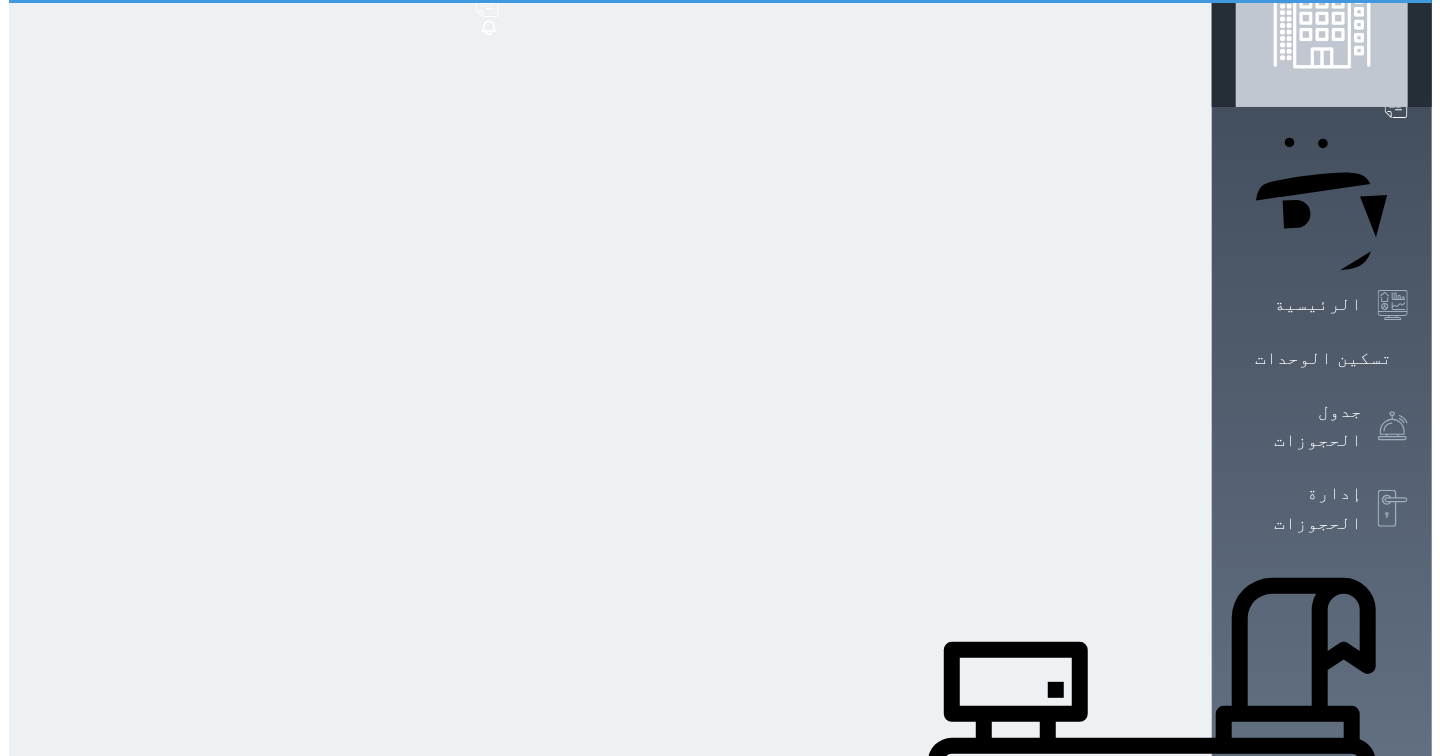 scroll, scrollTop: 0, scrollLeft: 0, axis: both 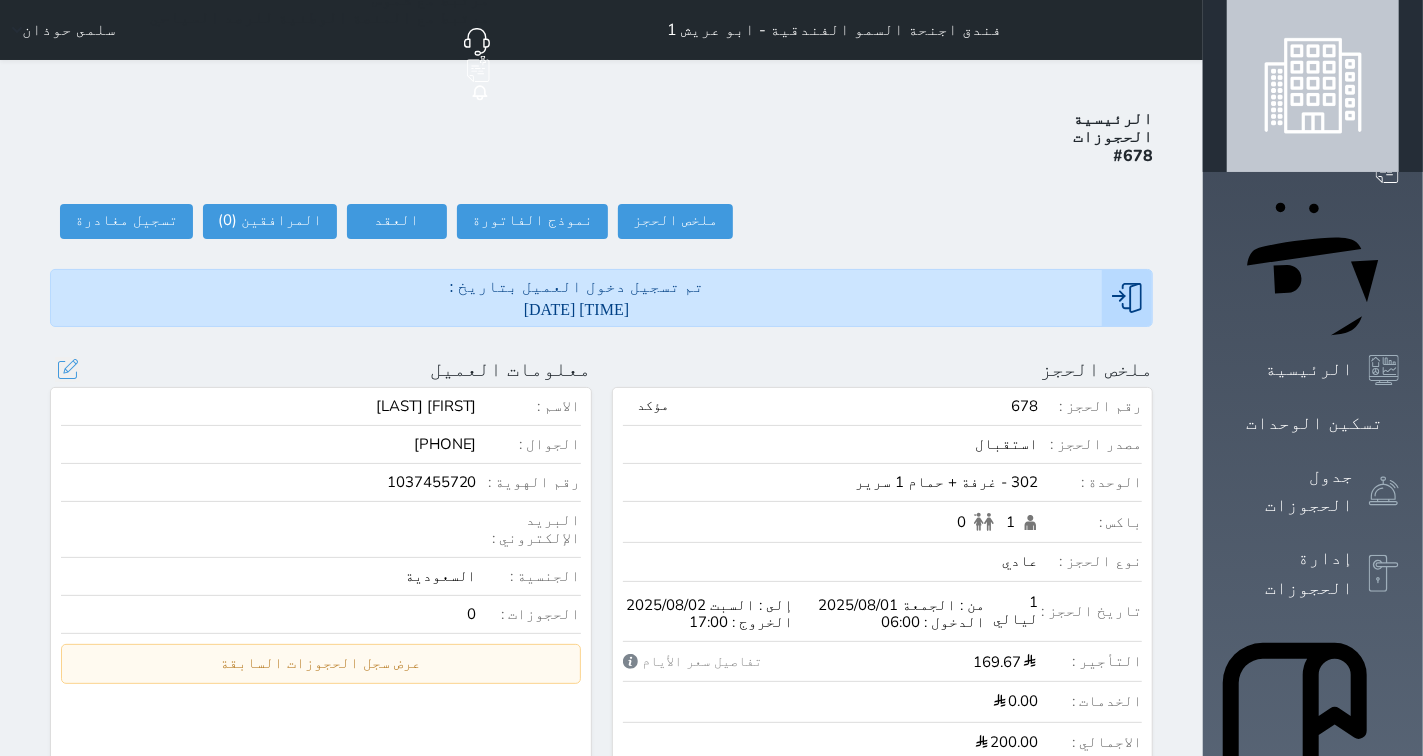 select 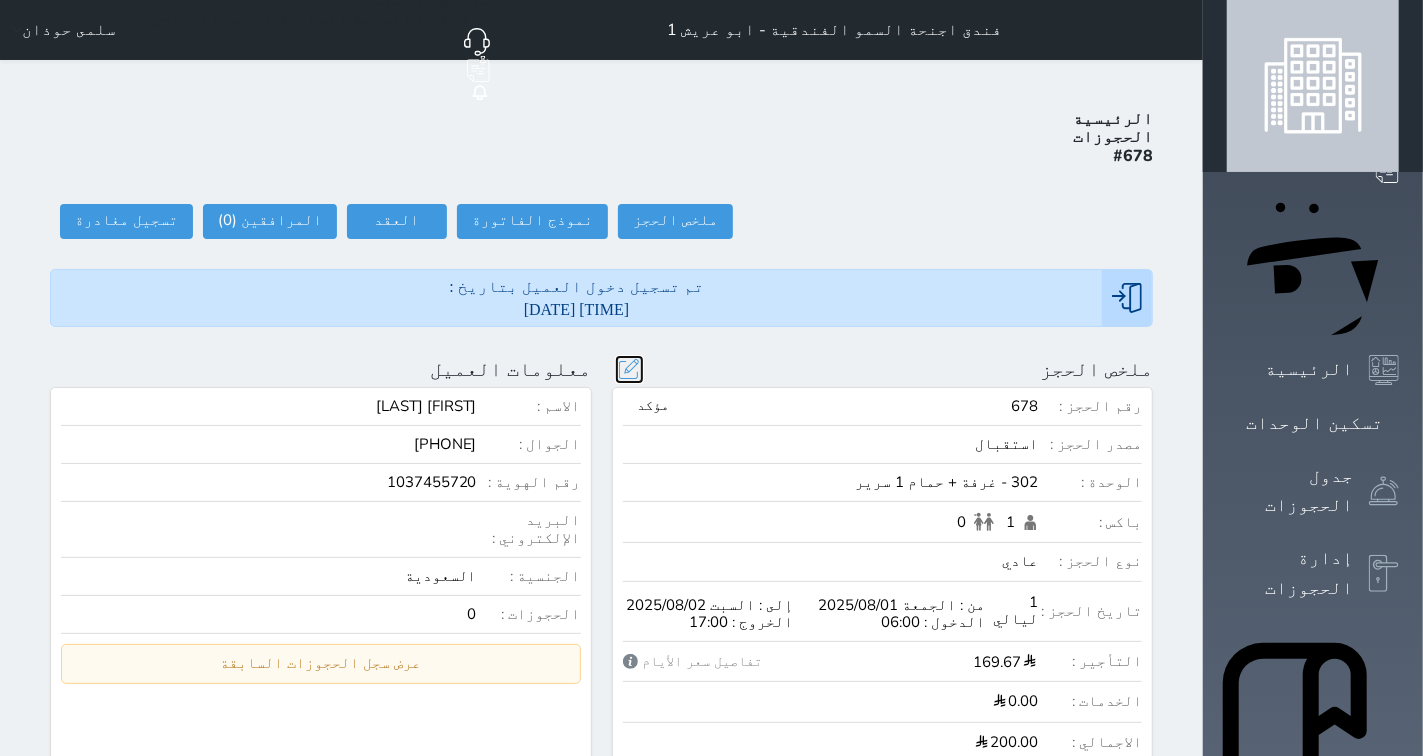 click at bounding box center (629, 369) 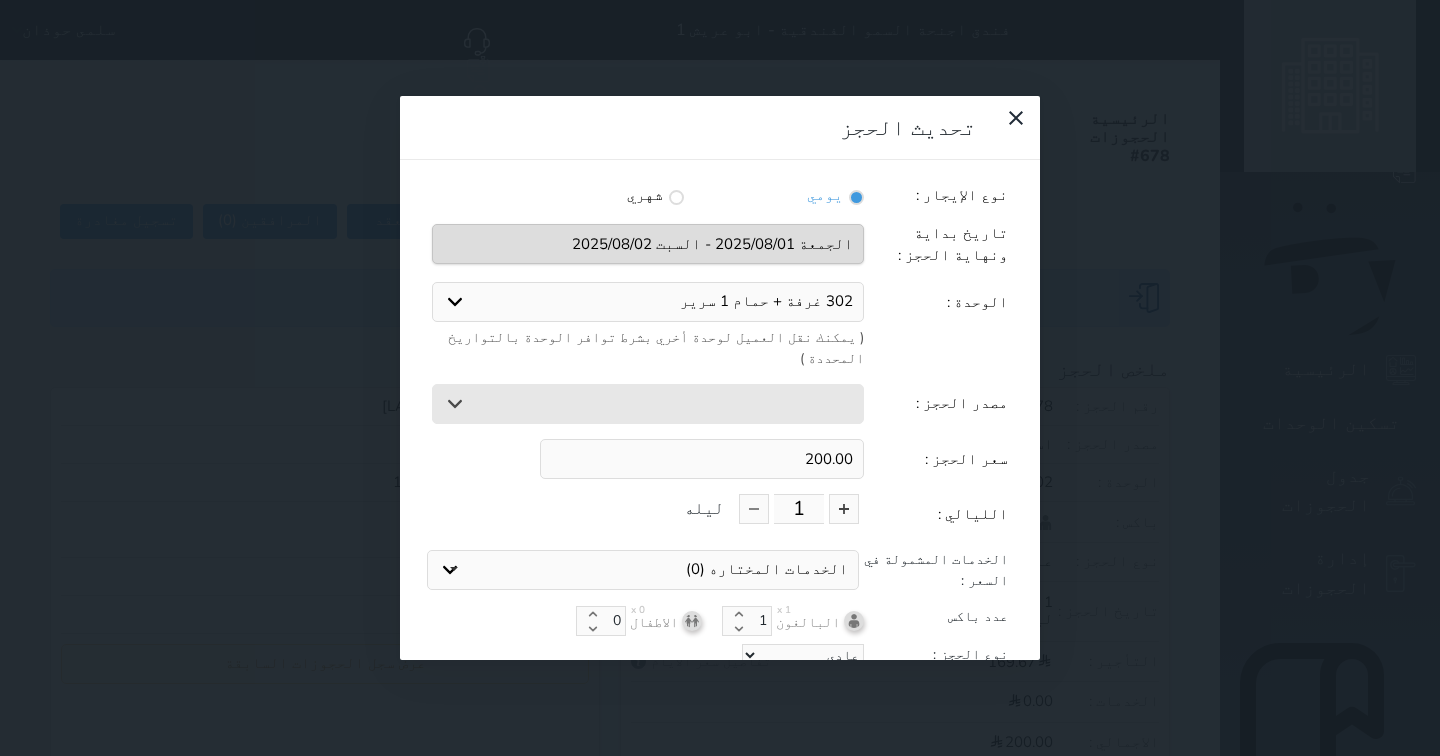 click on "302 غرفة + حمام 1 سرير 103 غرفة + حمام 2 سرير 107 غرفة + حمام 1 سرير 303 غرفة + حمام 1 سرير 402 غرفة + حمام 1 سرير 403 غرفة + حمام 1 سرير 404 غرفة + حمام 1 سرير" at bounding box center (648, 302) 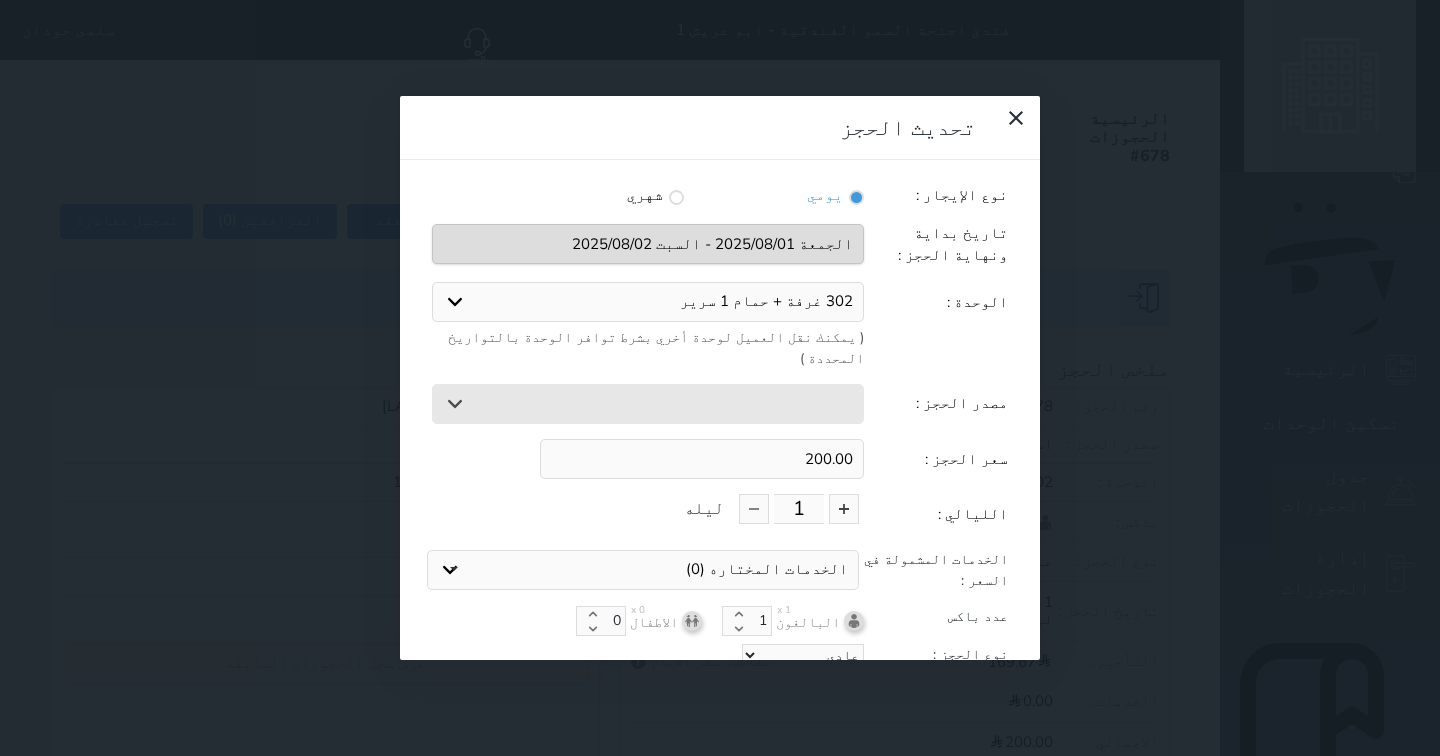 select on "96559" 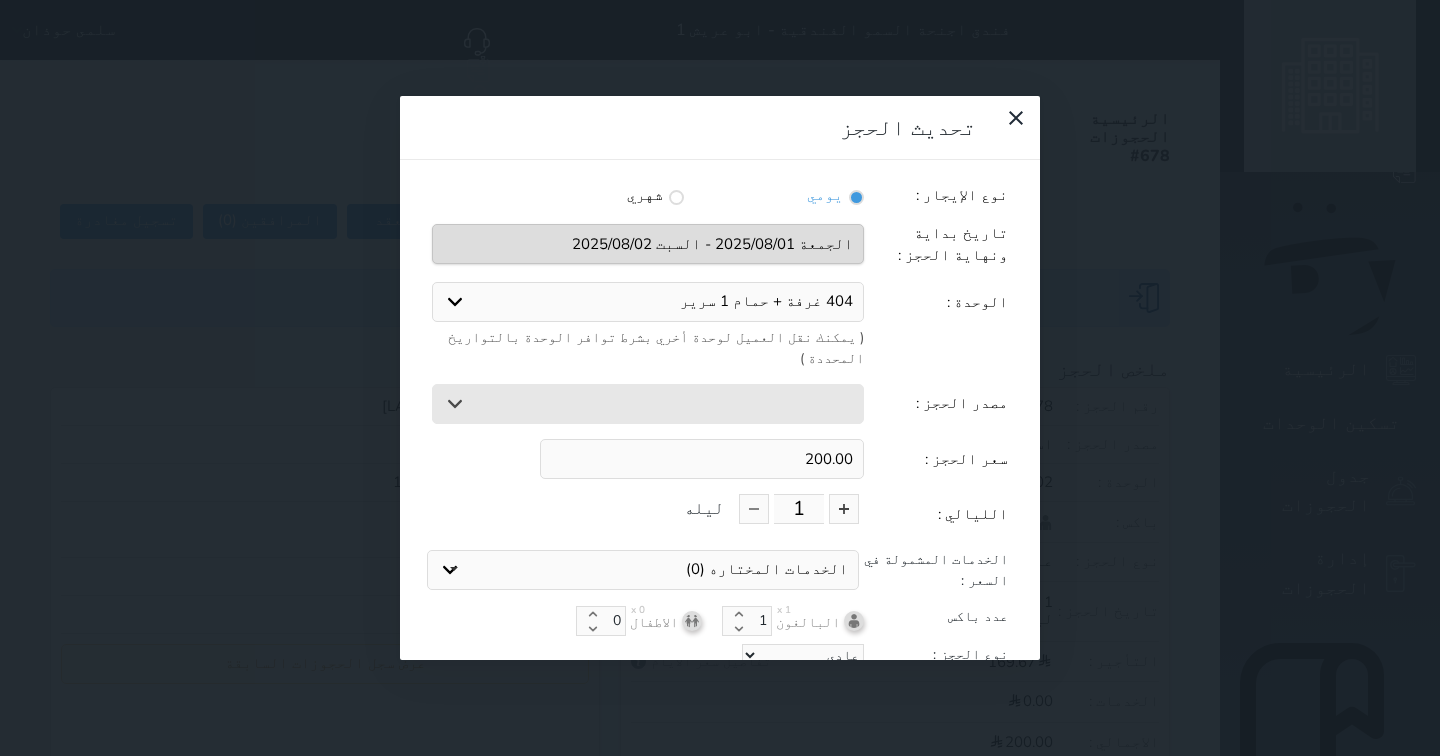 click on "302 غرفة + حمام 1 سرير 103 غرفة + حمام 2 سرير 107 غرفة + حمام 1 سرير 303 غرفة + حمام 1 سرير 402 غرفة + حمام 1 سرير 403 غرفة + حمام 1 سرير 404 غرفة + حمام 1 سرير" at bounding box center (648, 302) 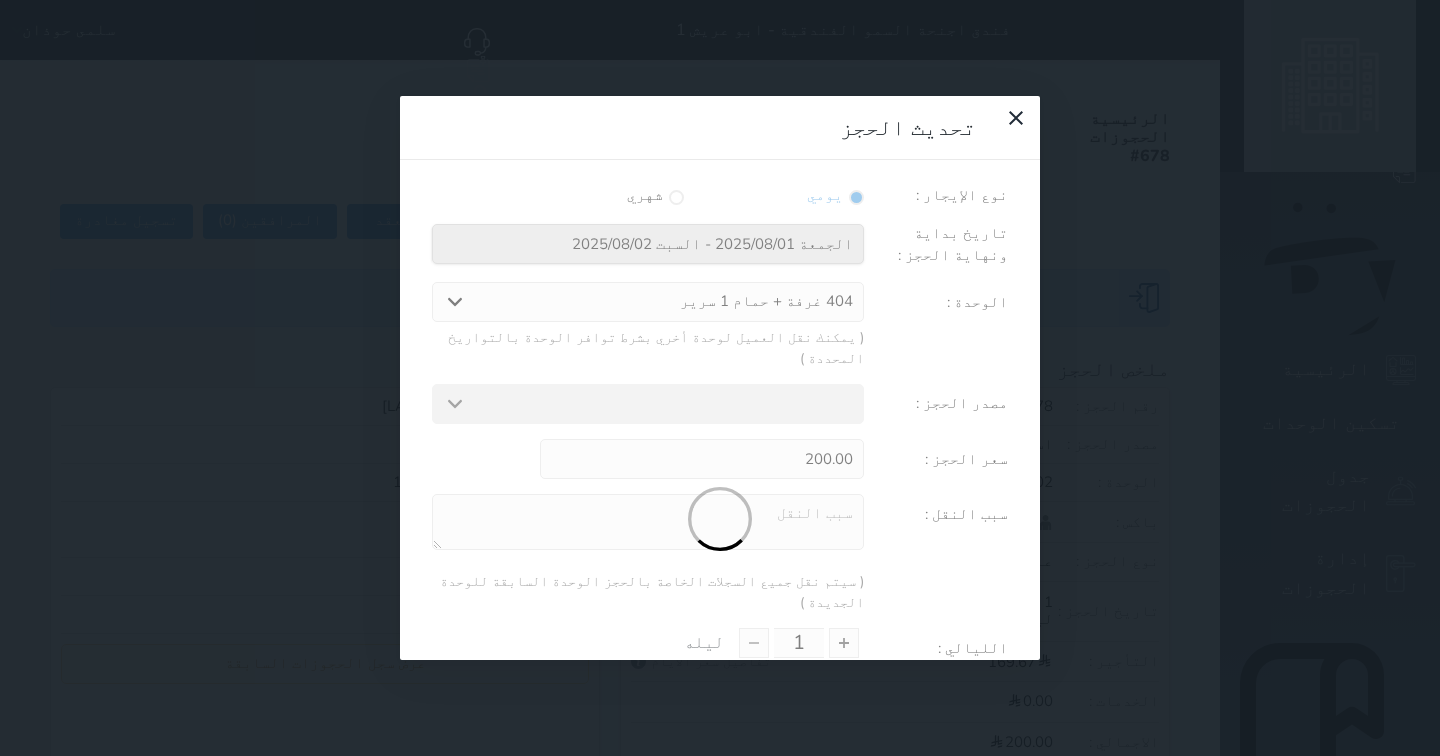 type on "235.75" 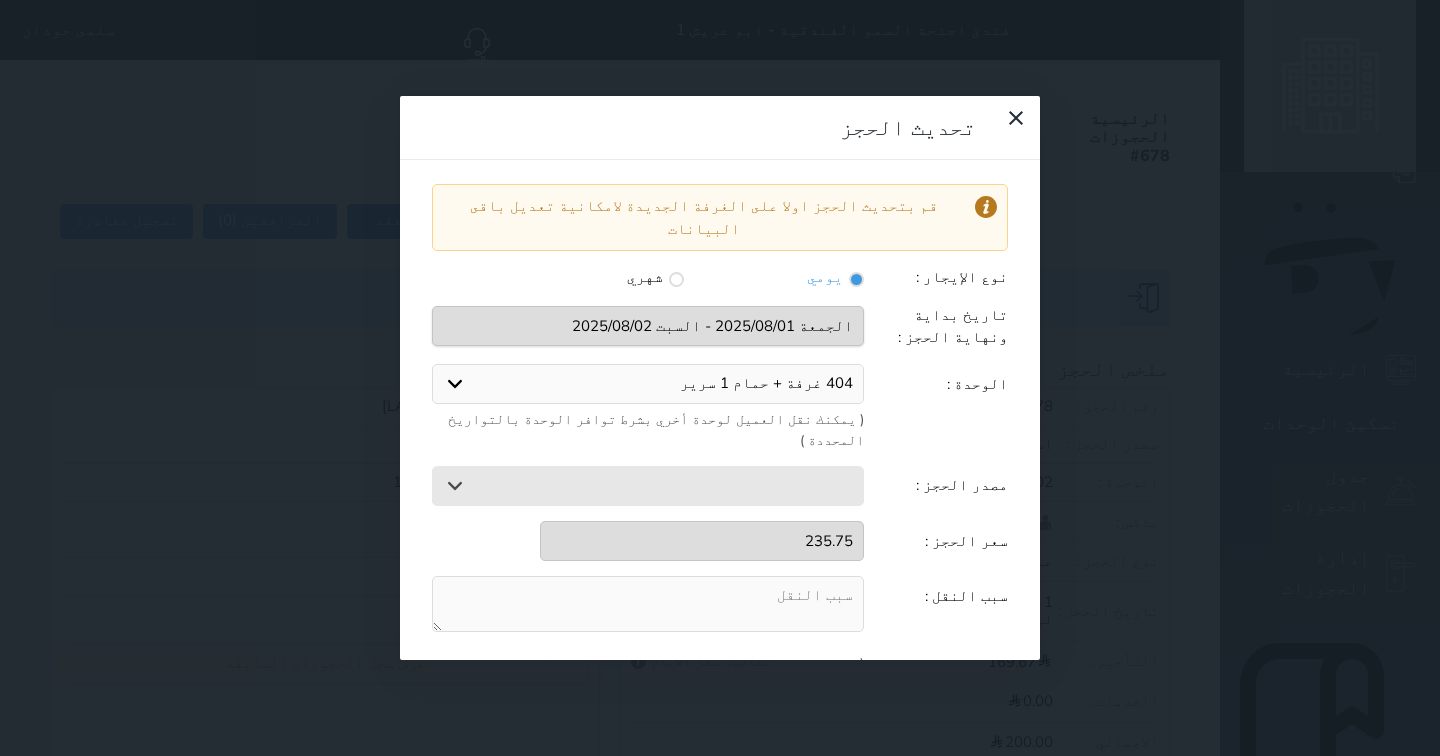 click at bounding box center [648, 604] 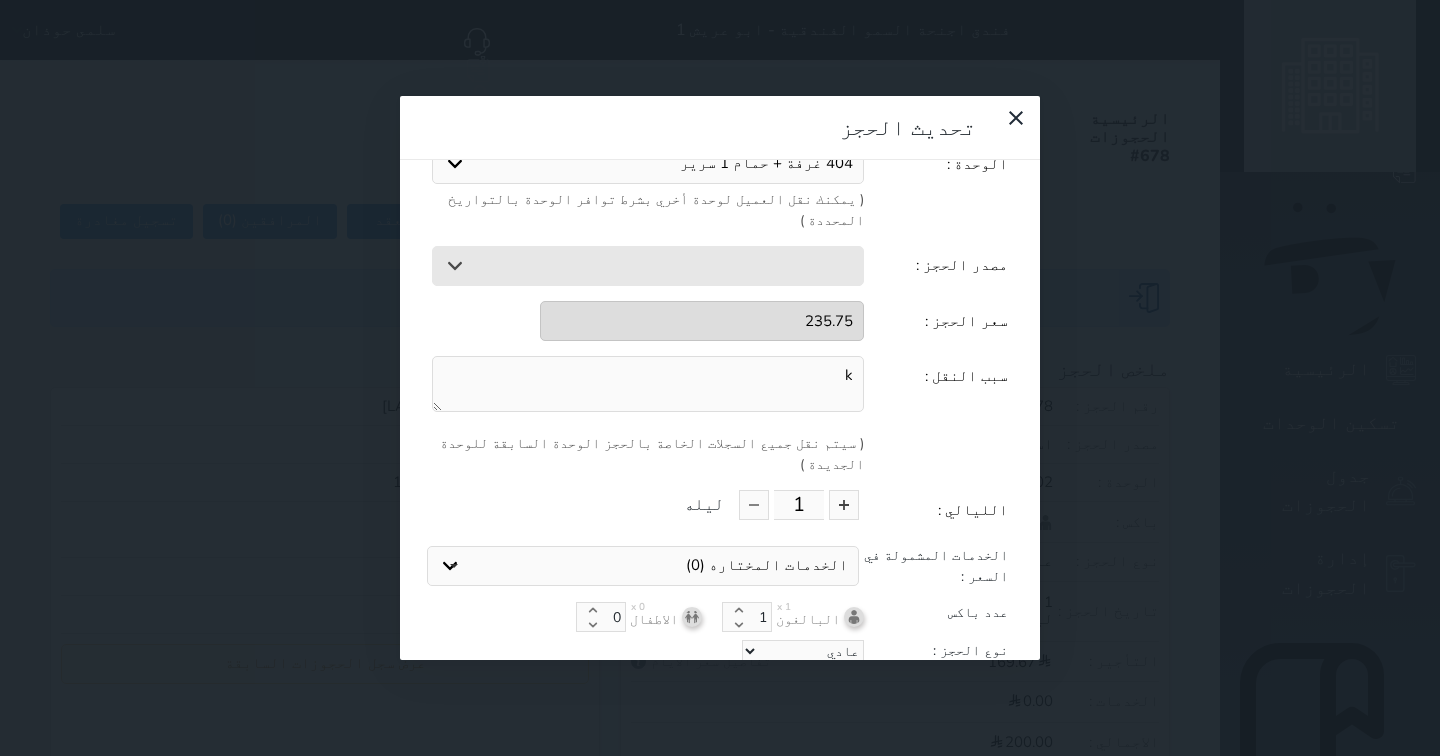 type on "k" 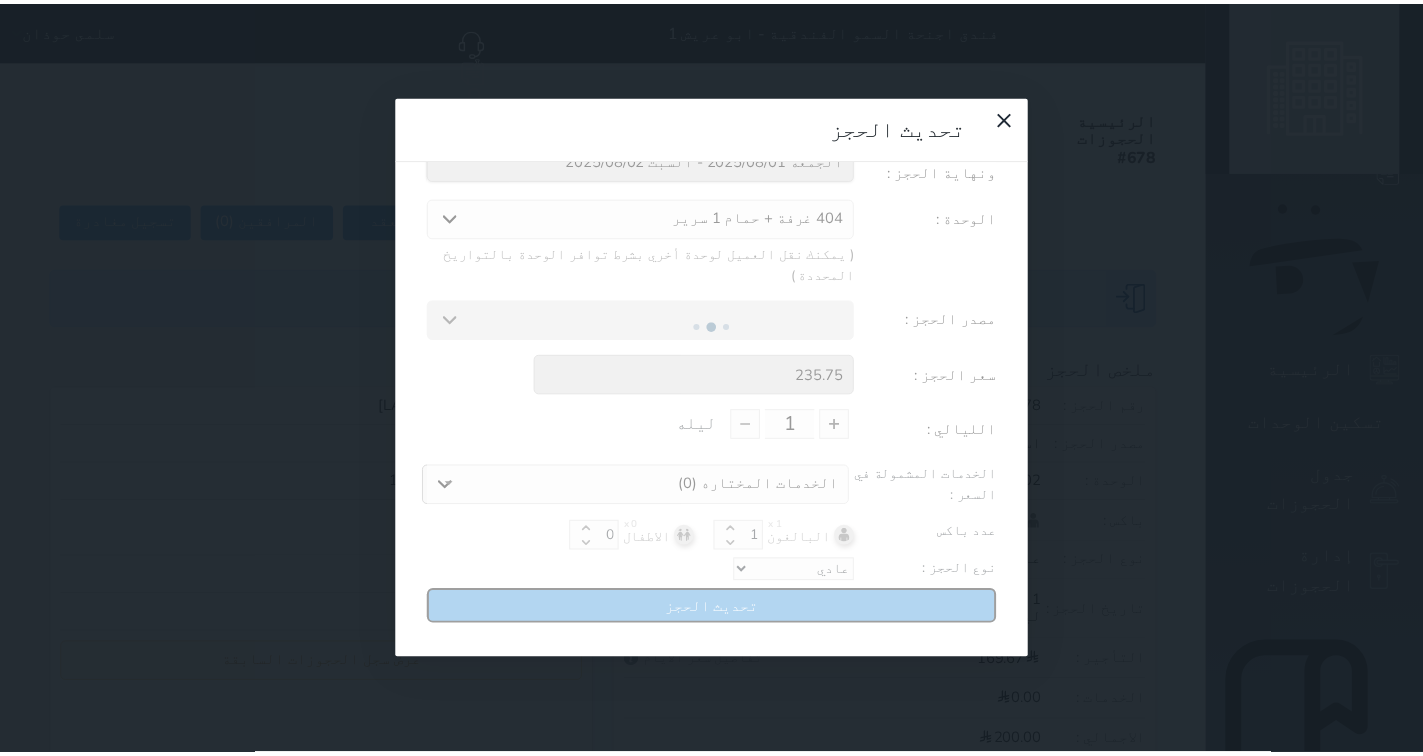 scroll, scrollTop: 104, scrollLeft: 0, axis: vertical 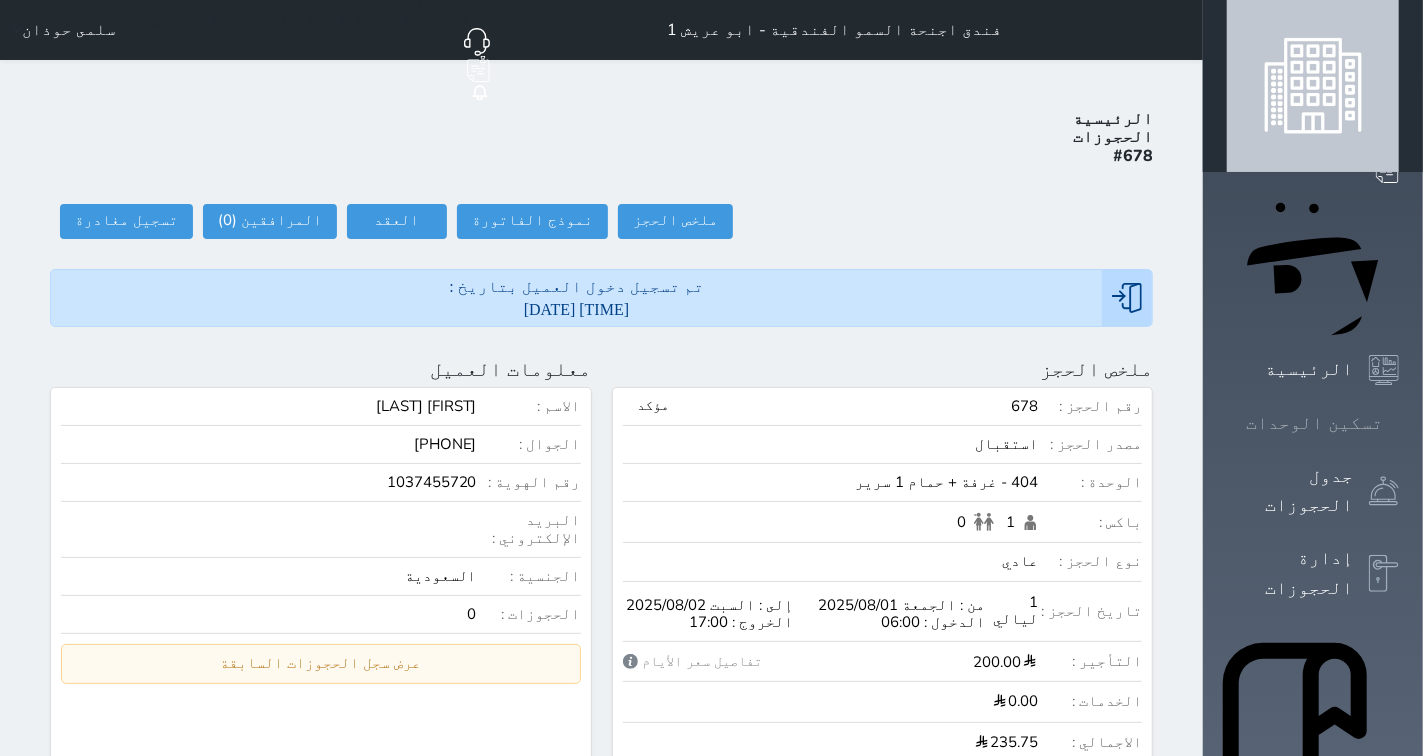 click 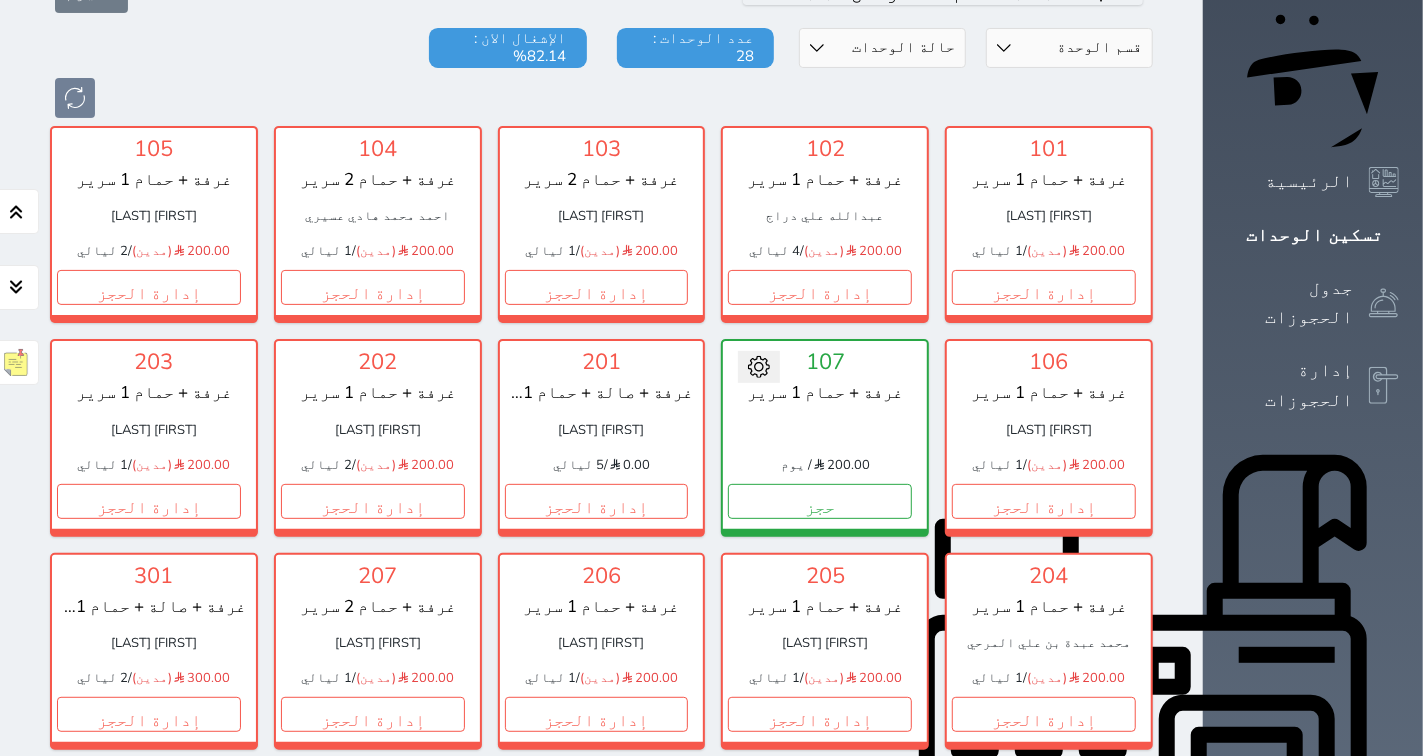 scroll, scrollTop: 0, scrollLeft: 0, axis: both 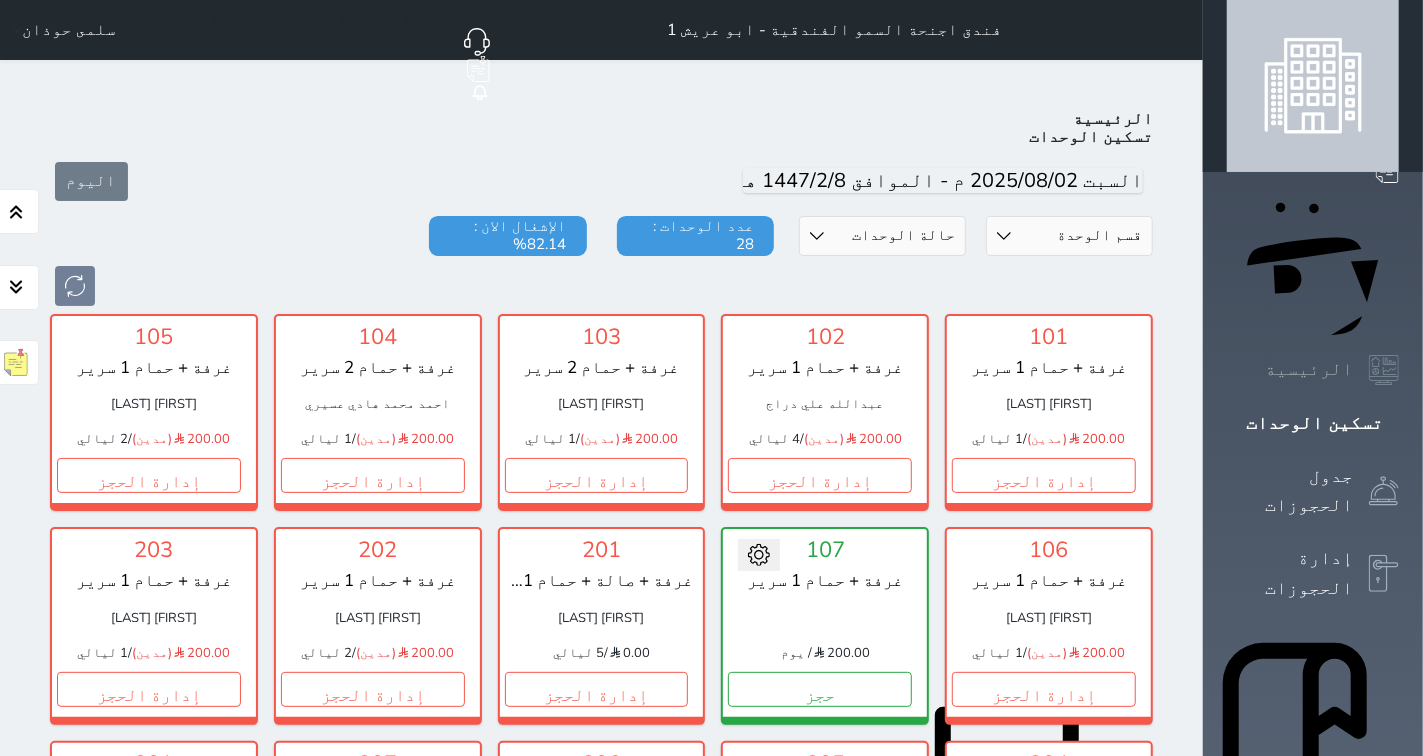 click 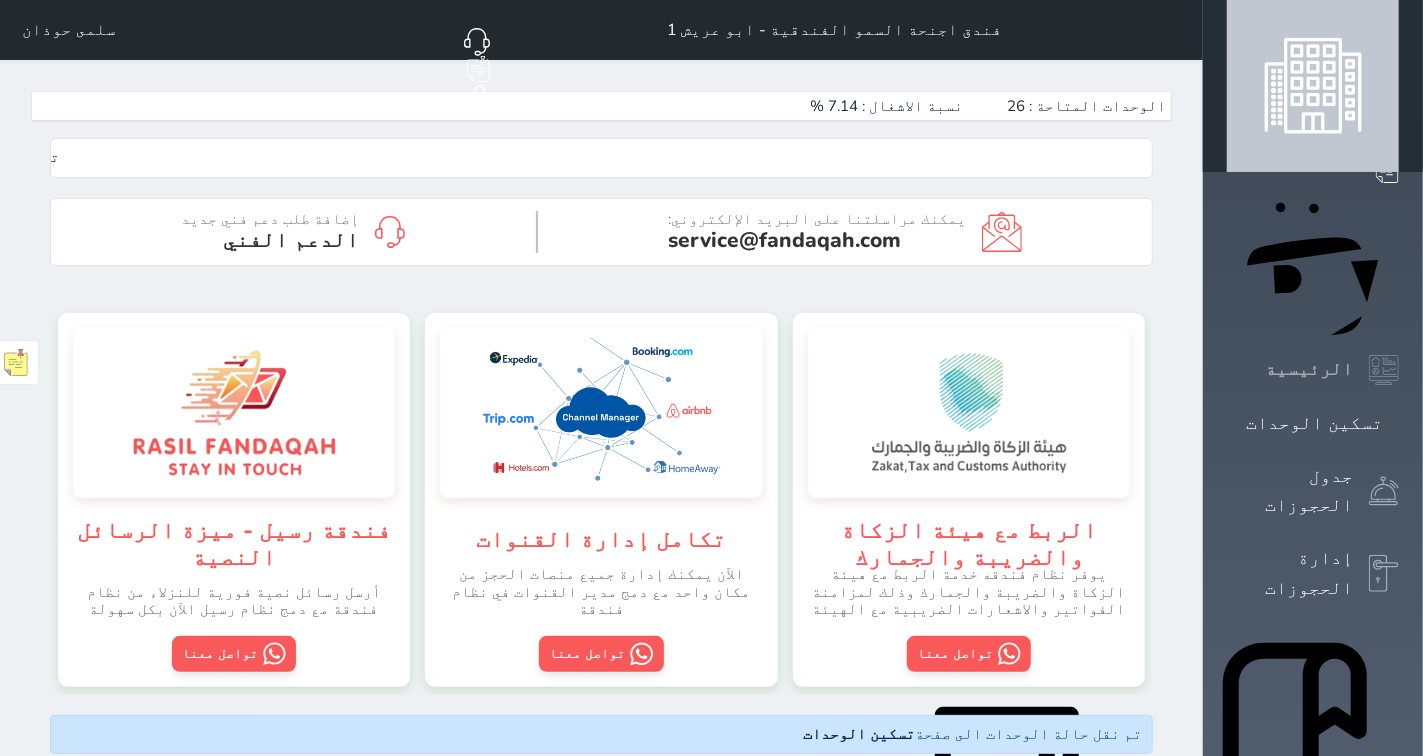 scroll, scrollTop: 999667, scrollLeft: 999630, axis: both 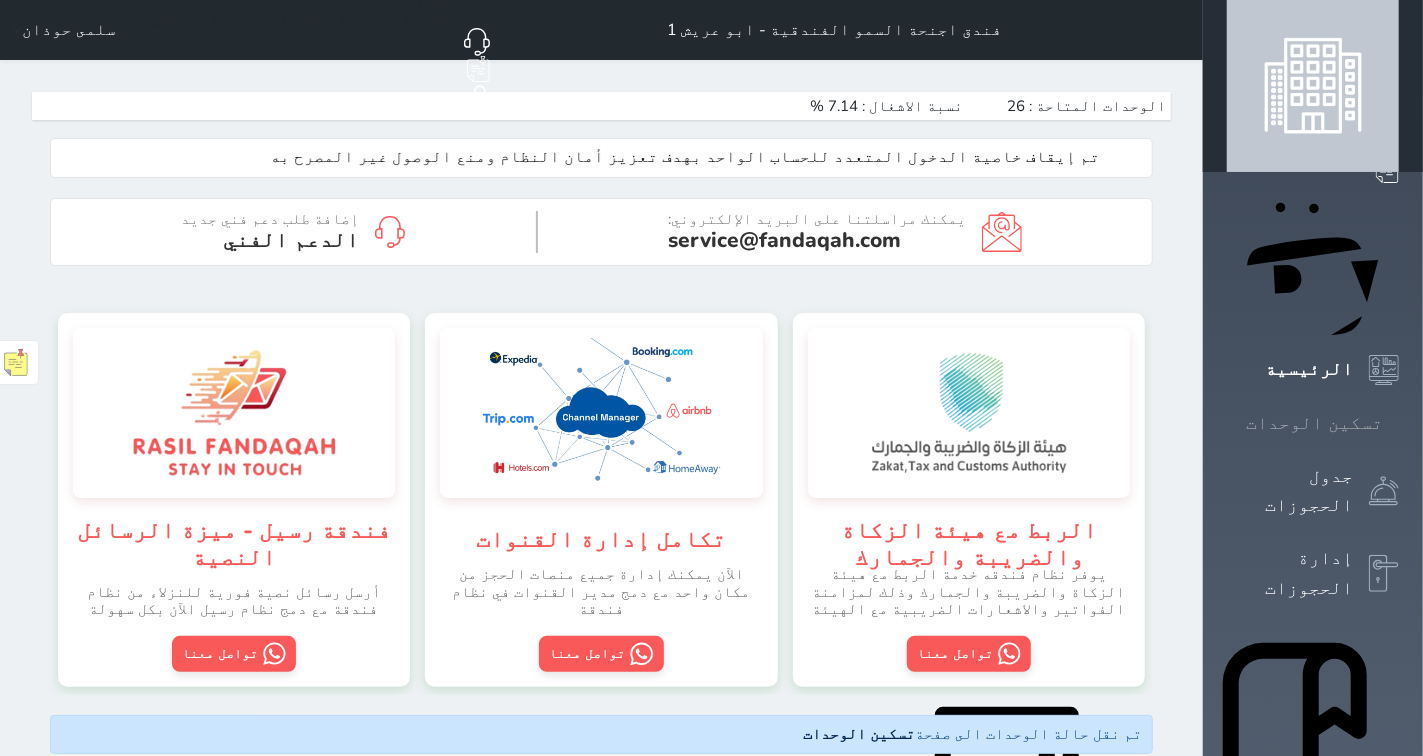 click 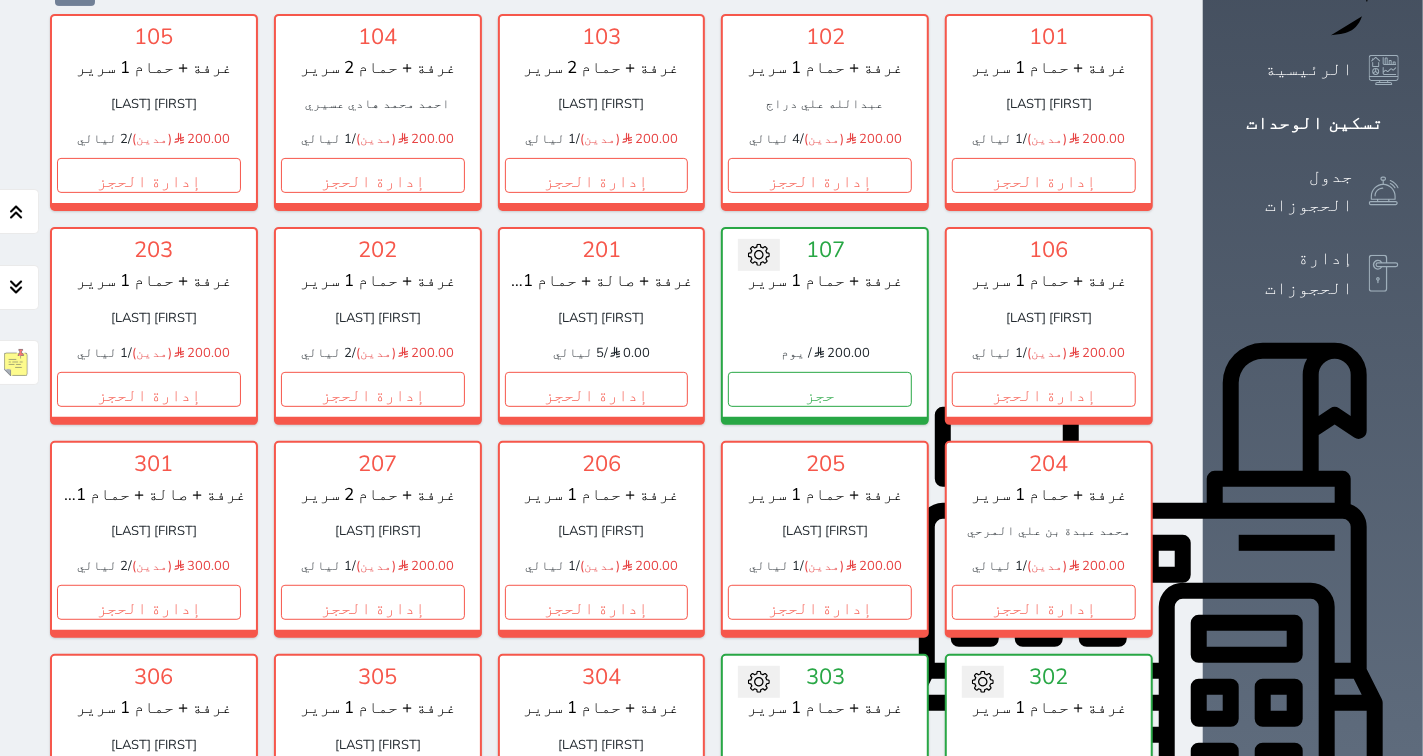 scroll, scrollTop: 0, scrollLeft: 0, axis: both 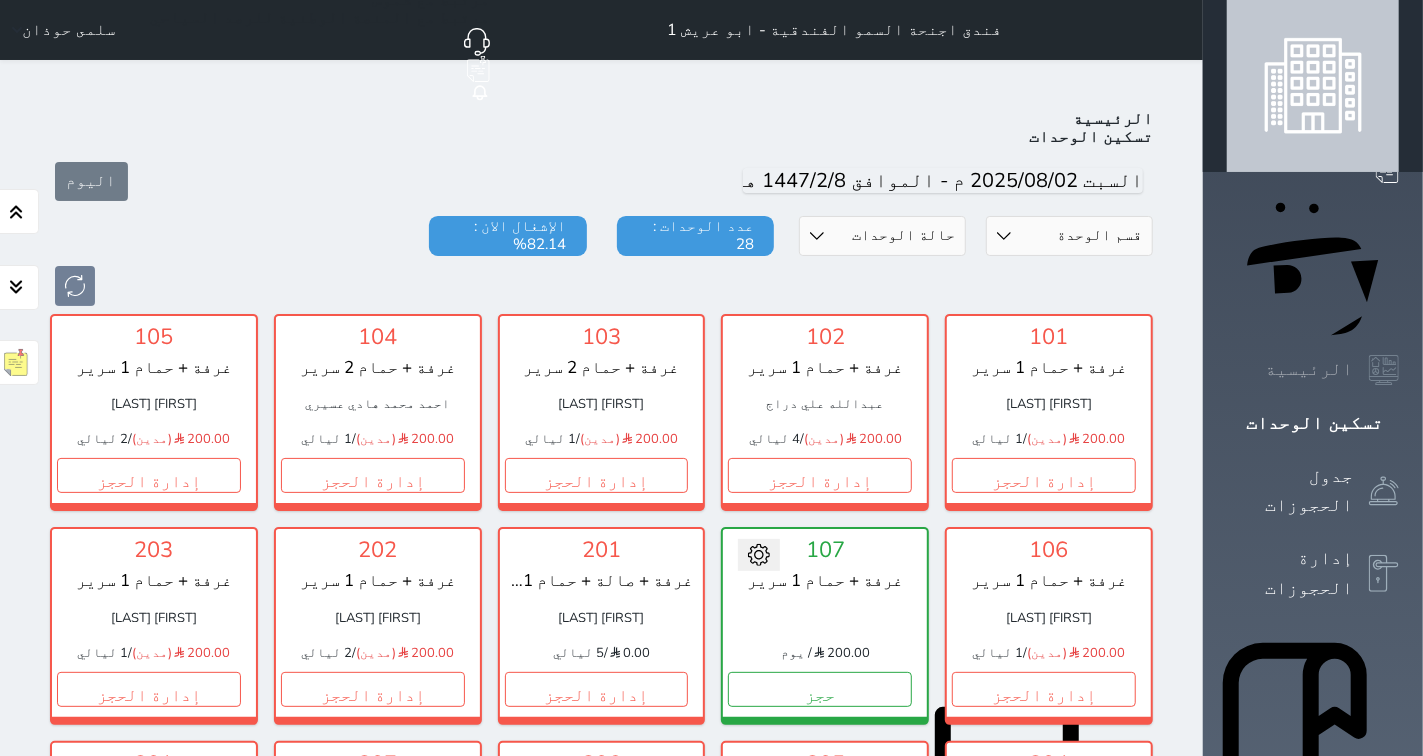 click 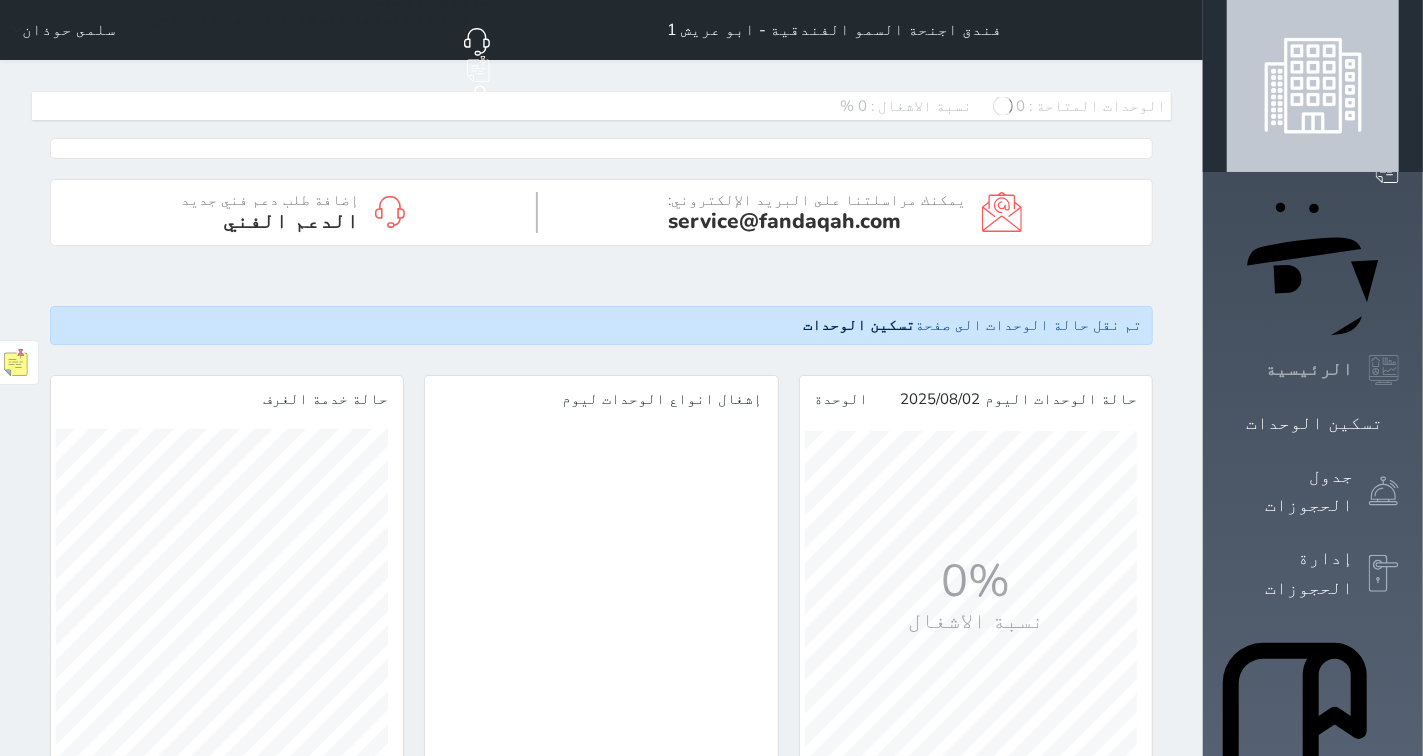 scroll, scrollTop: 0, scrollLeft: 0, axis: both 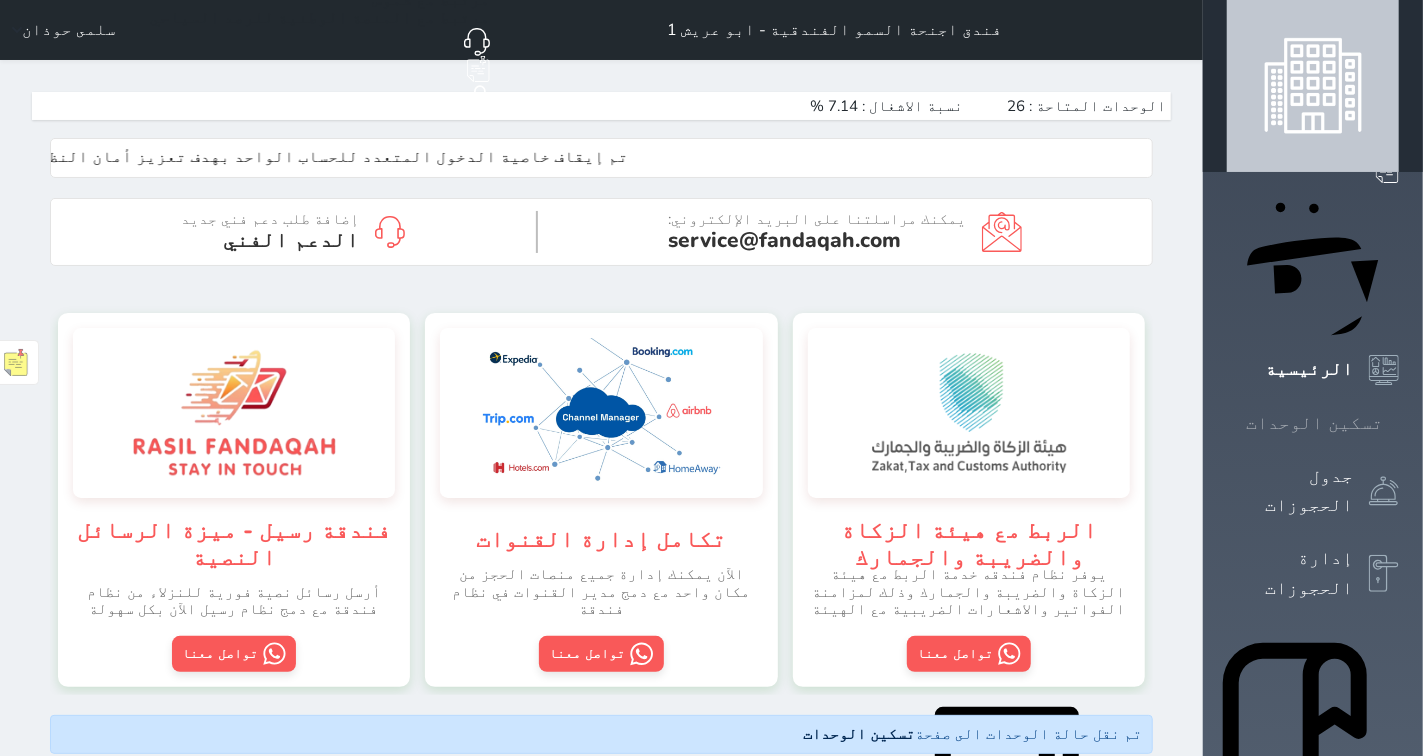 click 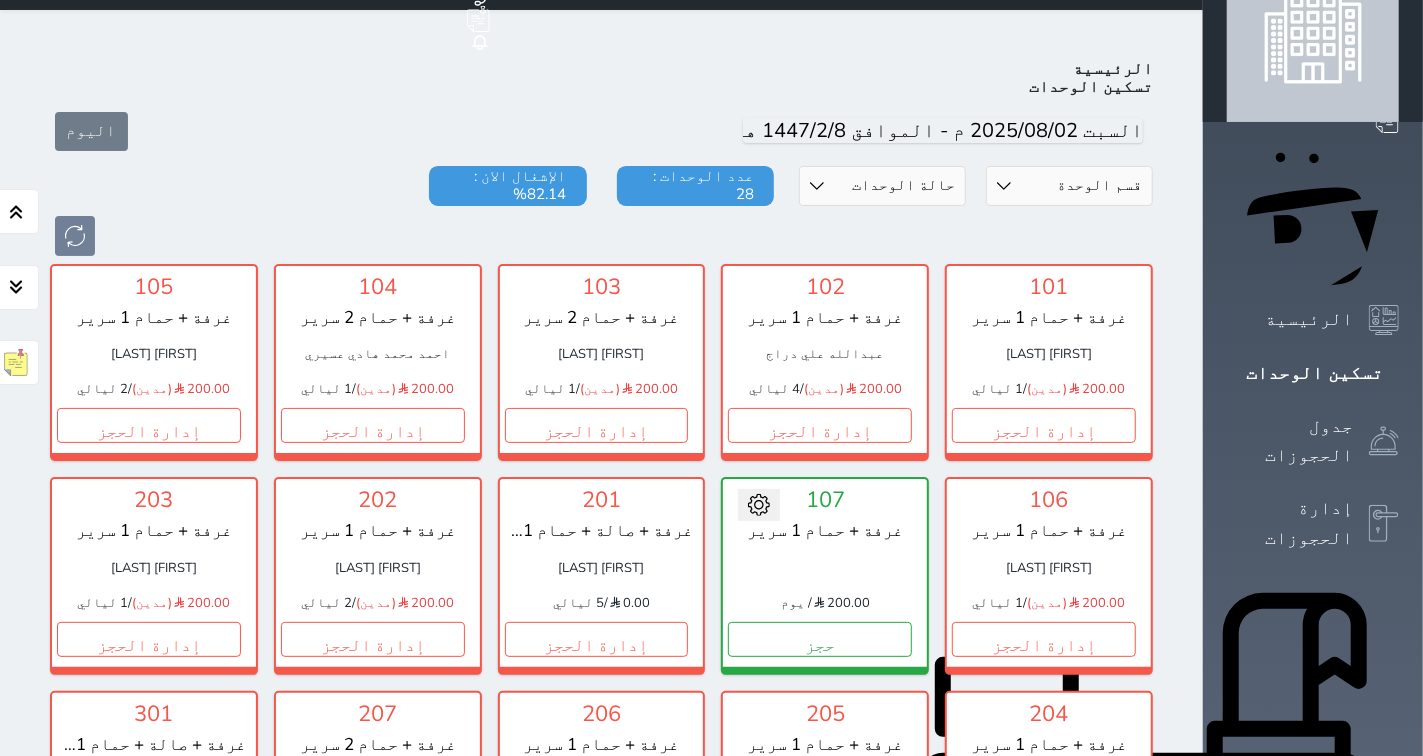 scroll, scrollTop: 0, scrollLeft: 0, axis: both 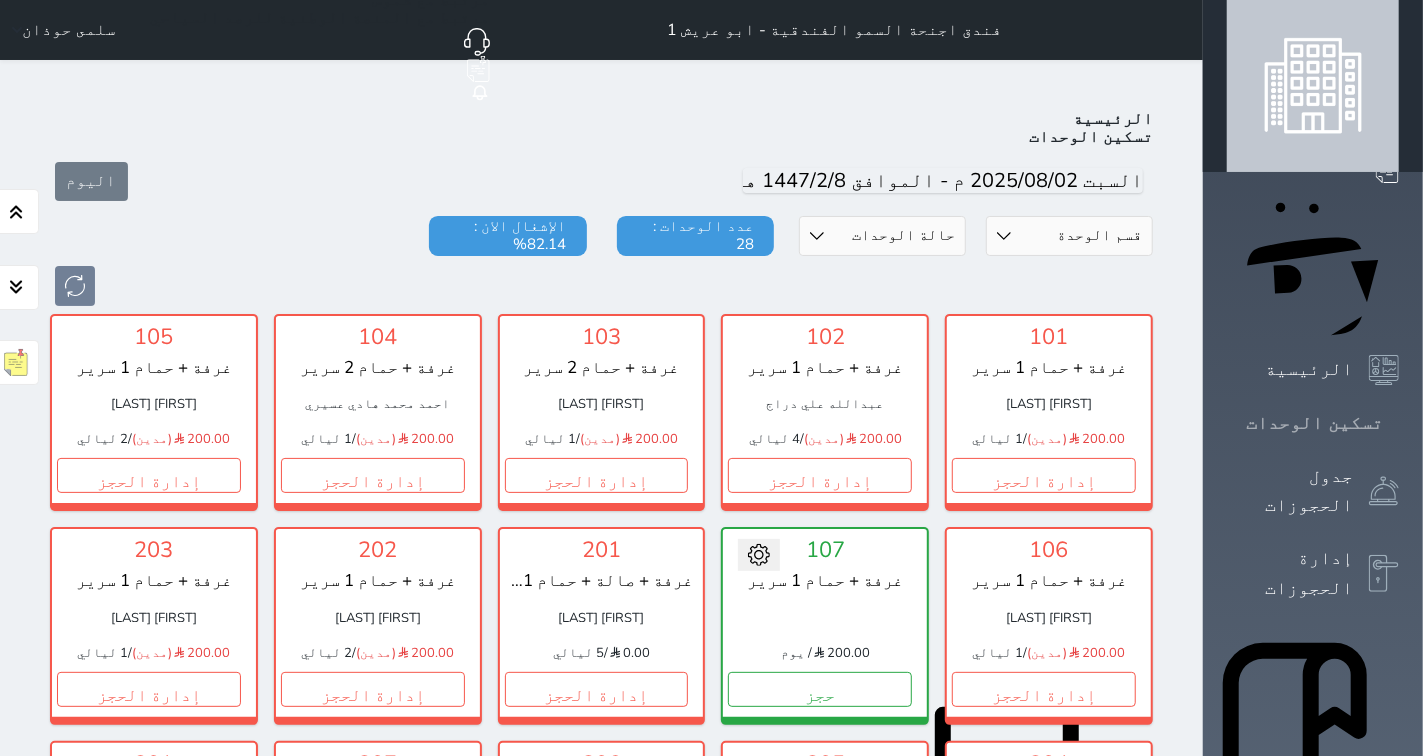 click 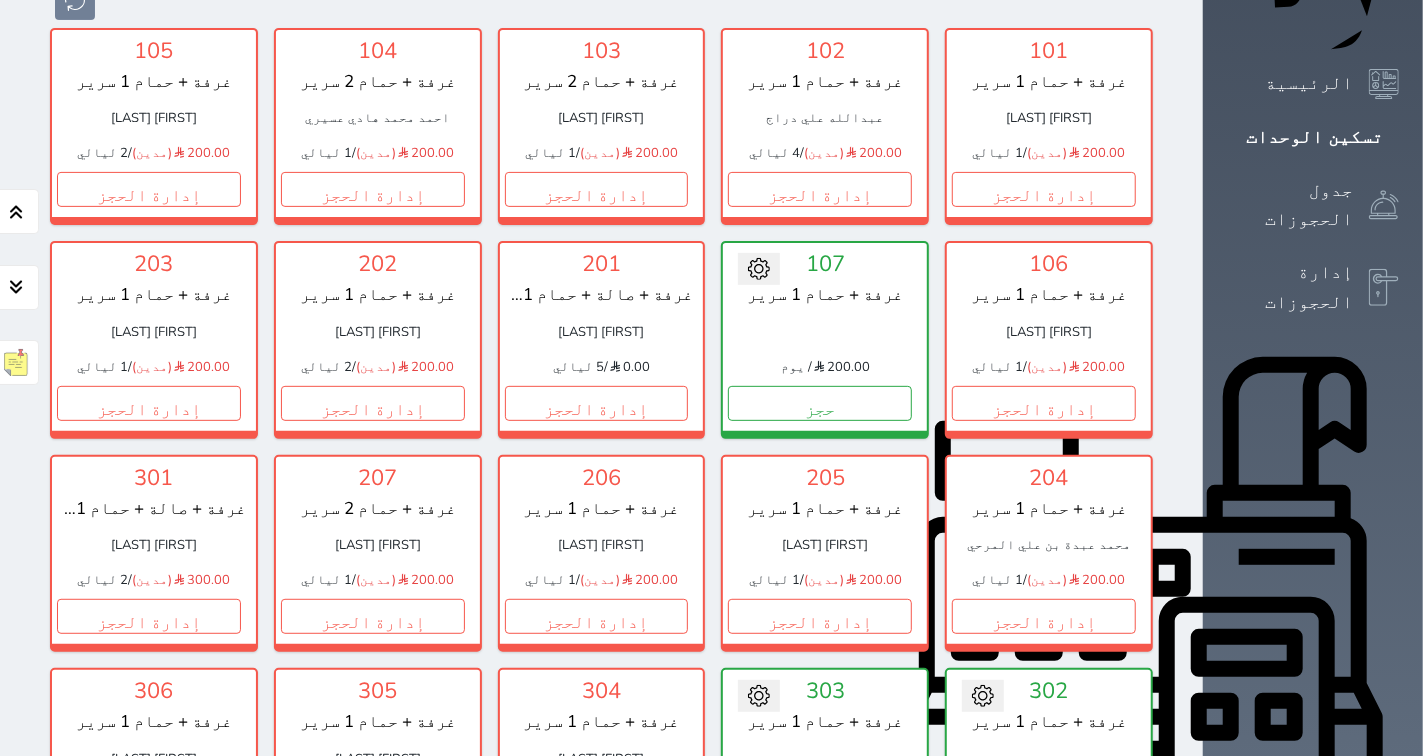 scroll, scrollTop: 333, scrollLeft: 0, axis: vertical 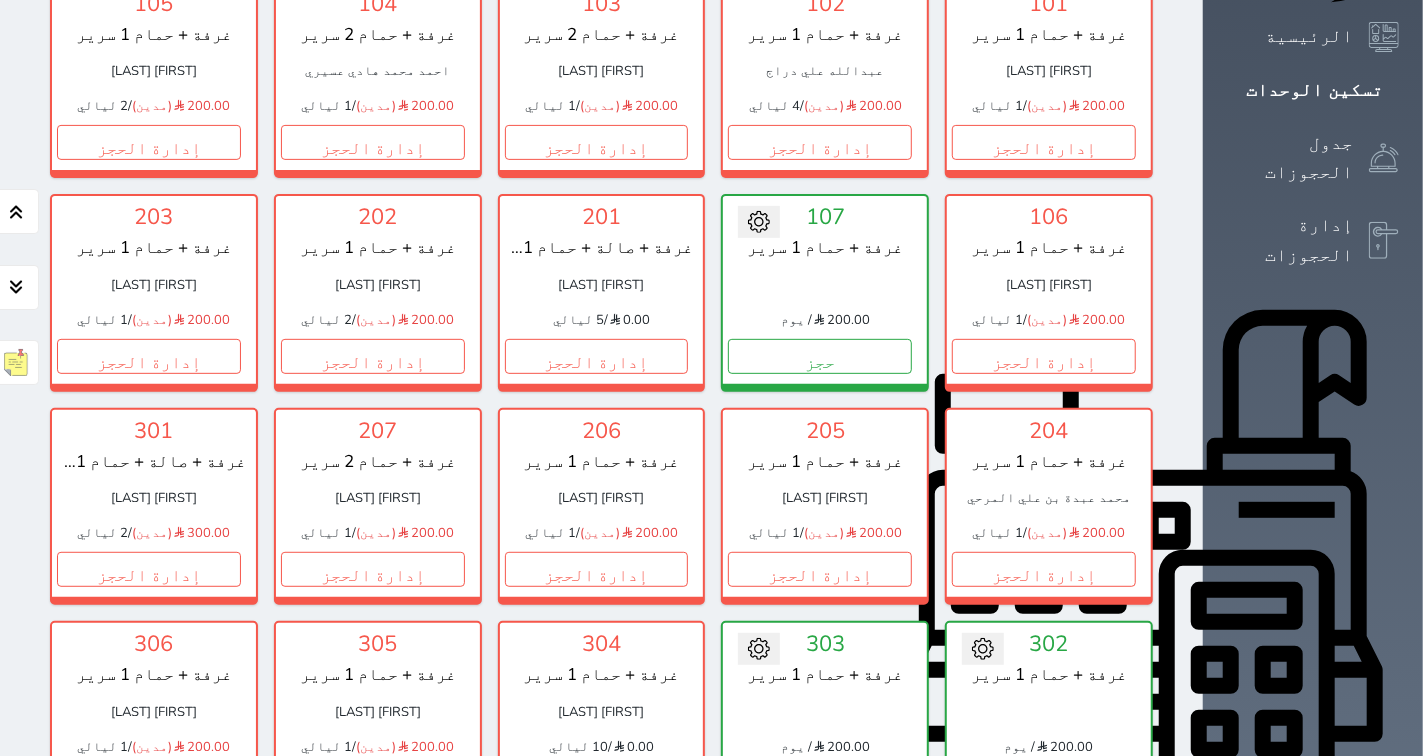 click on "حجز" at bounding box center (1044, 783) 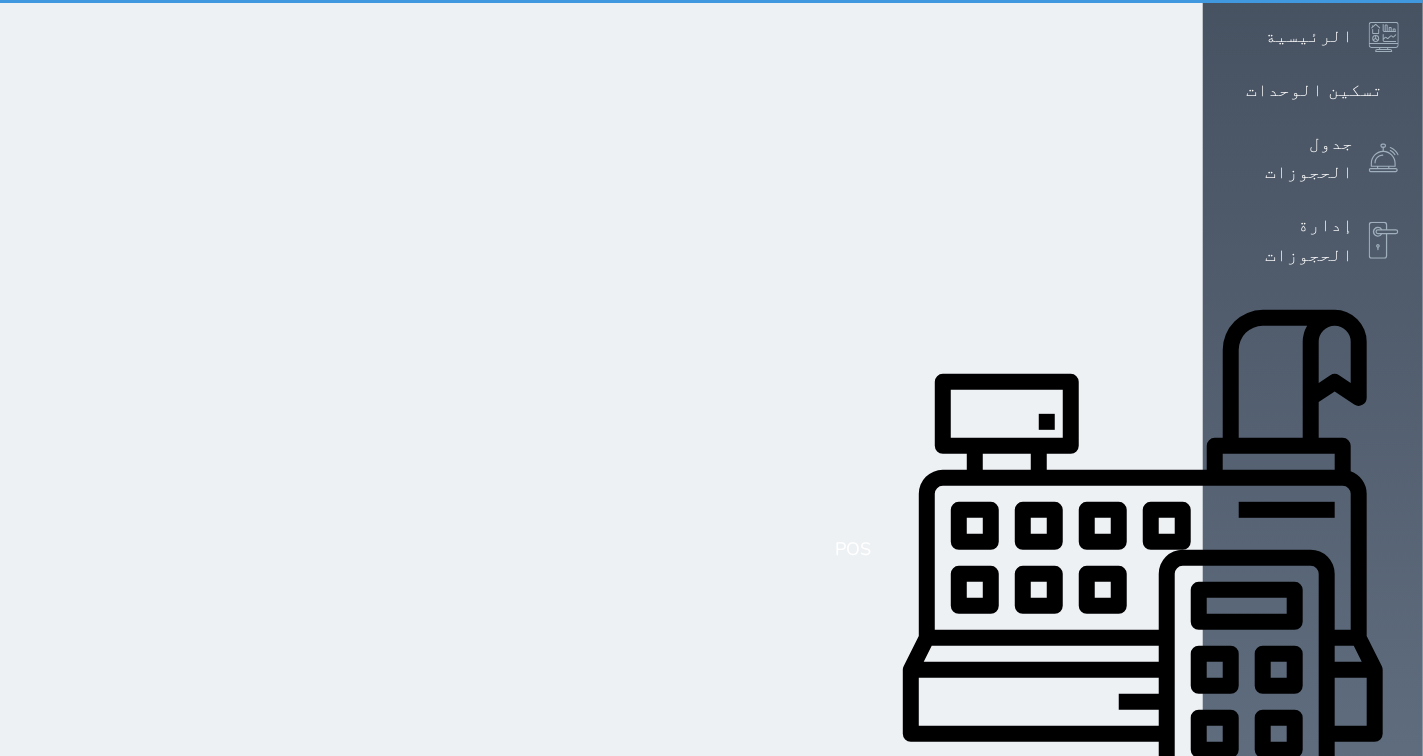 scroll, scrollTop: 1, scrollLeft: 0, axis: vertical 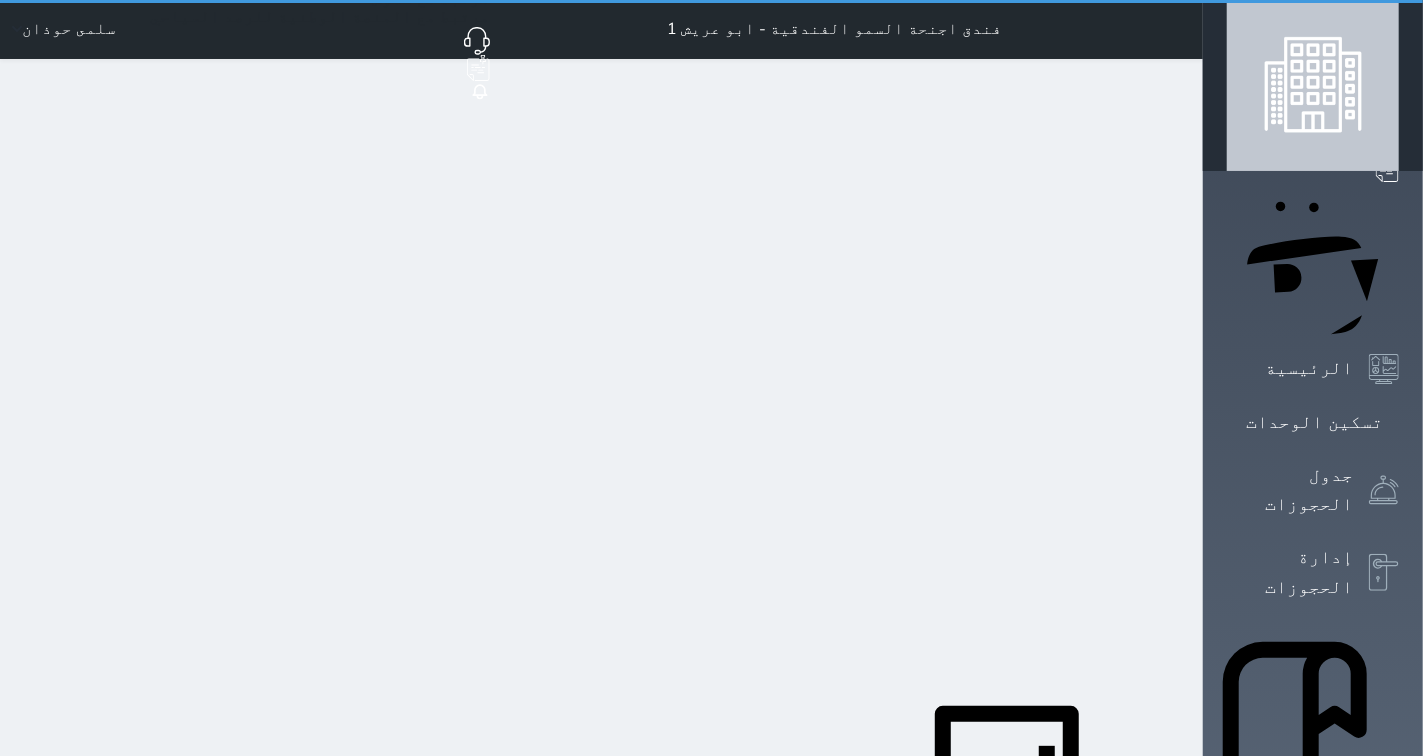 select on "1" 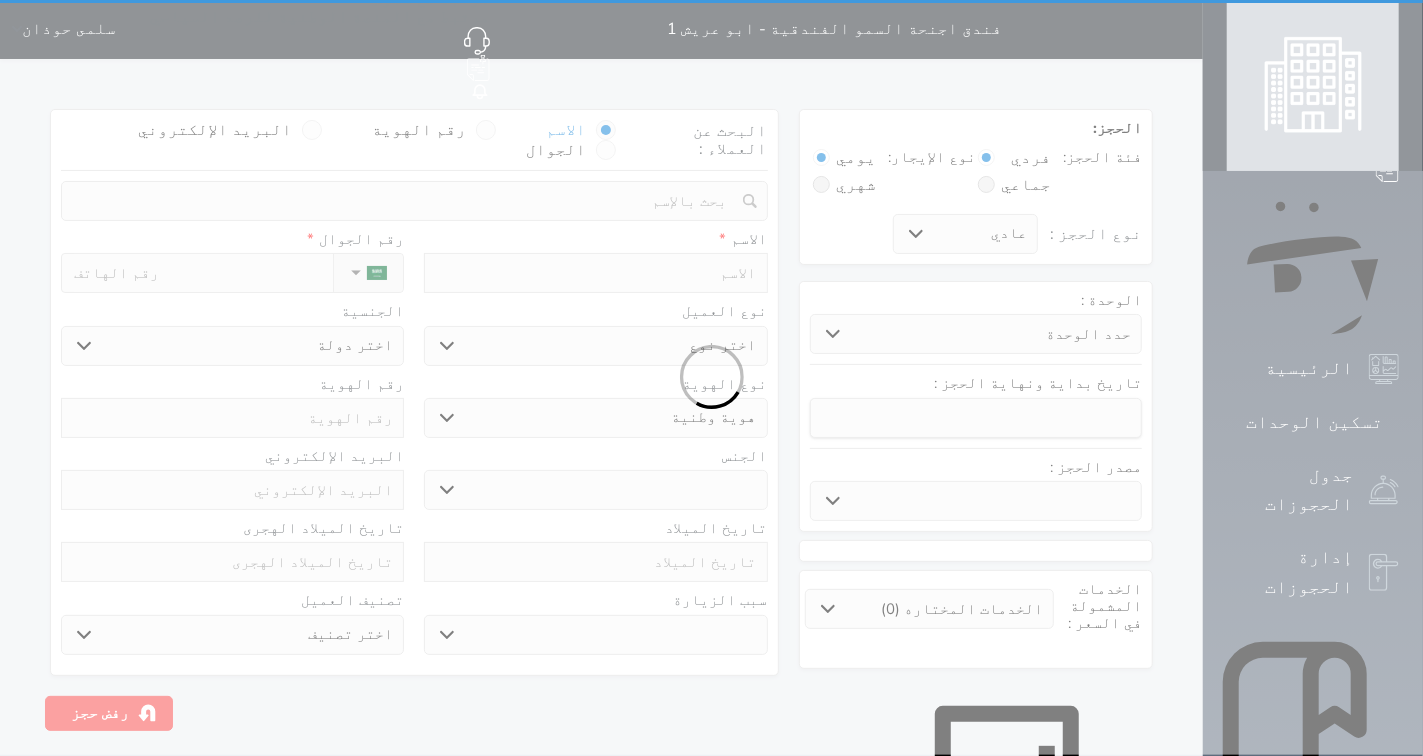 scroll, scrollTop: 0, scrollLeft: 0, axis: both 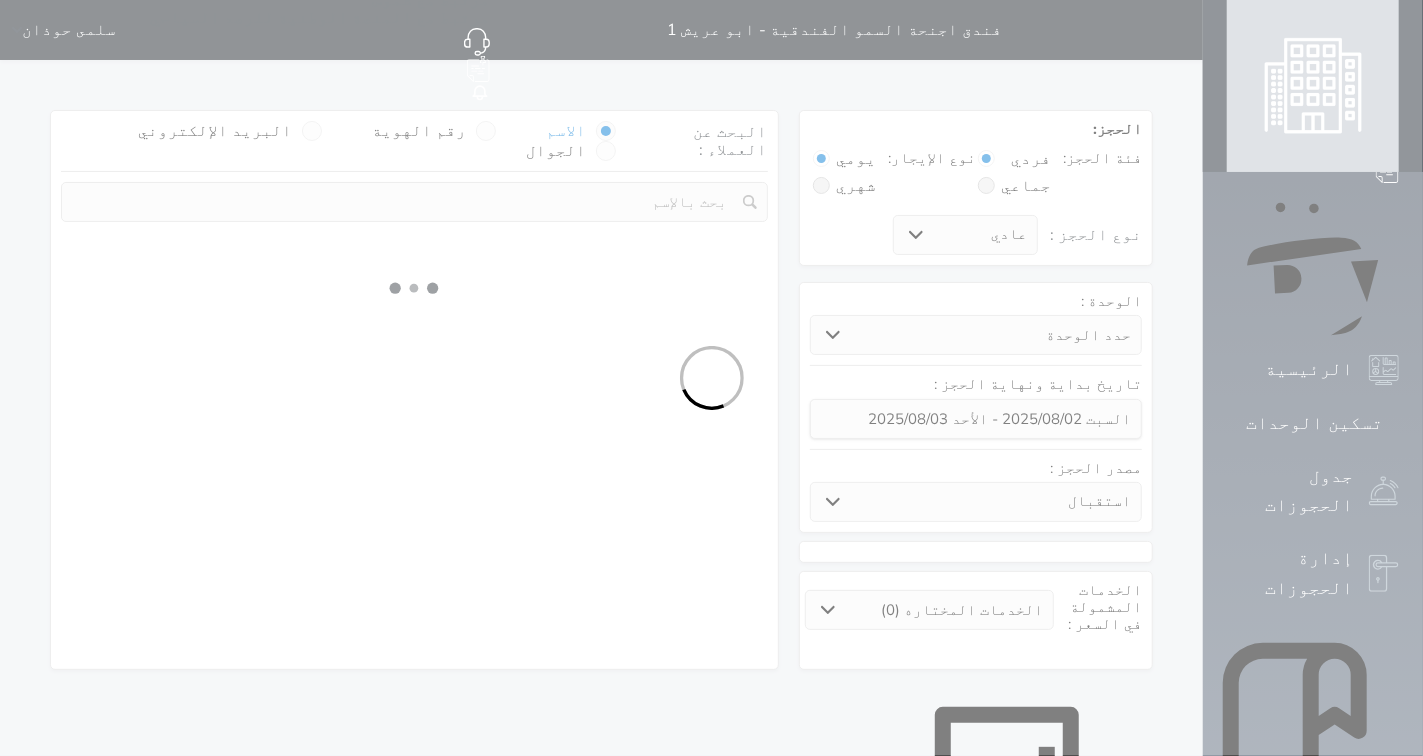 select 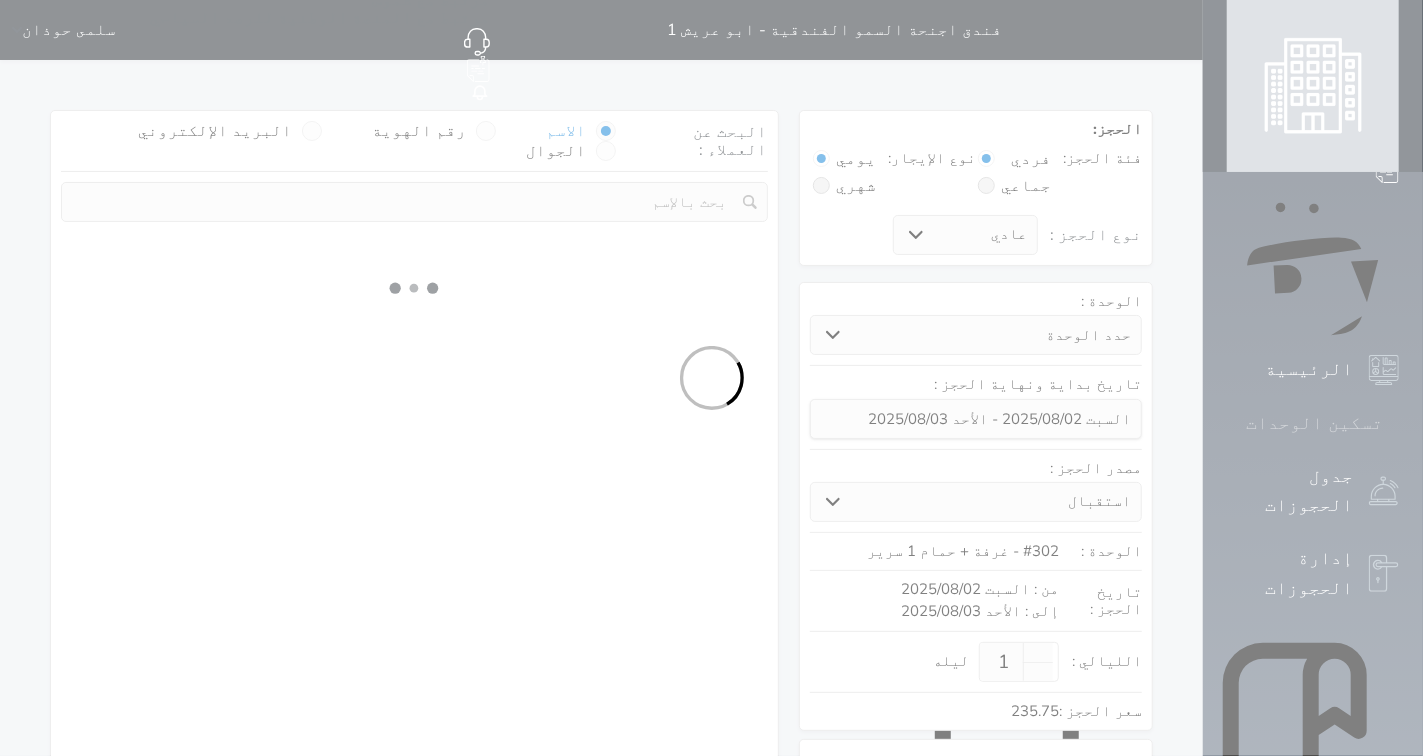 select on "1" 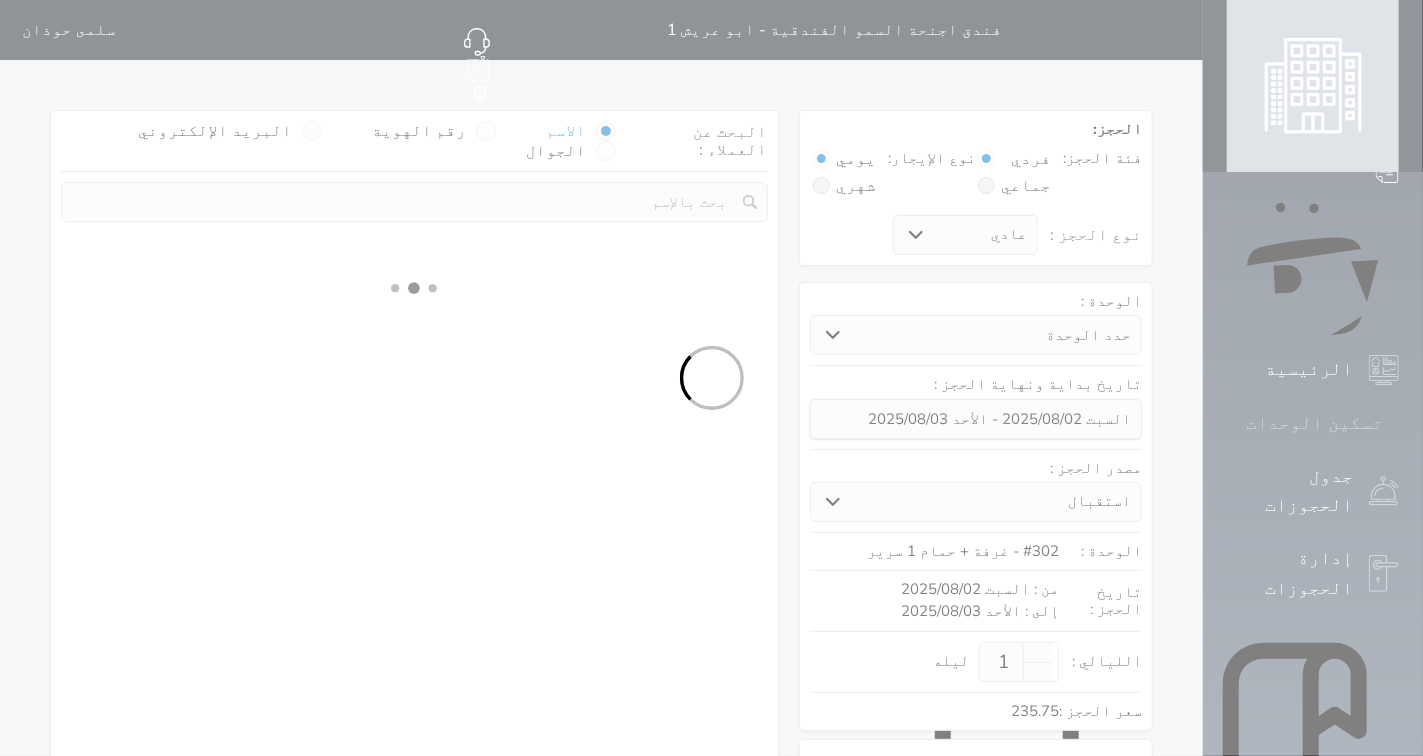select on "113" 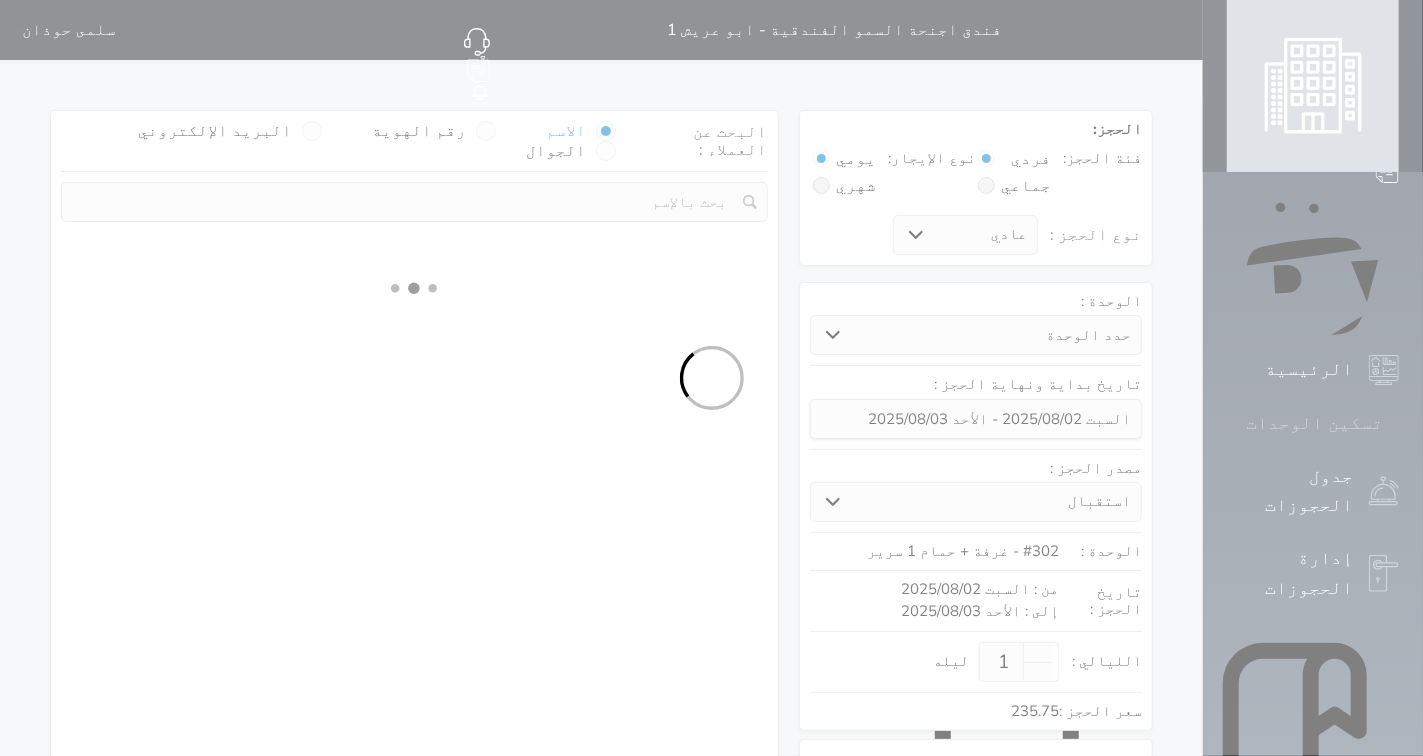 select on "1" 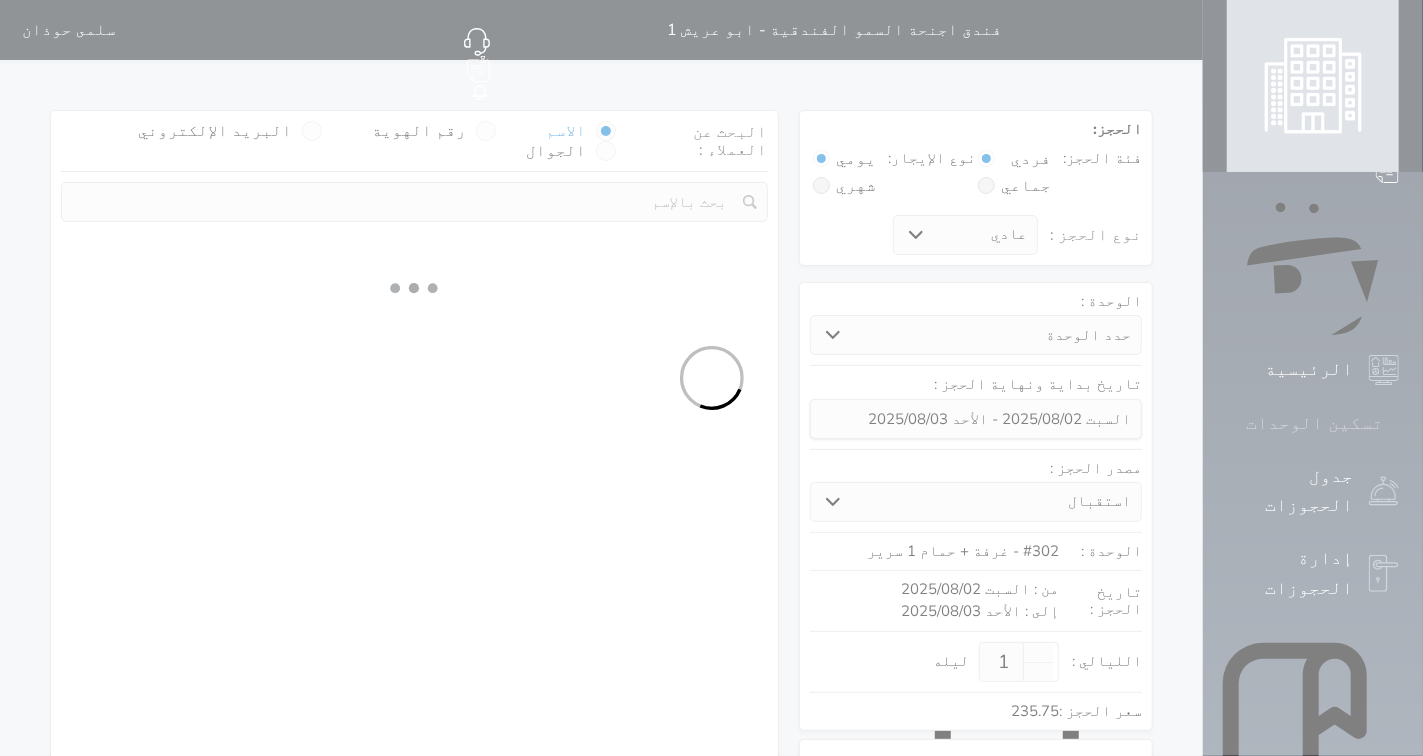 select 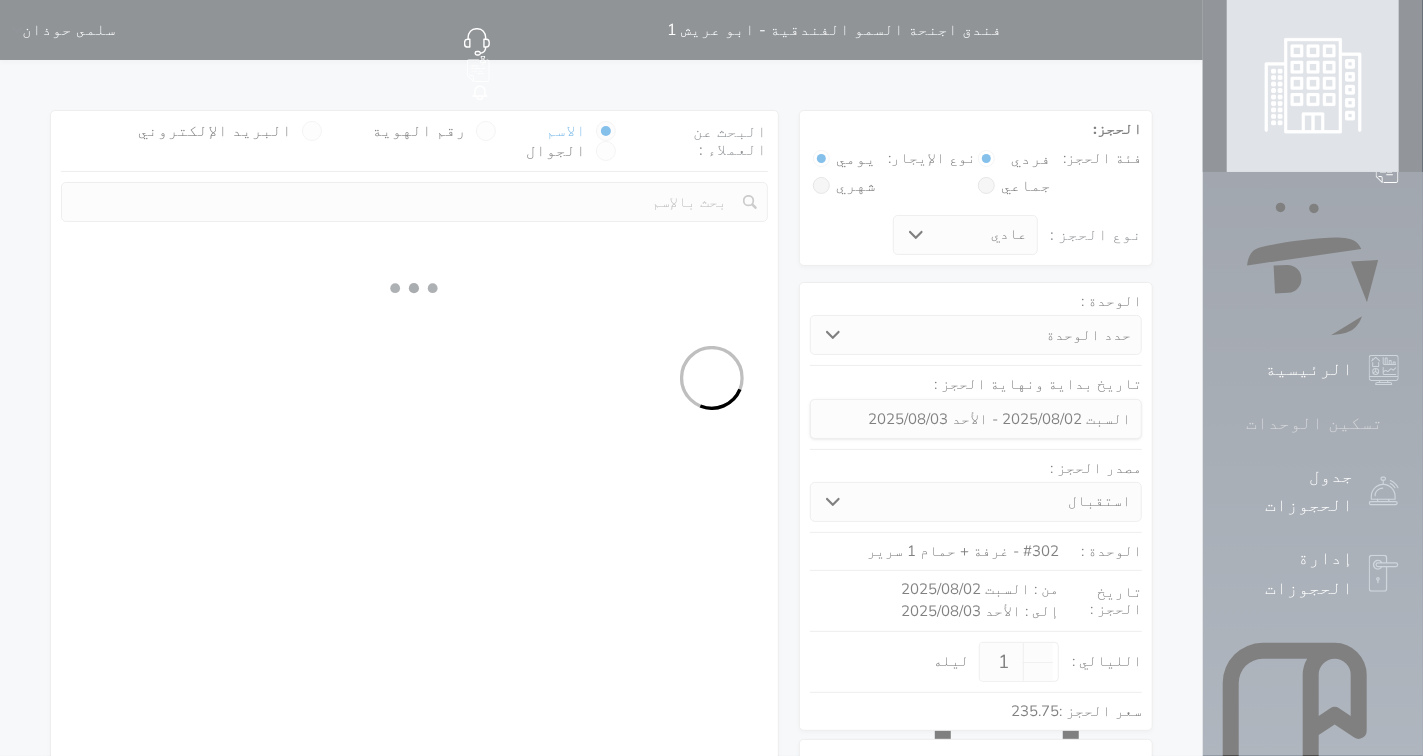 select on "7" 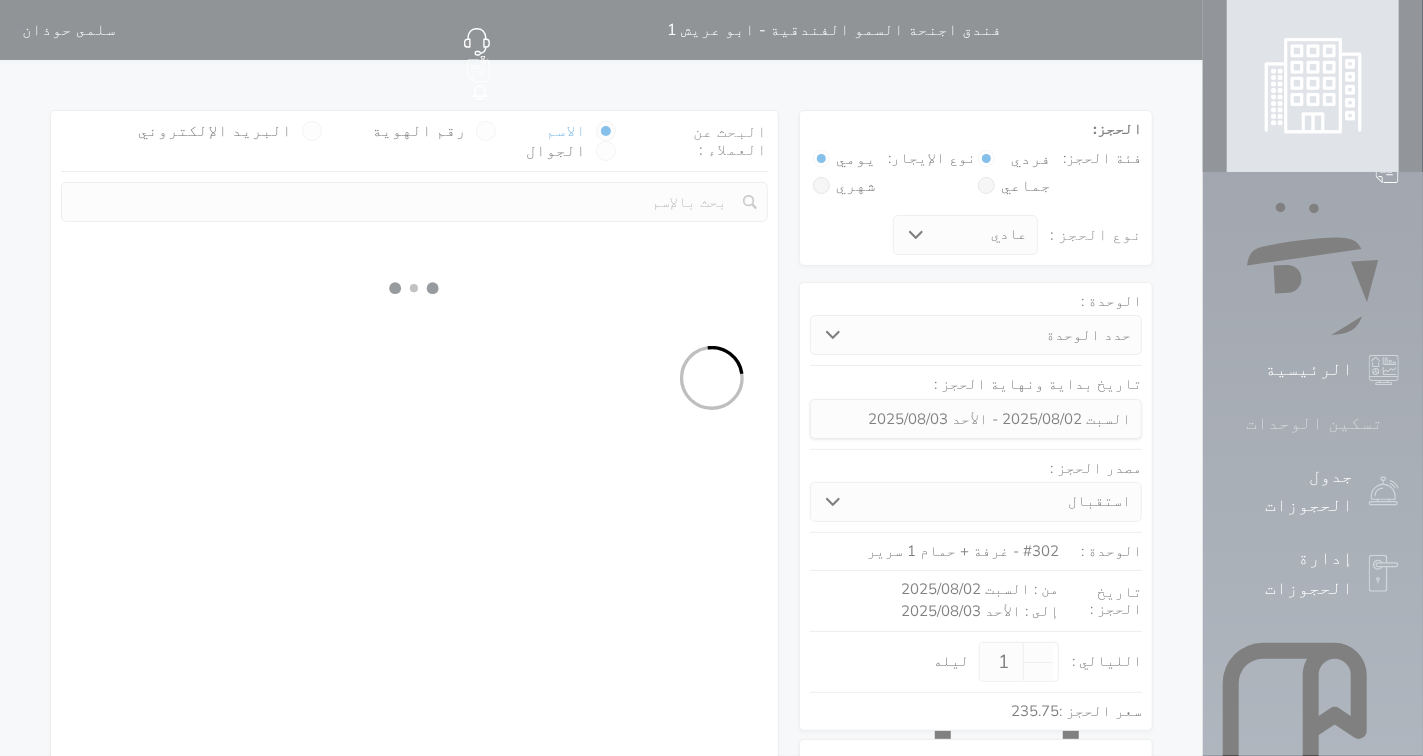 select 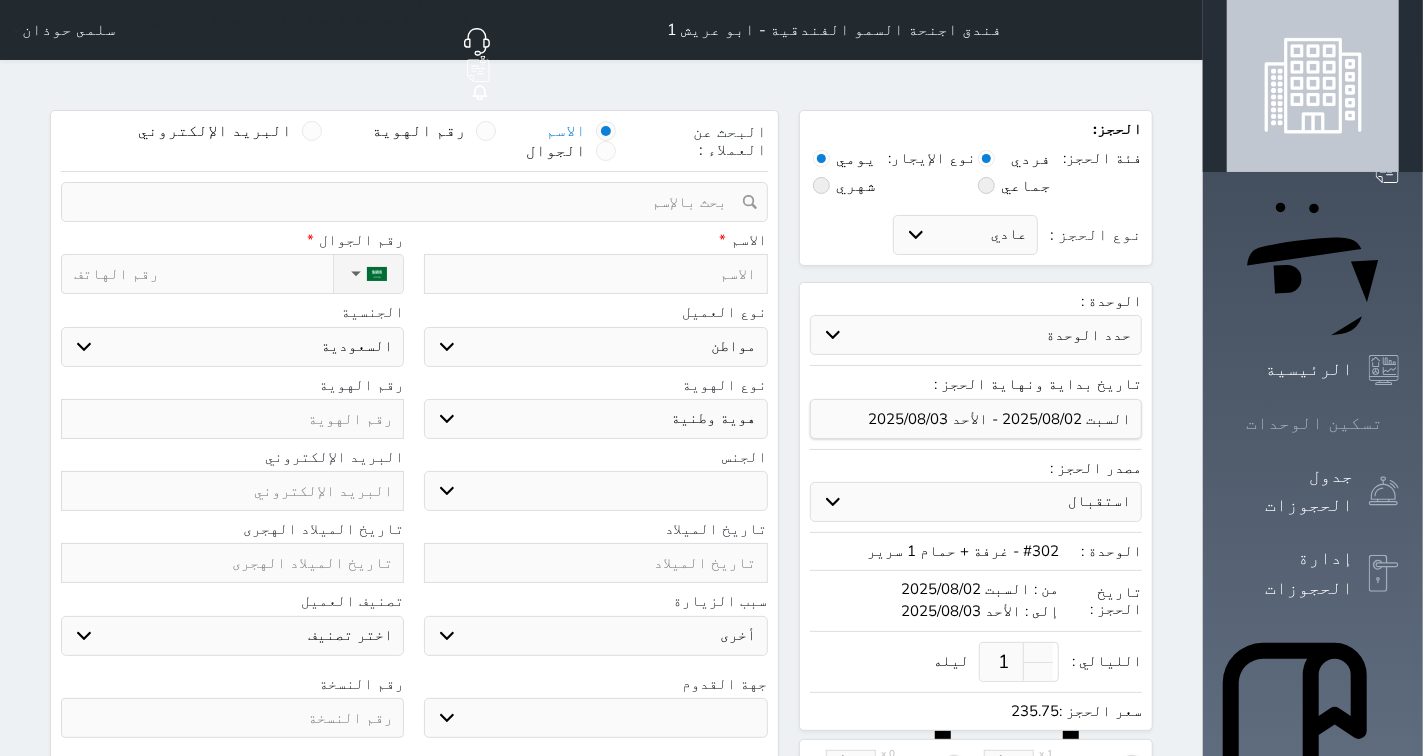 select 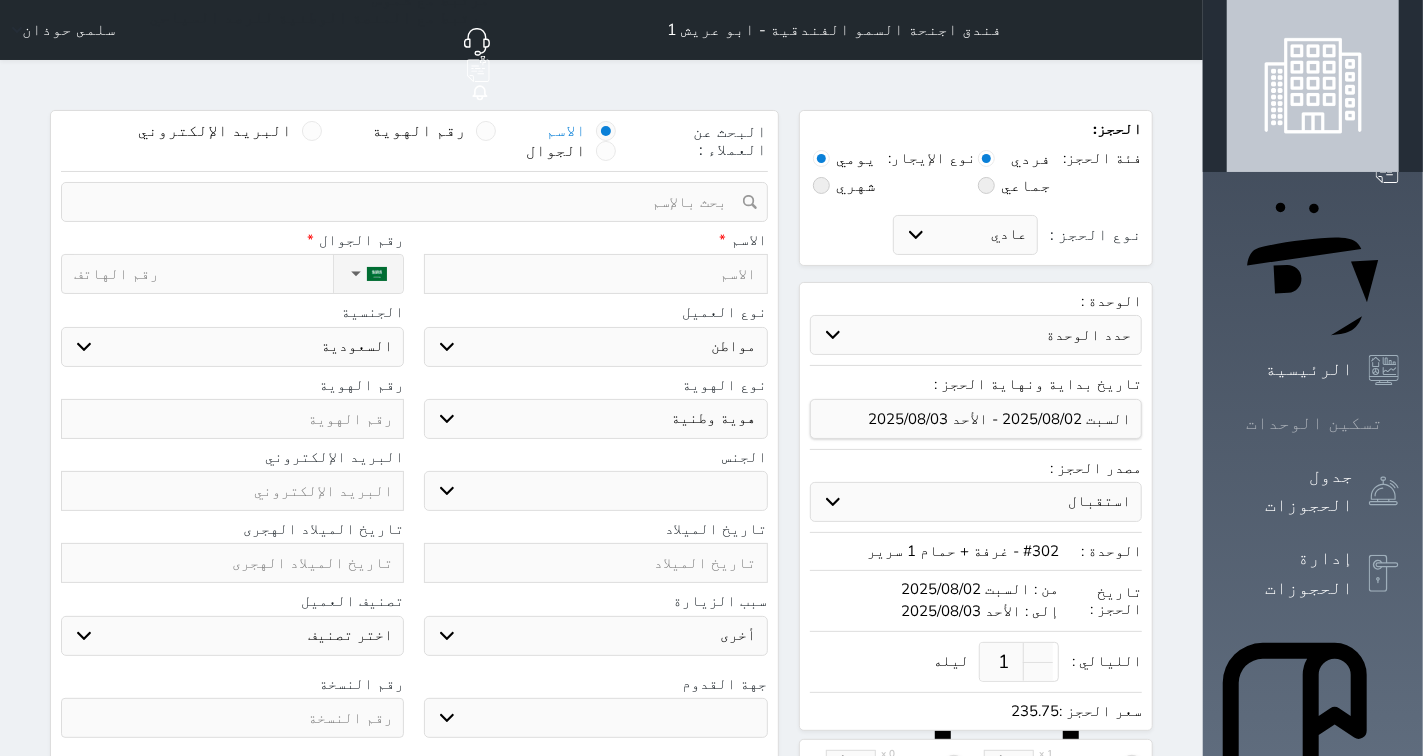 select 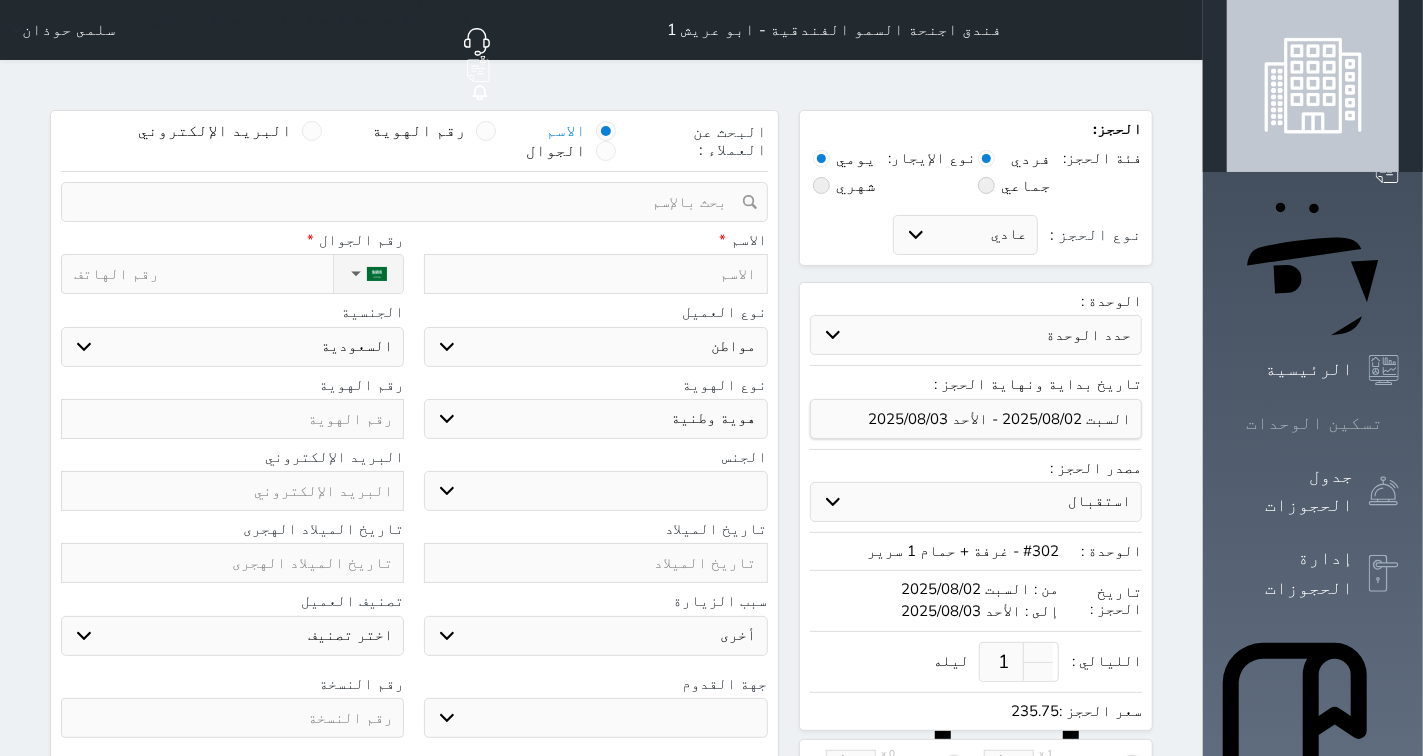 select 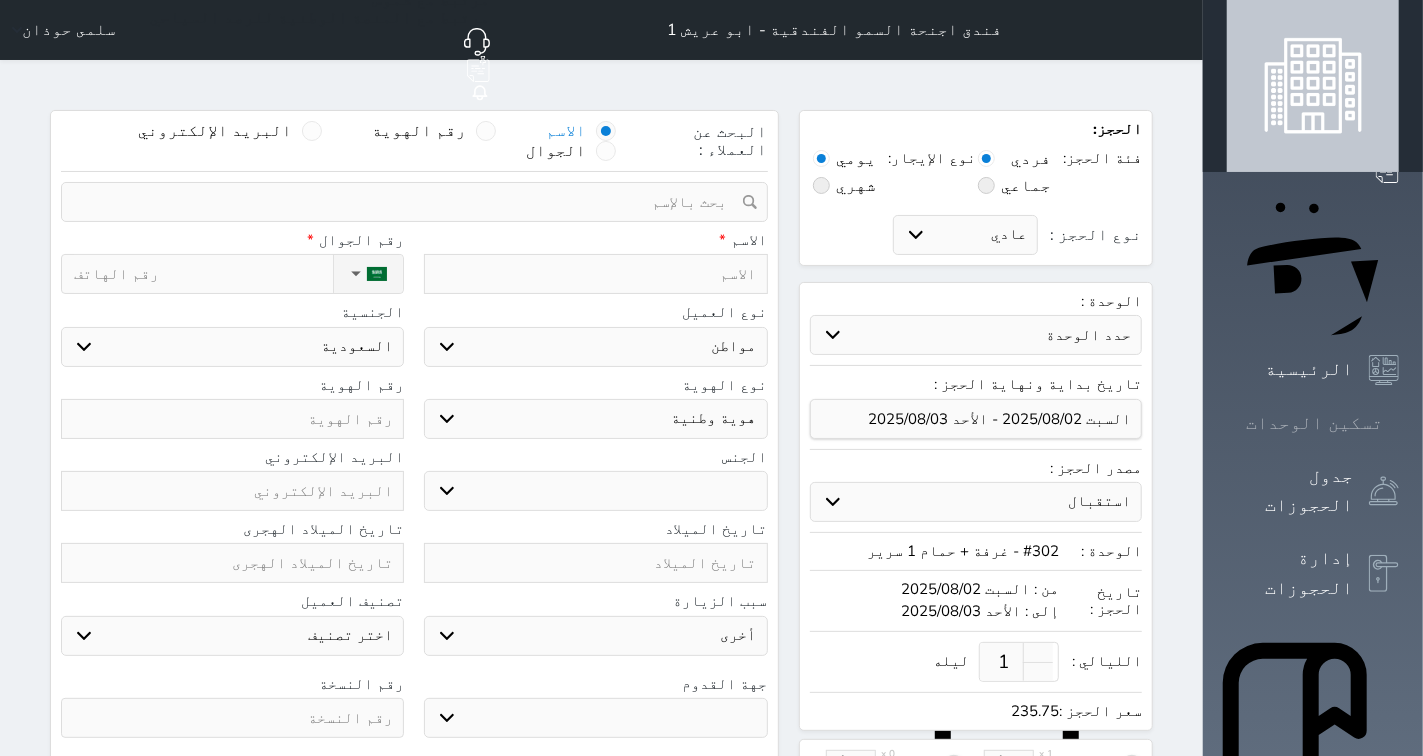 select 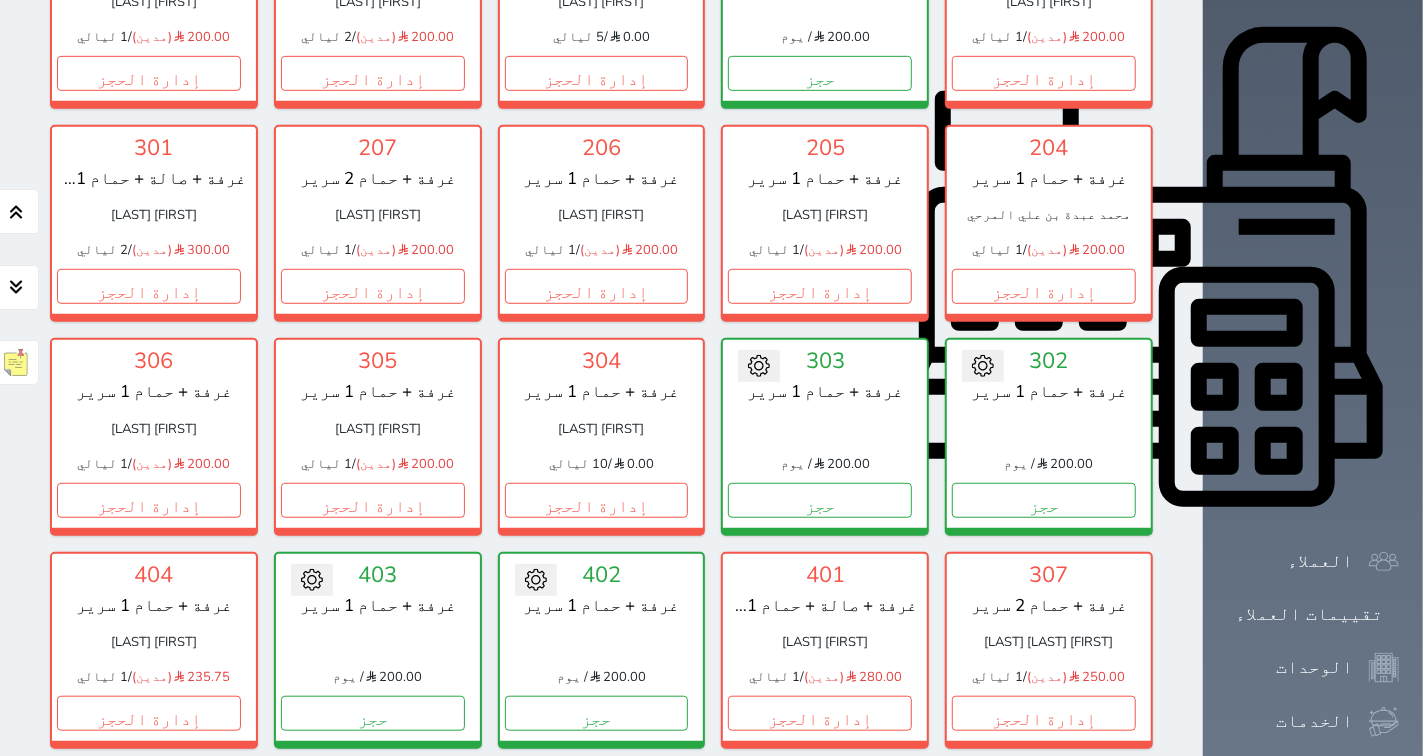 scroll, scrollTop: 633, scrollLeft: 0, axis: vertical 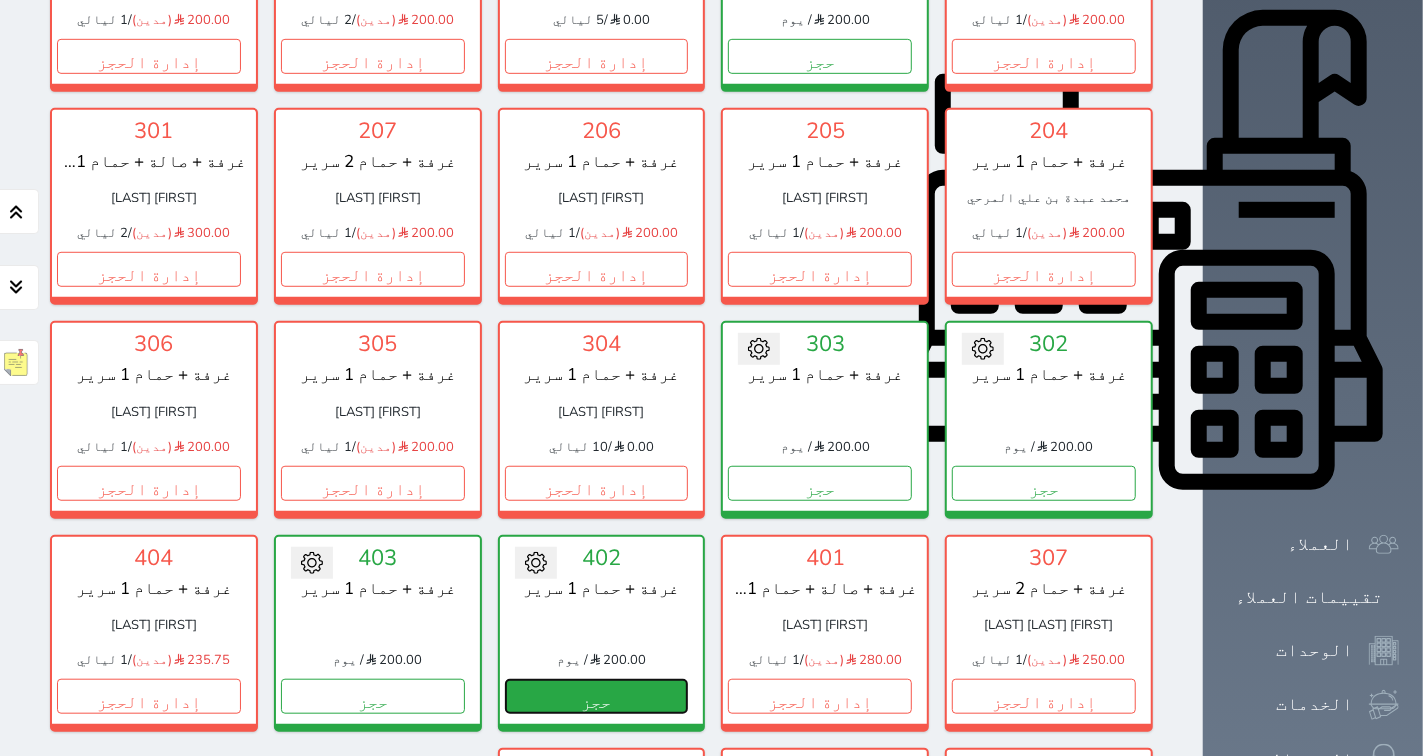 click on "حجز" at bounding box center (597, 696) 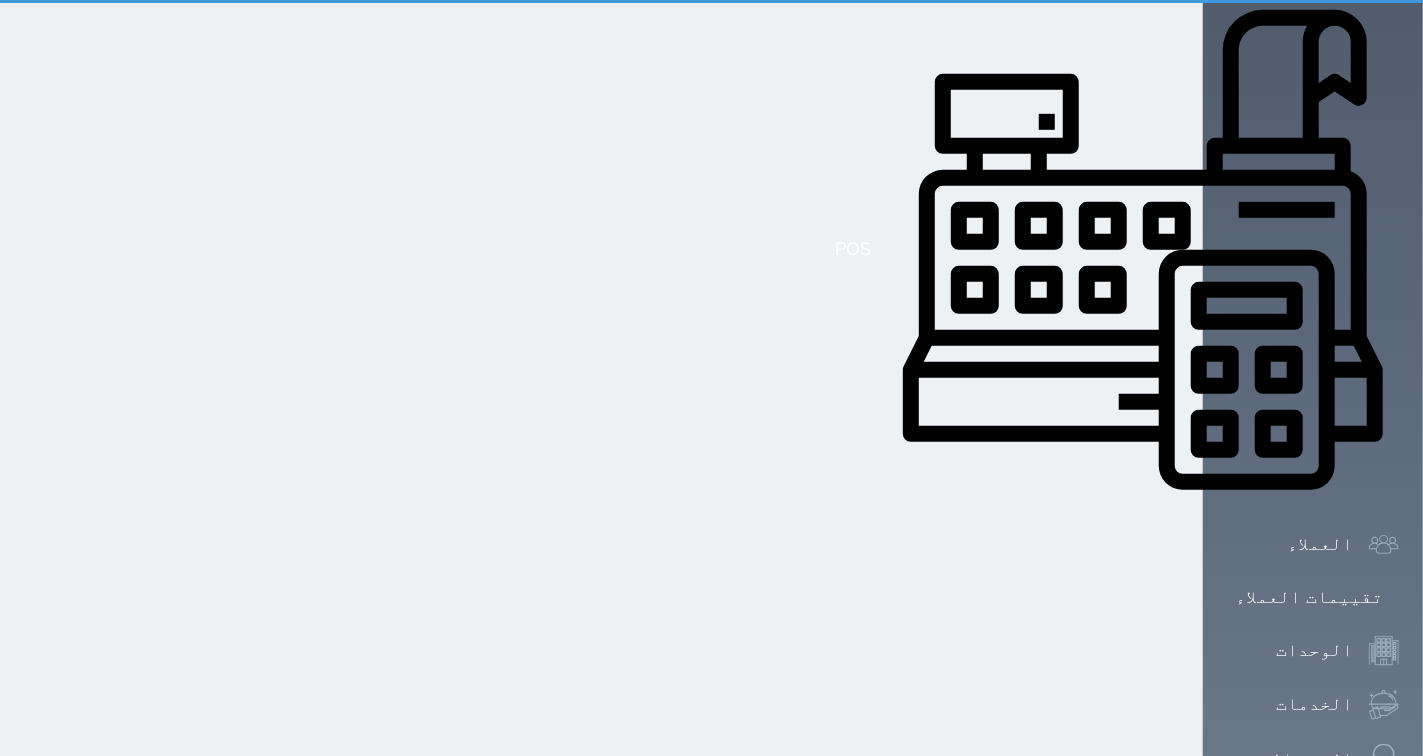 select on "1" 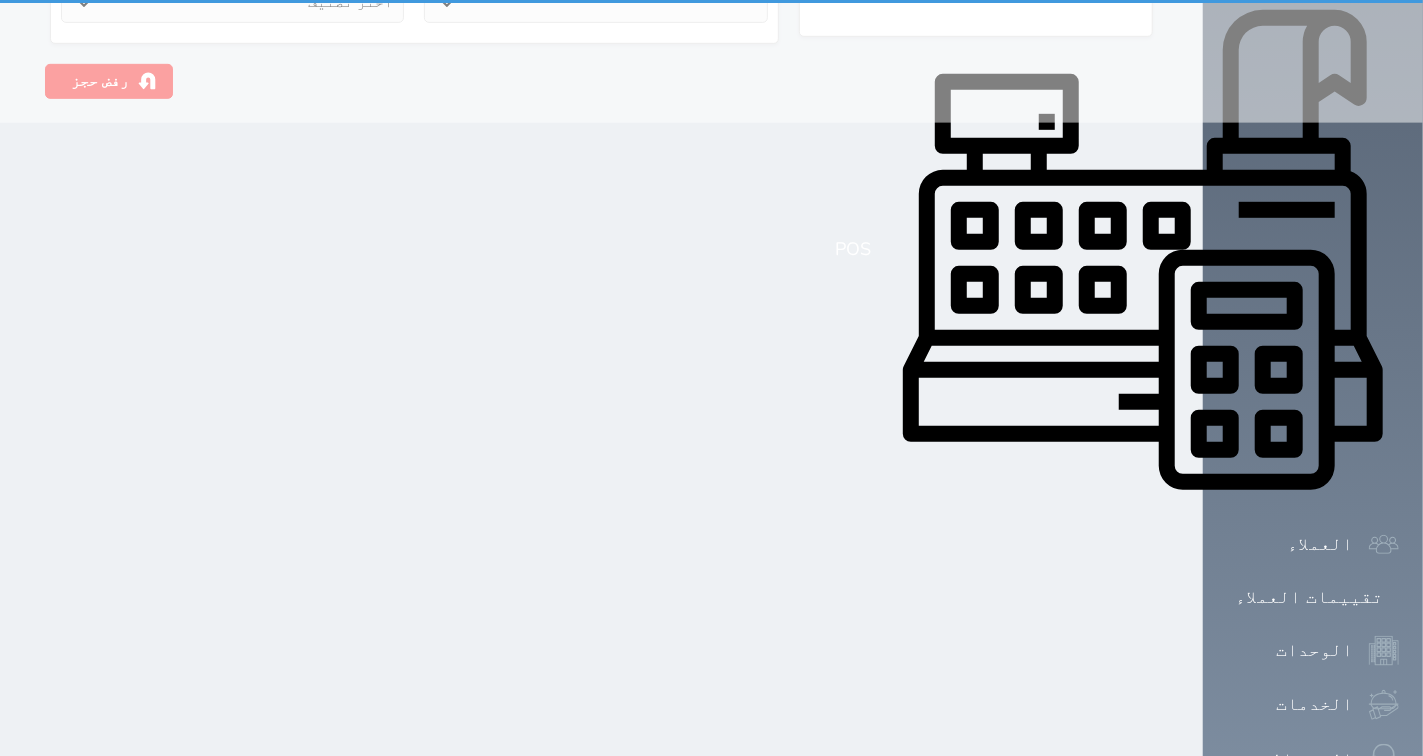 scroll, scrollTop: 0, scrollLeft: 0, axis: both 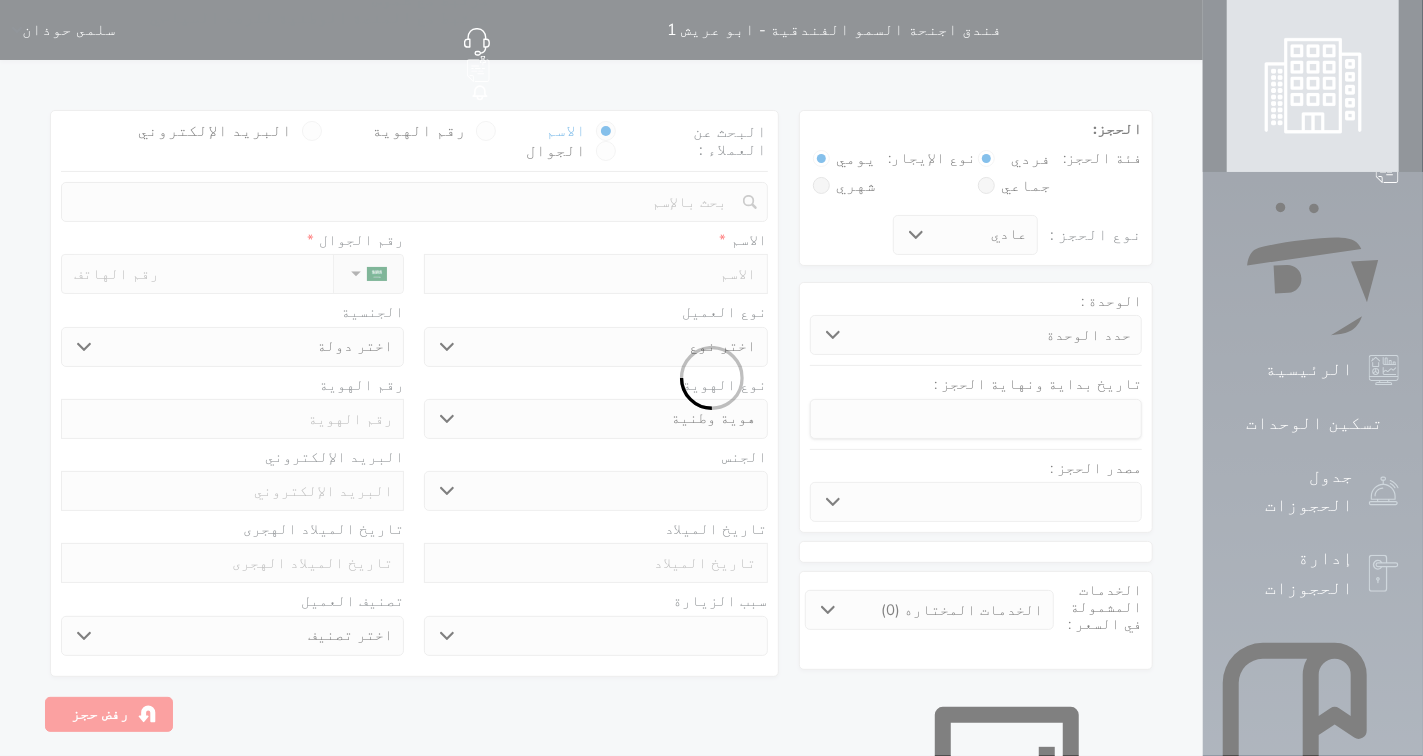 select 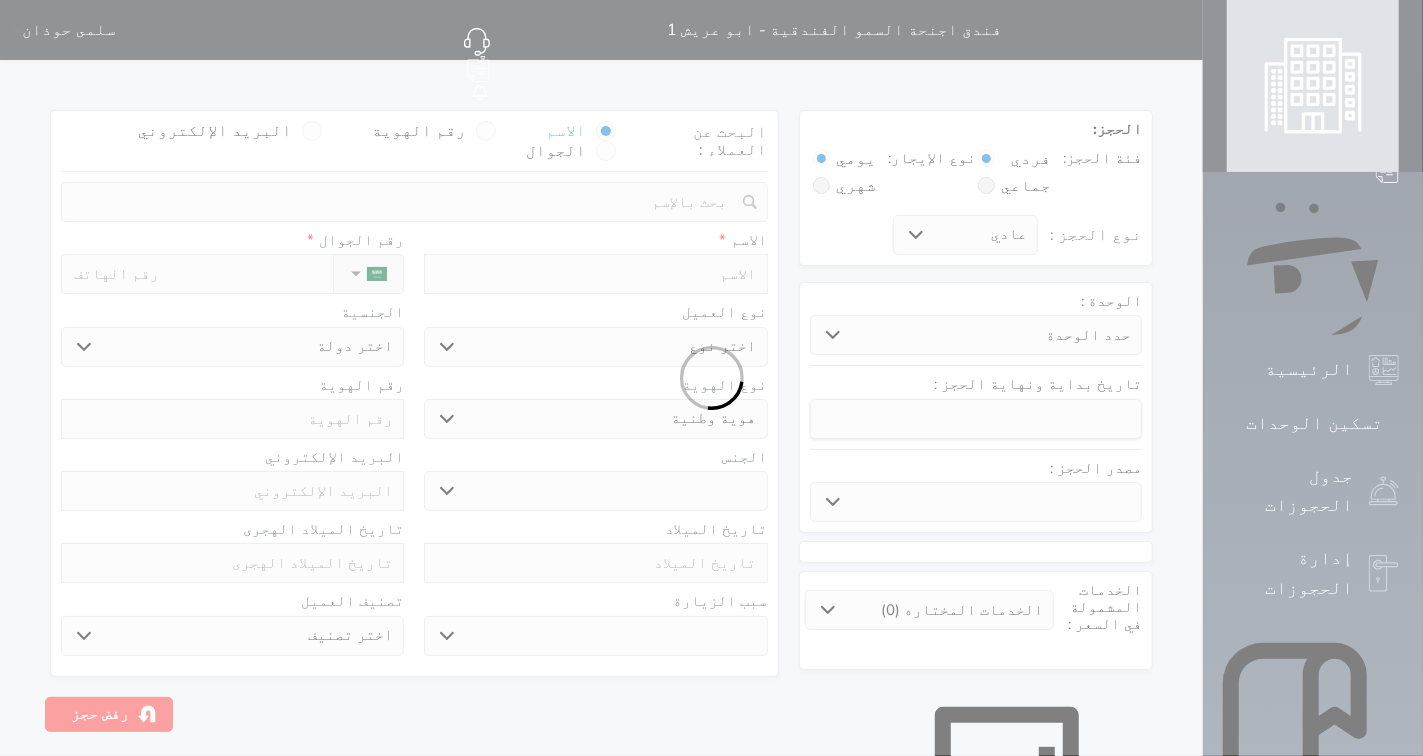select 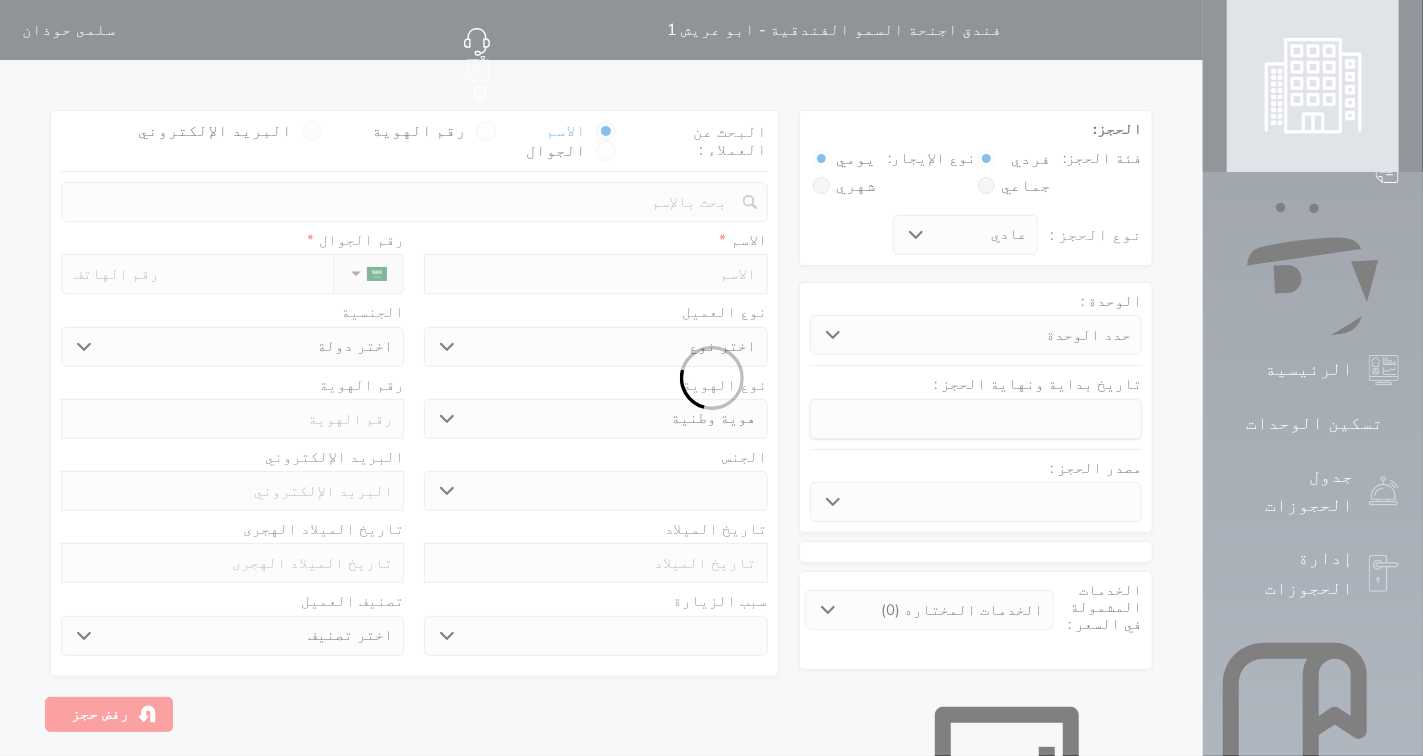 select 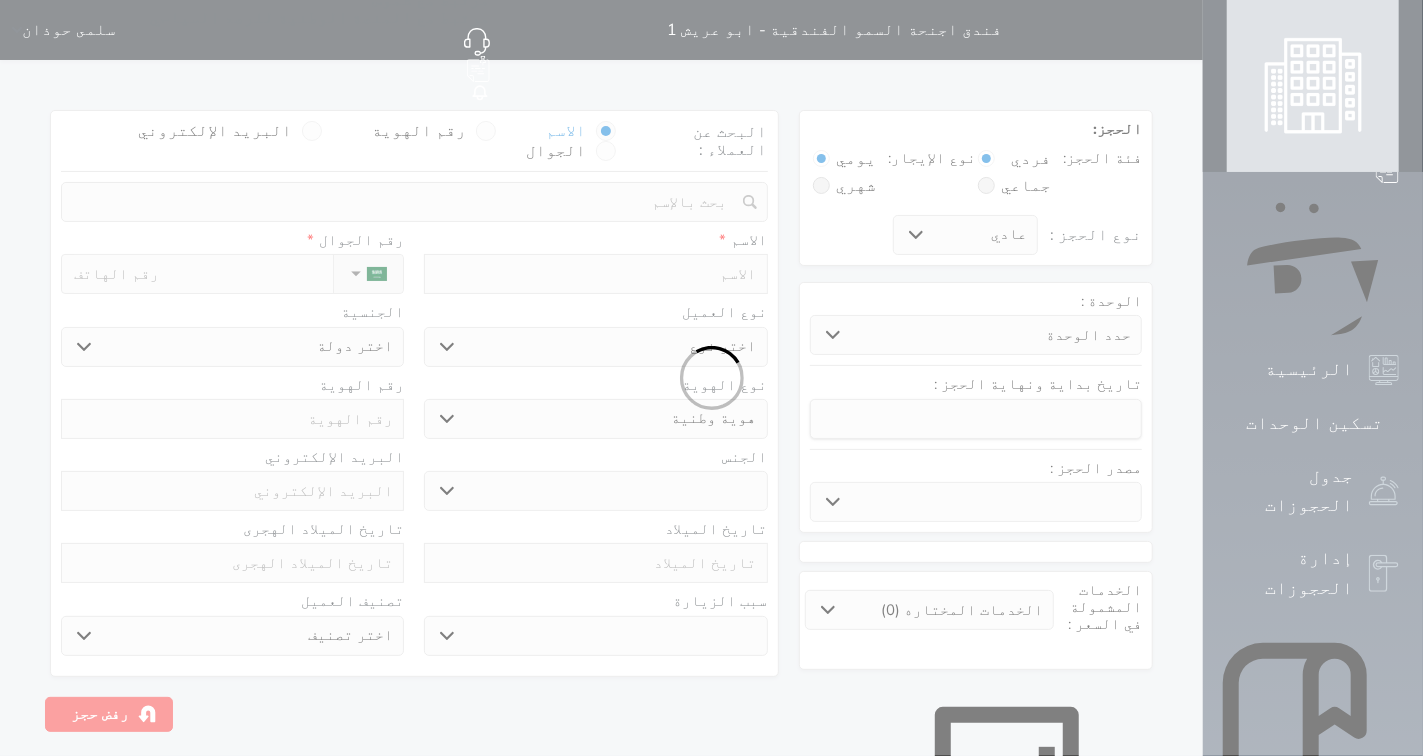 select 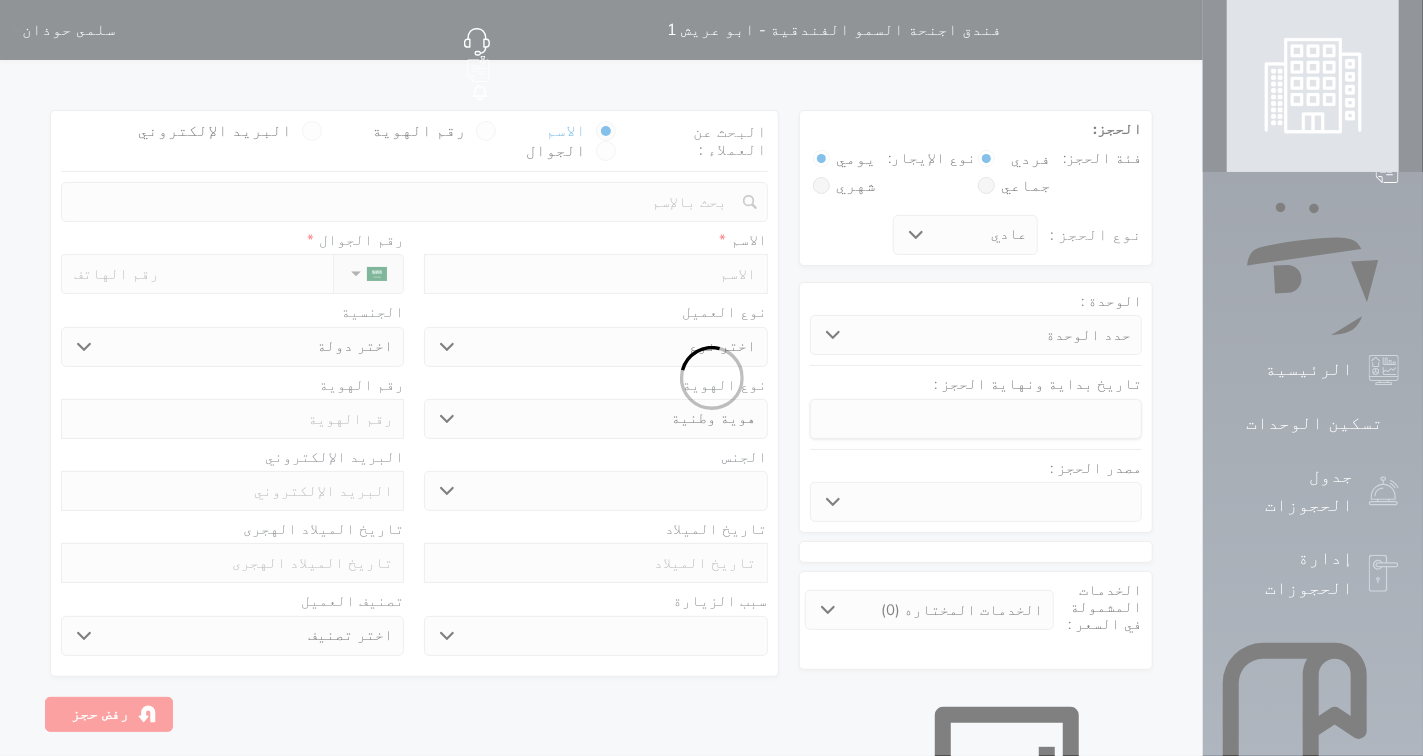 select 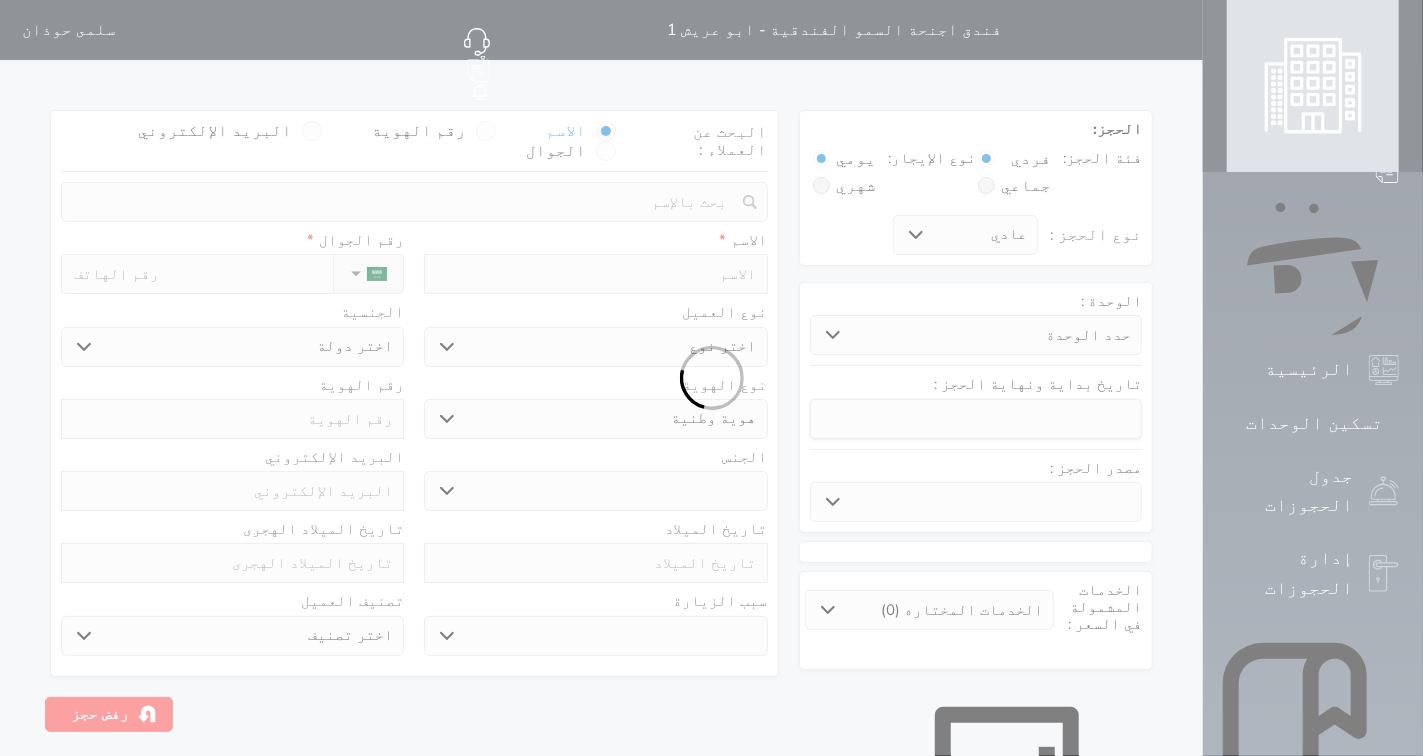 select 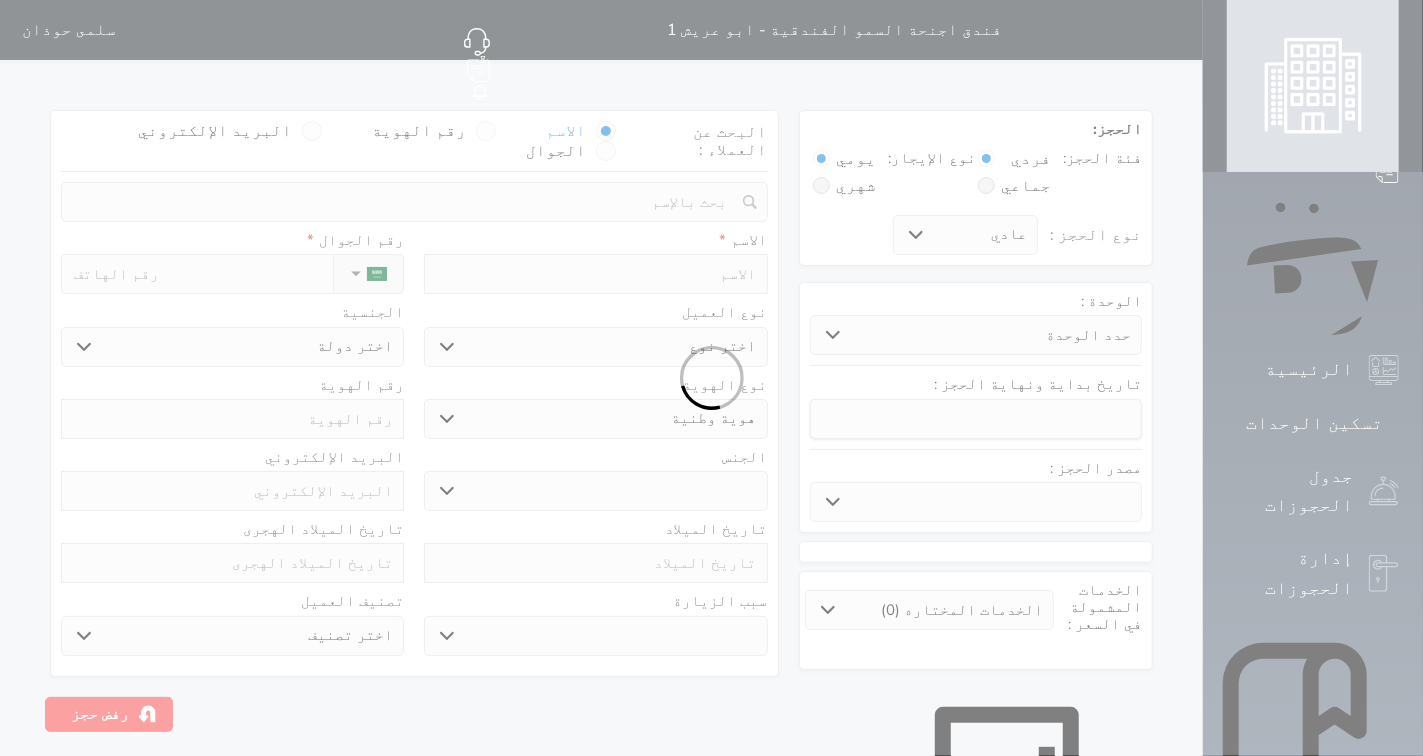 select 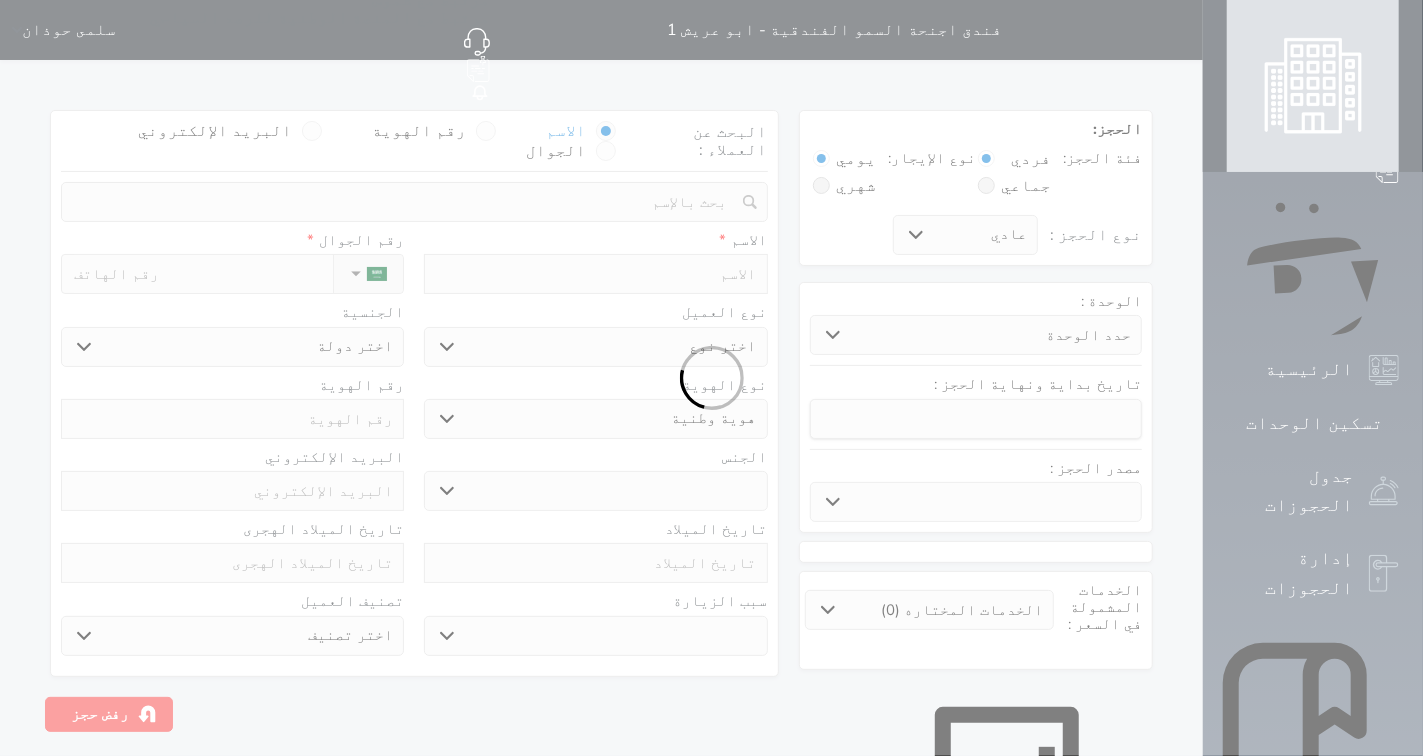 select 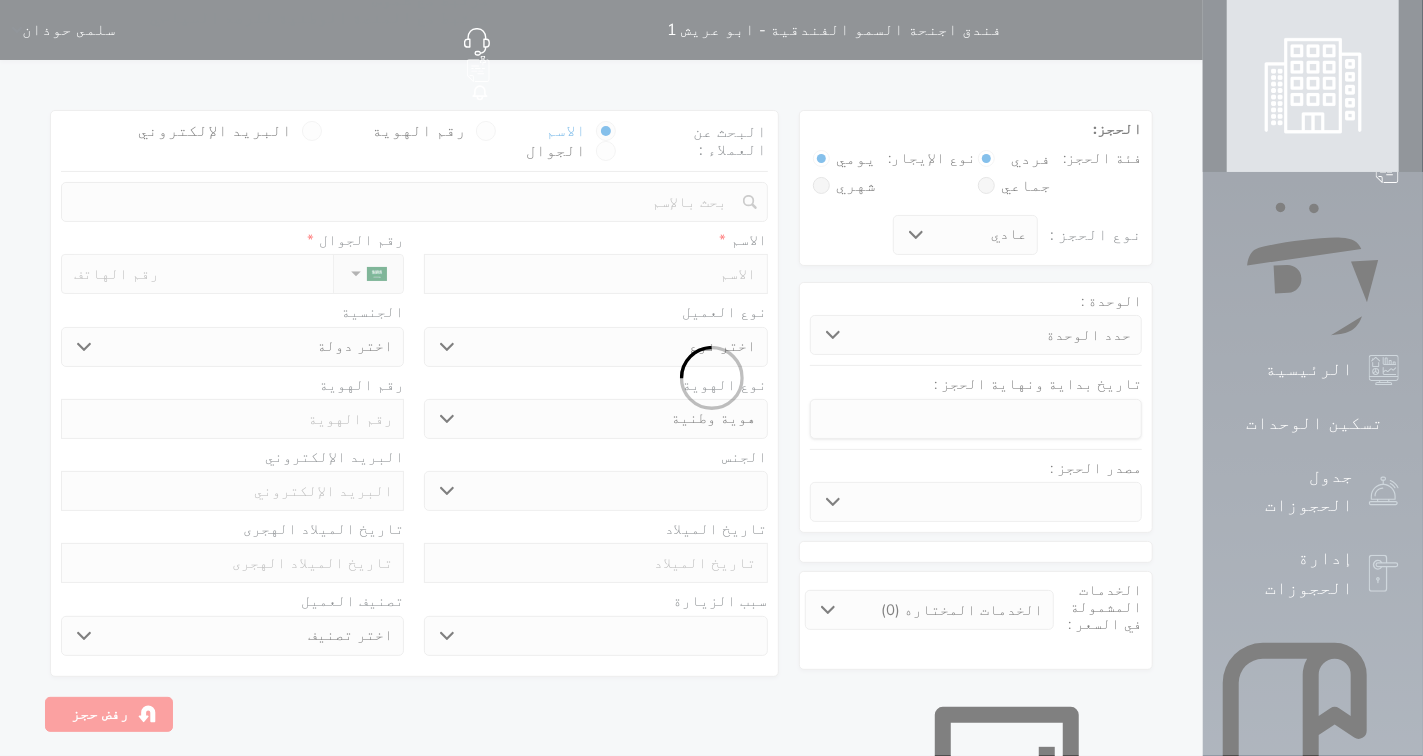 select 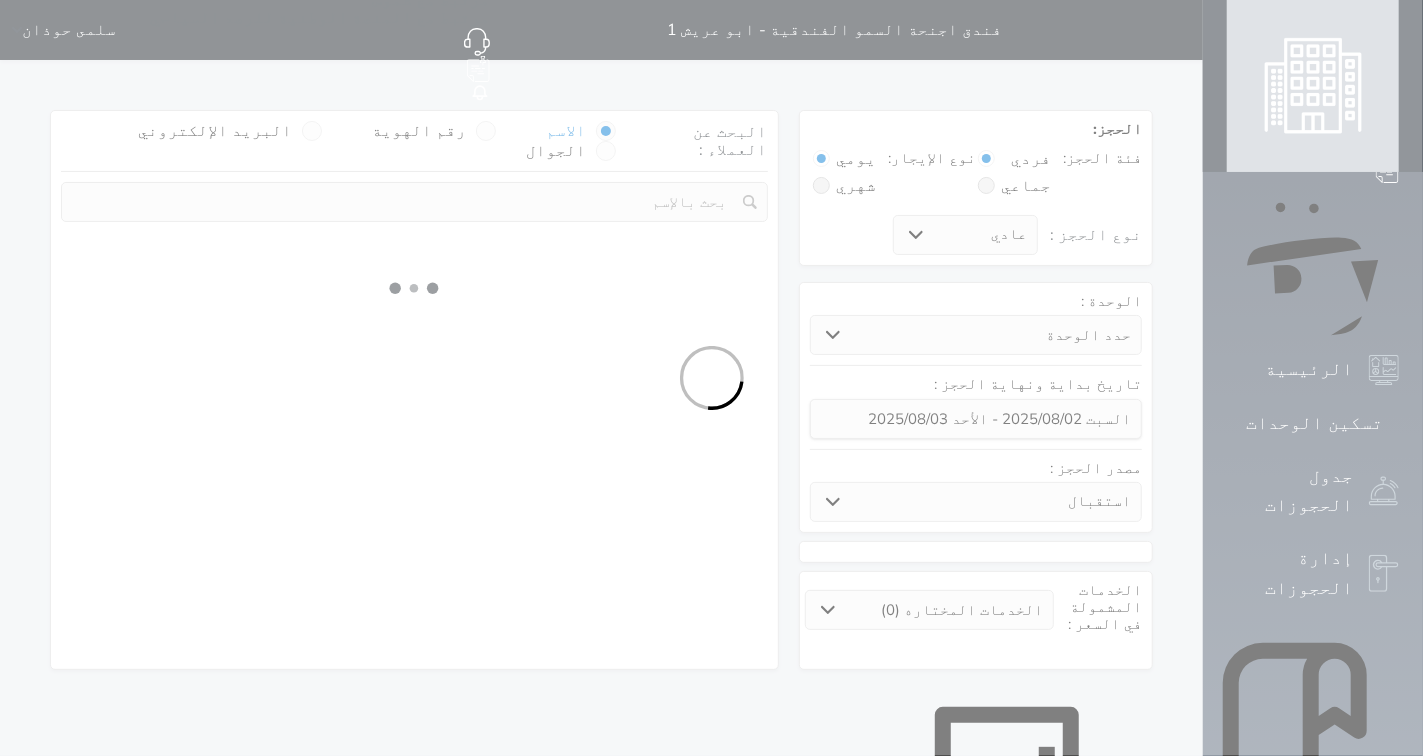 select 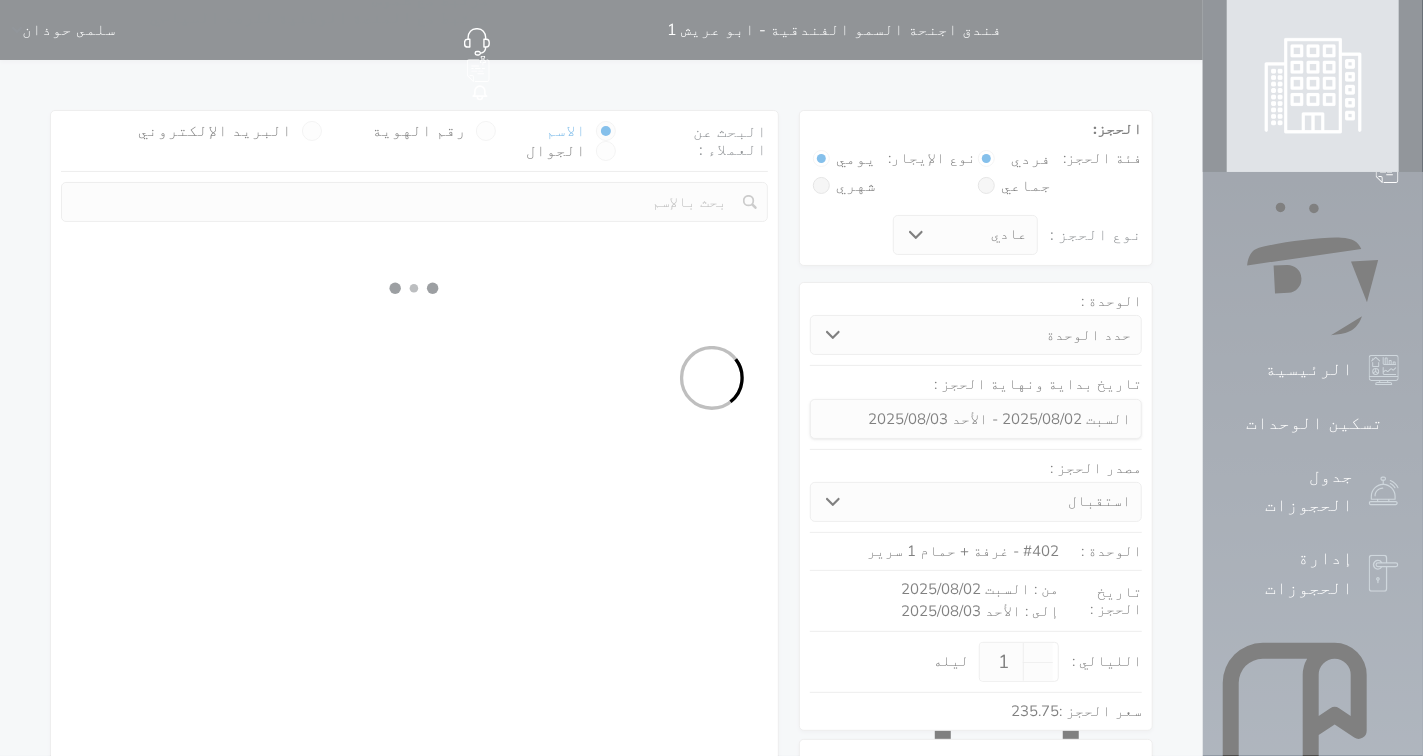 select on "1" 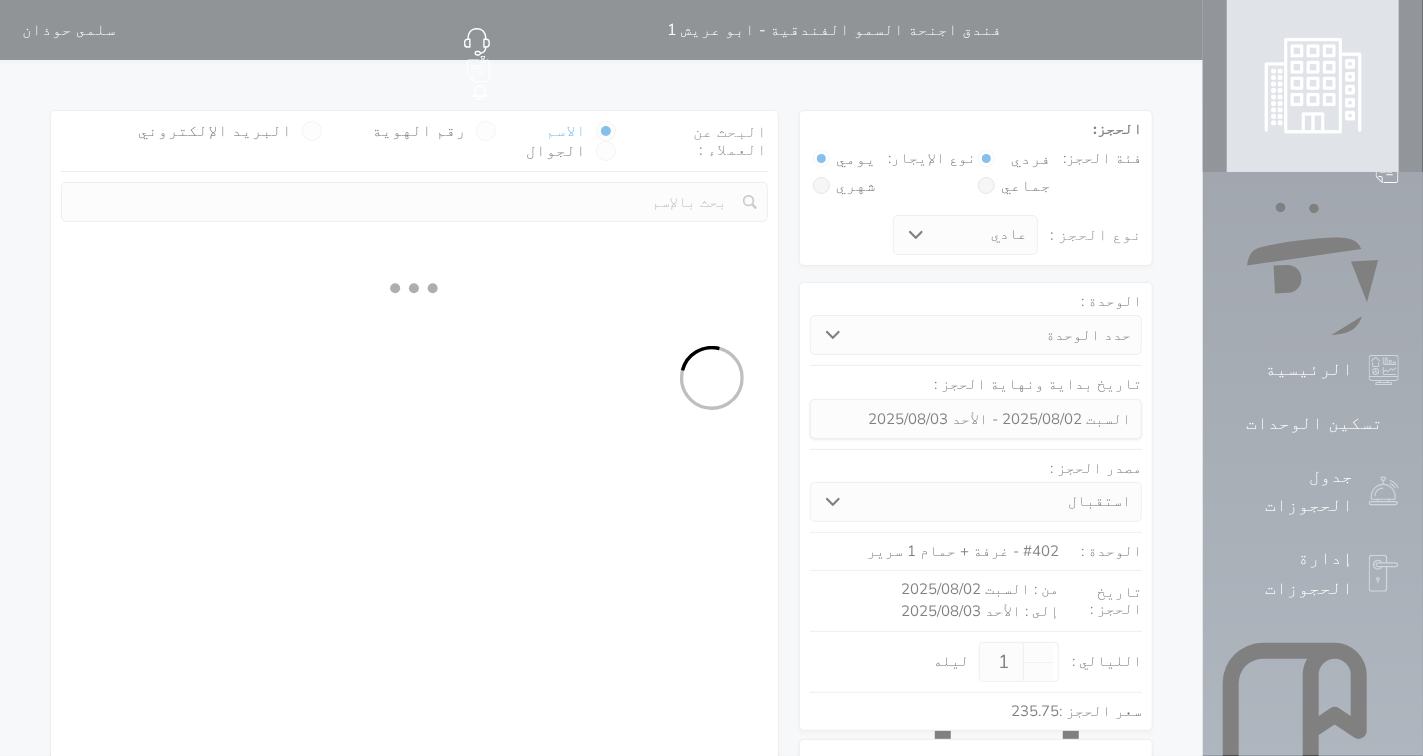 select on "113" 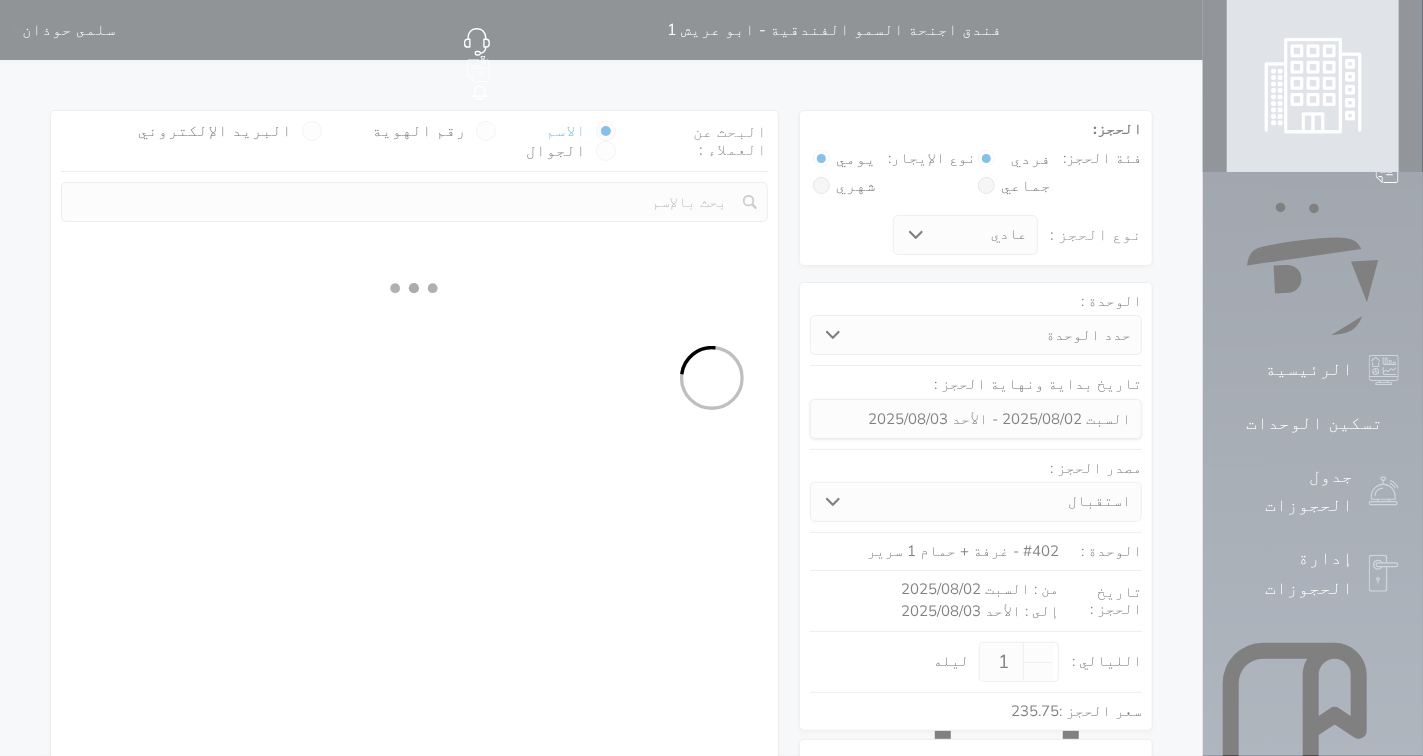 select on "1" 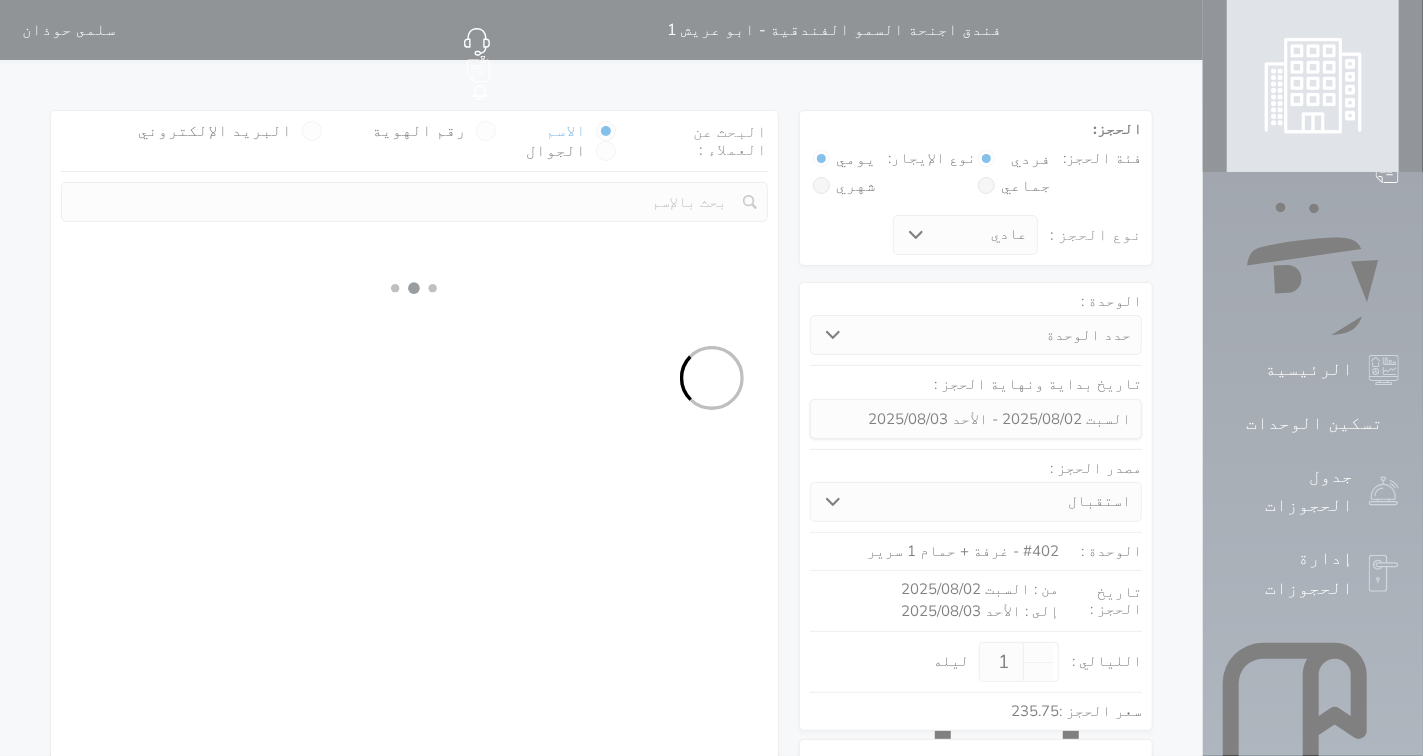 select 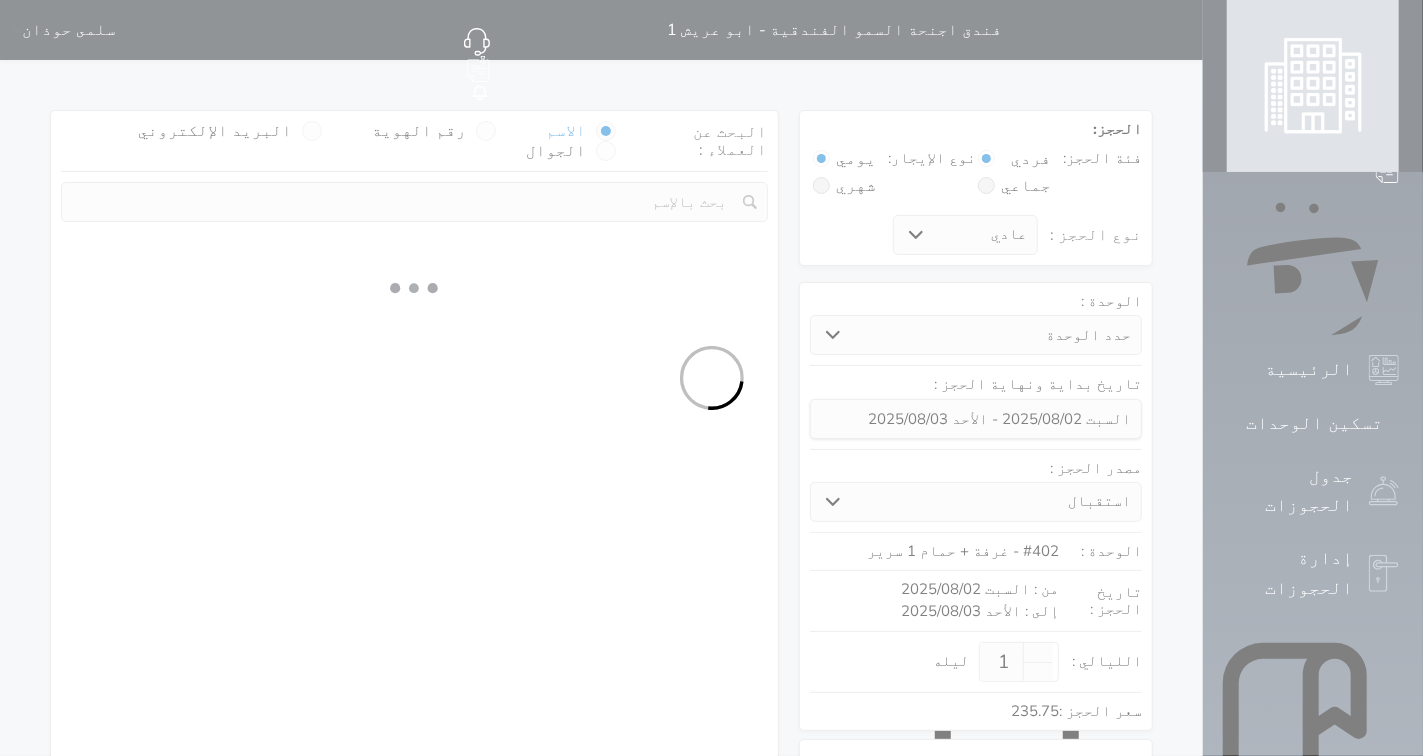 select on "7" 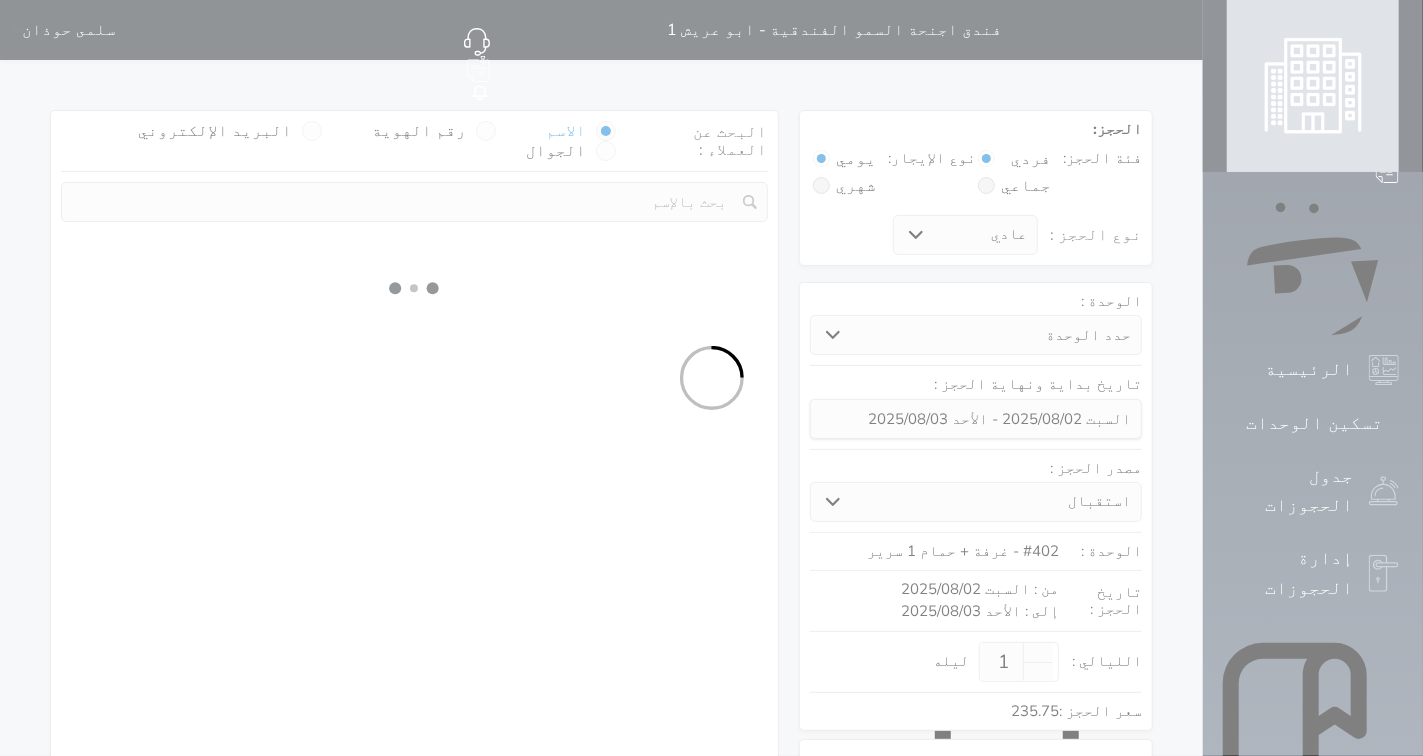 select 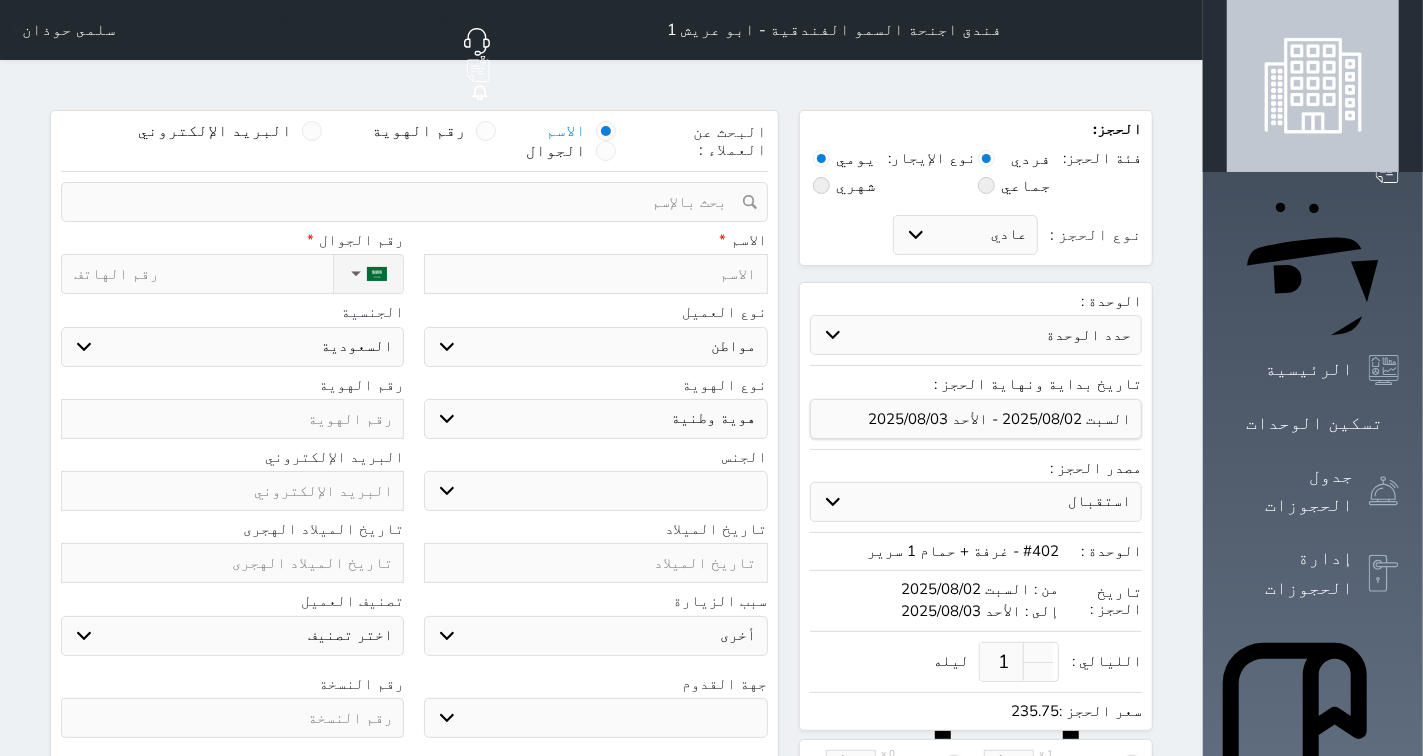 select 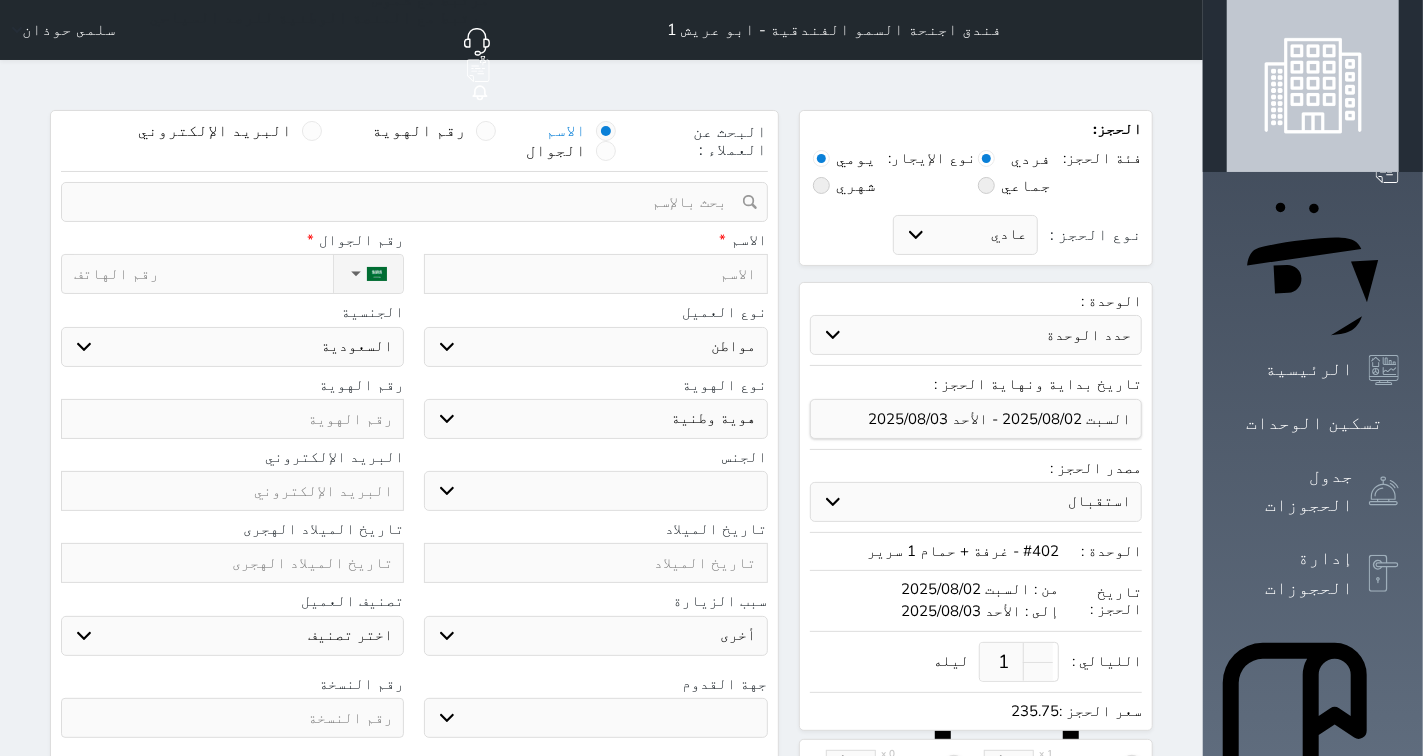 select 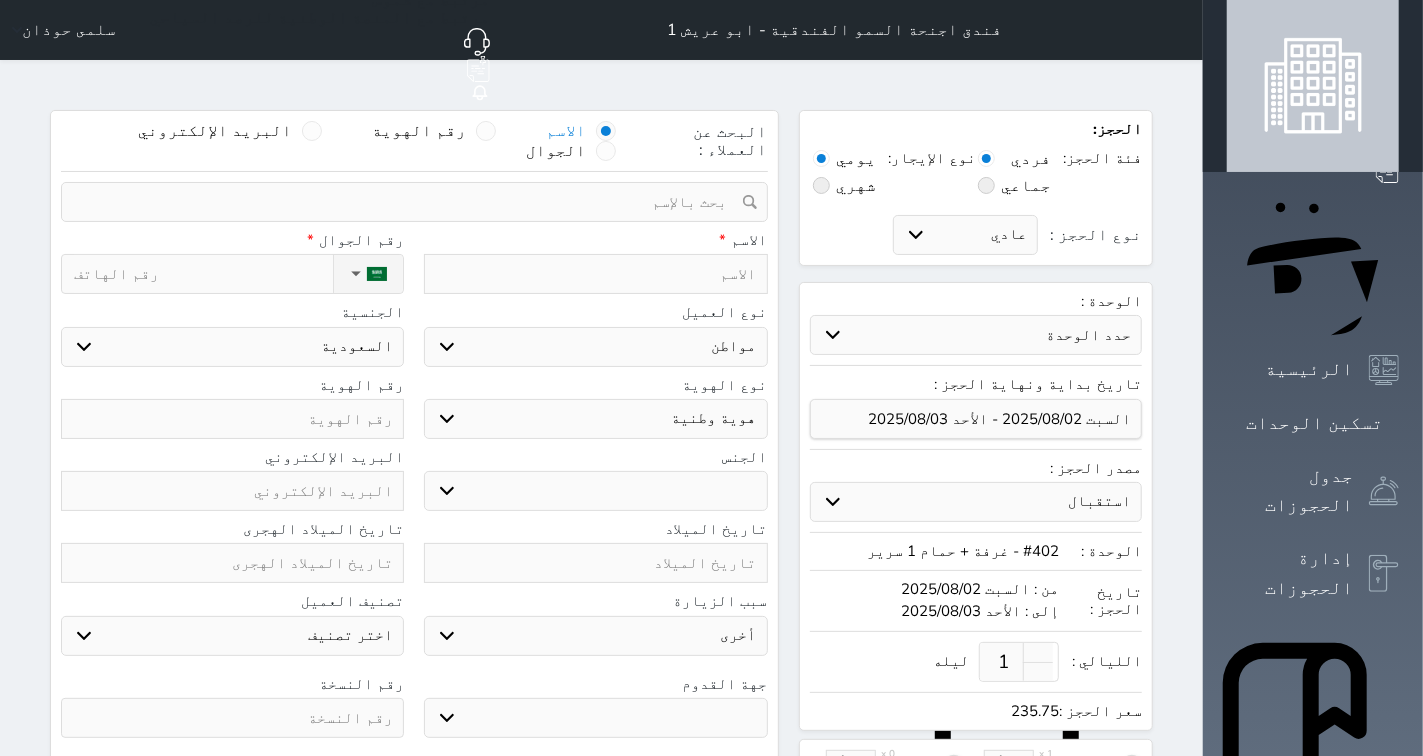 select 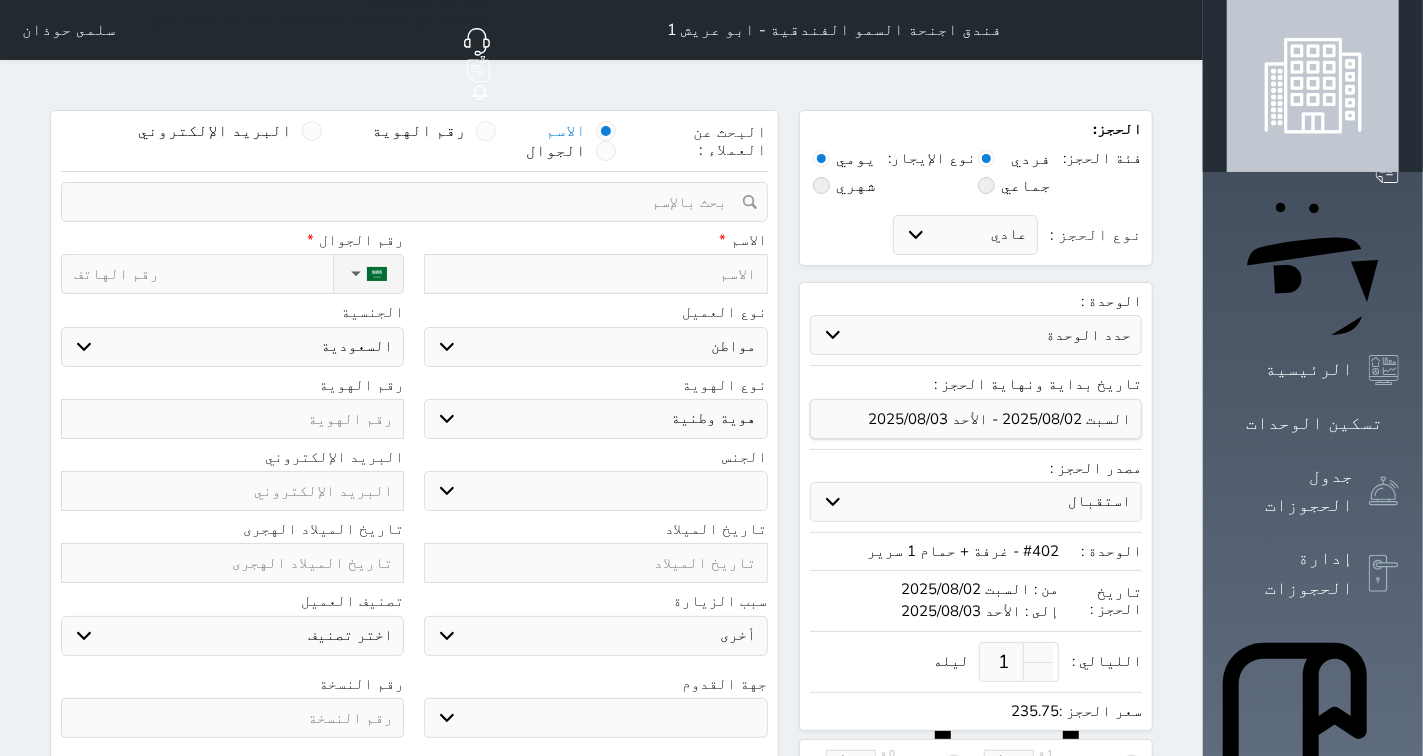 select 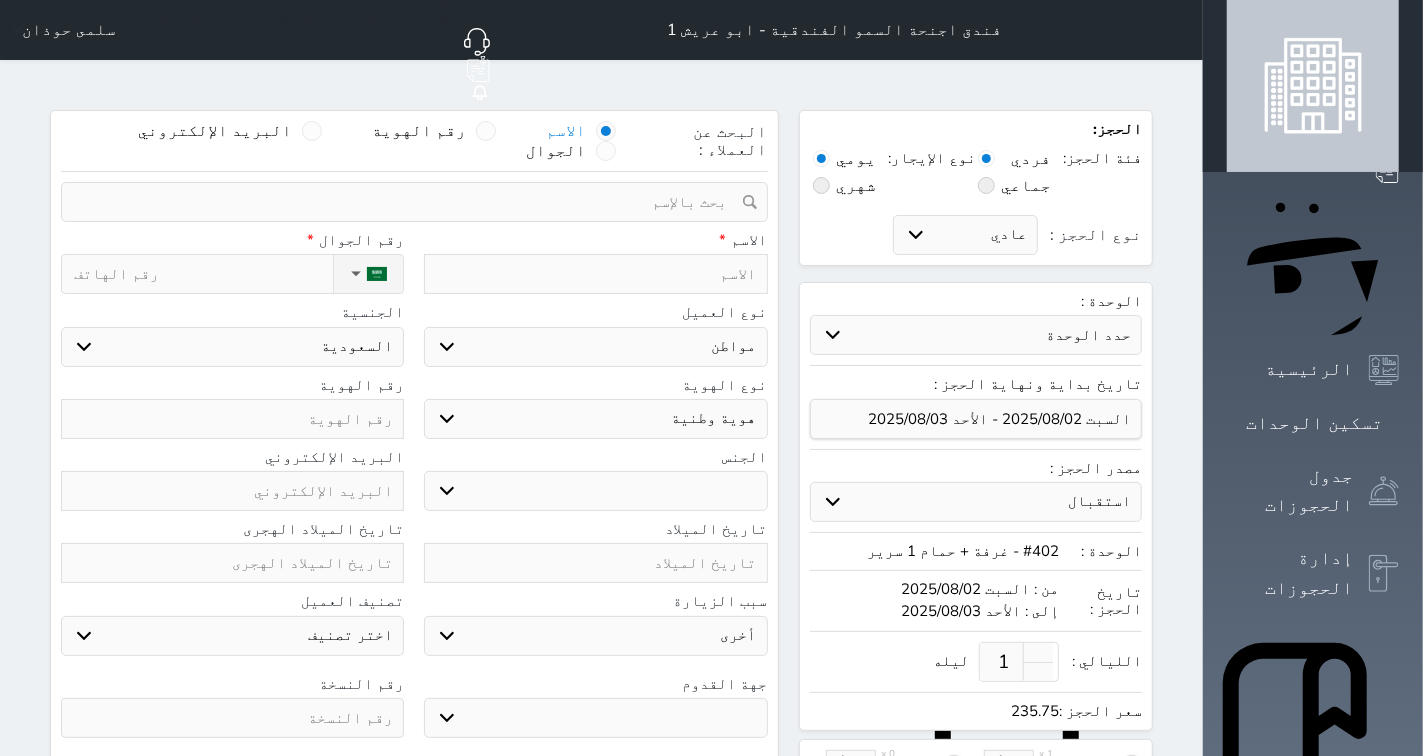 select 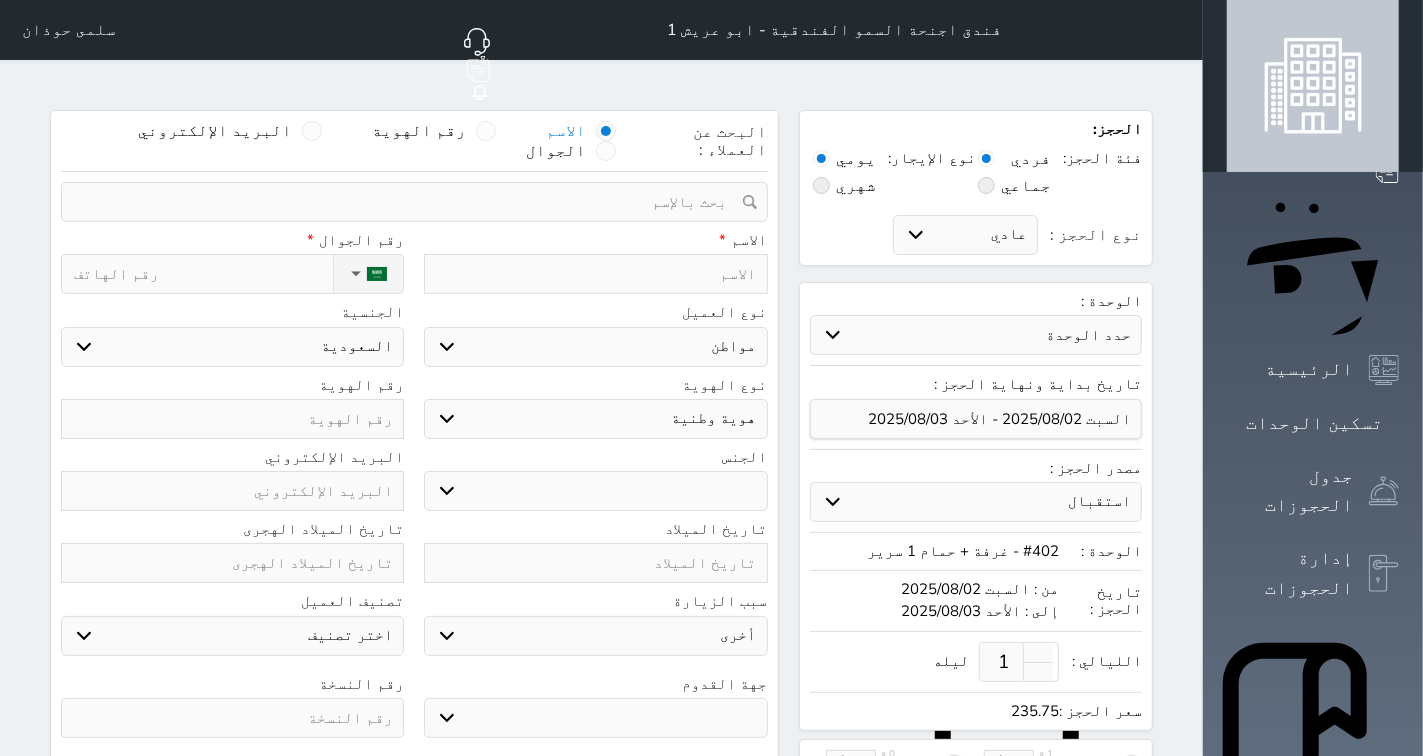 select 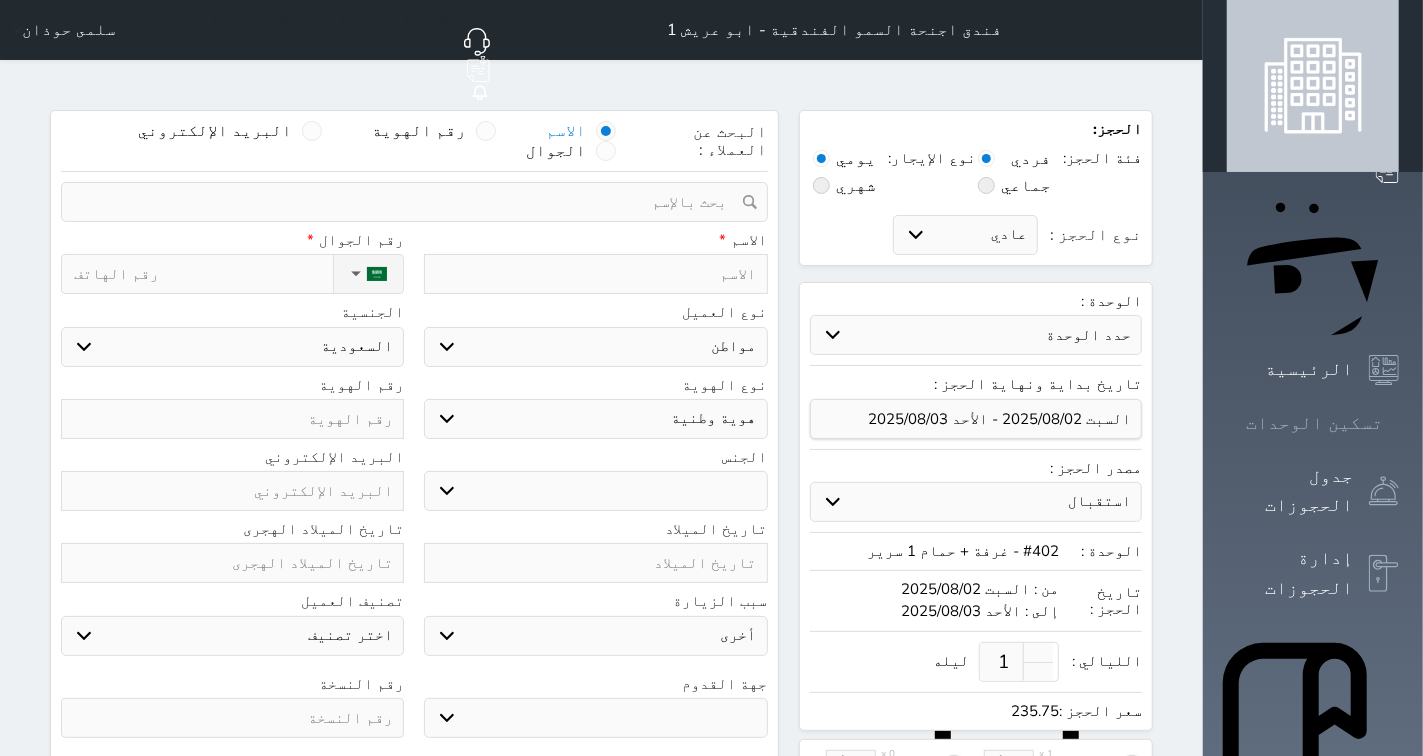 click 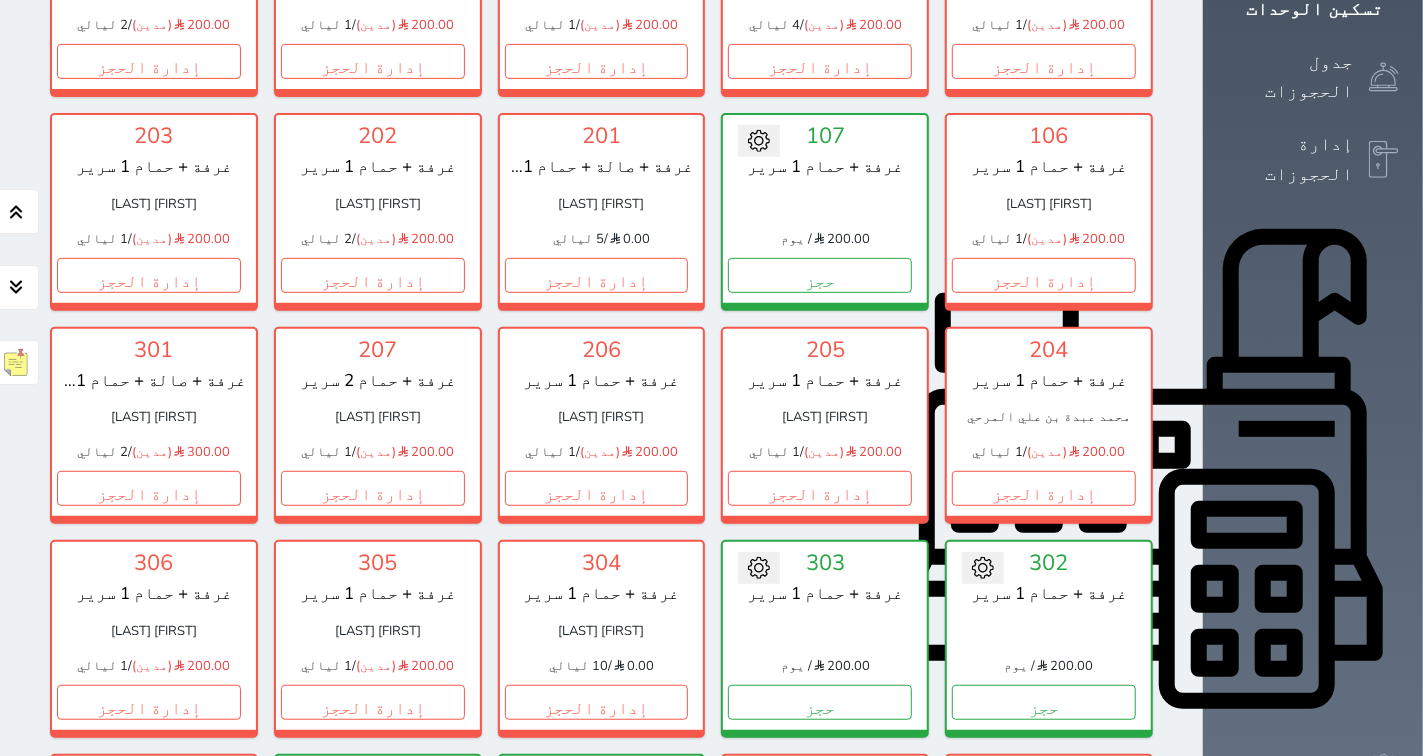 scroll, scrollTop: 522, scrollLeft: 0, axis: vertical 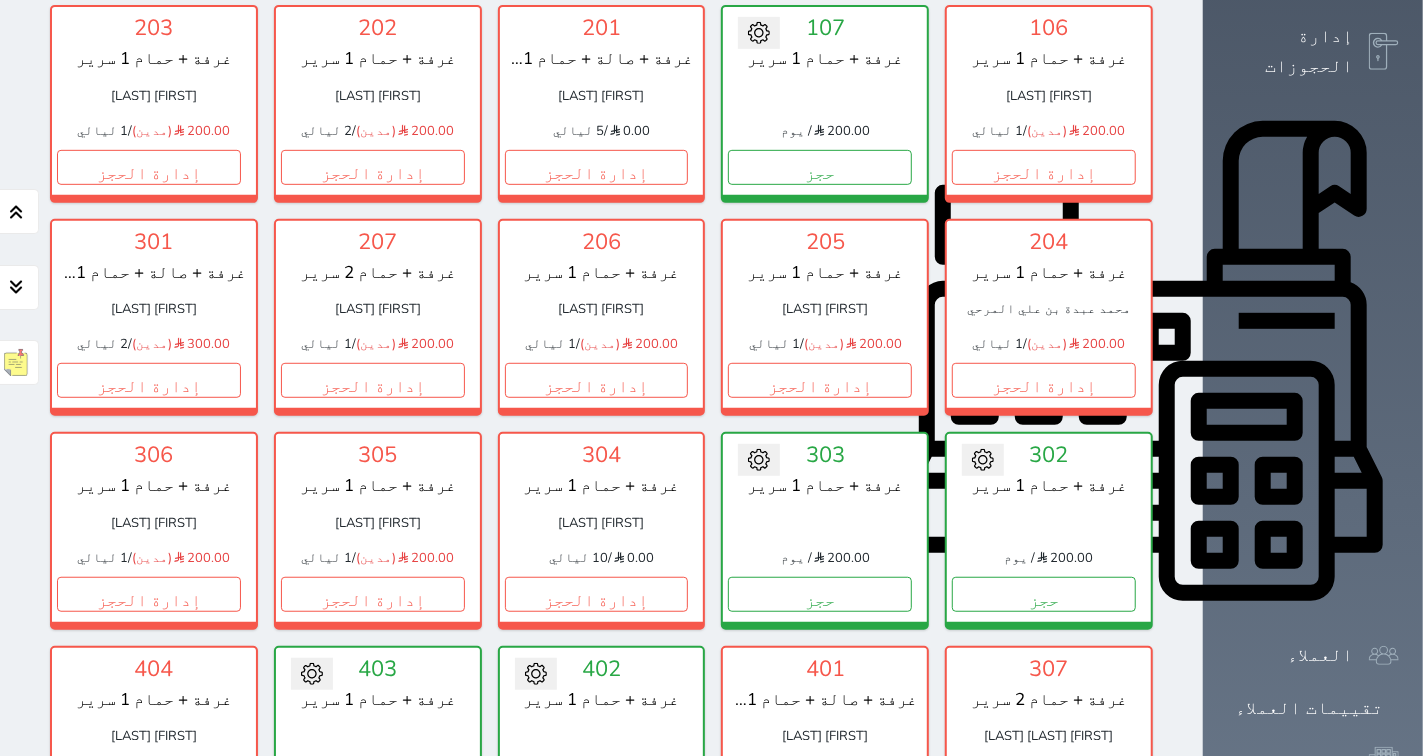 click on "حجز" at bounding box center (597, 807) 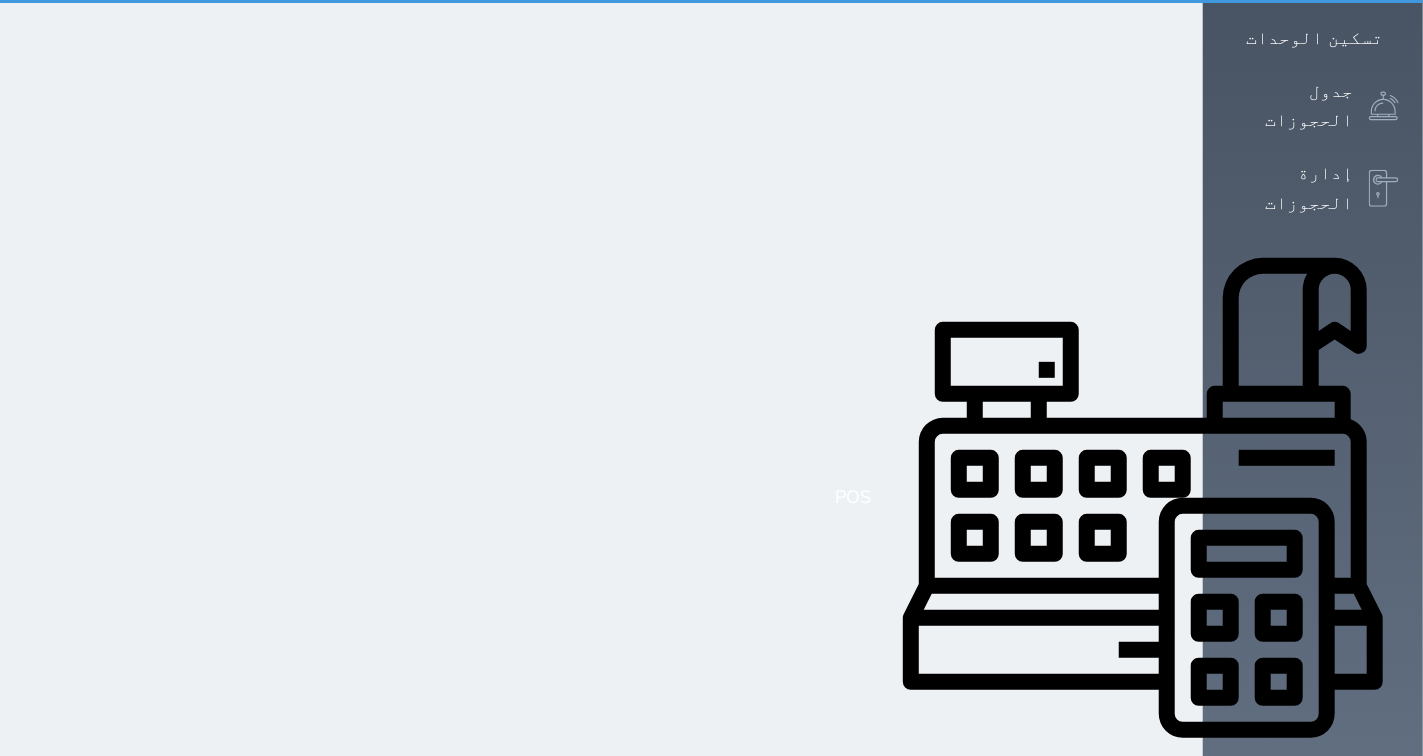 scroll, scrollTop: 10, scrollLeft: 0, axis: vertical 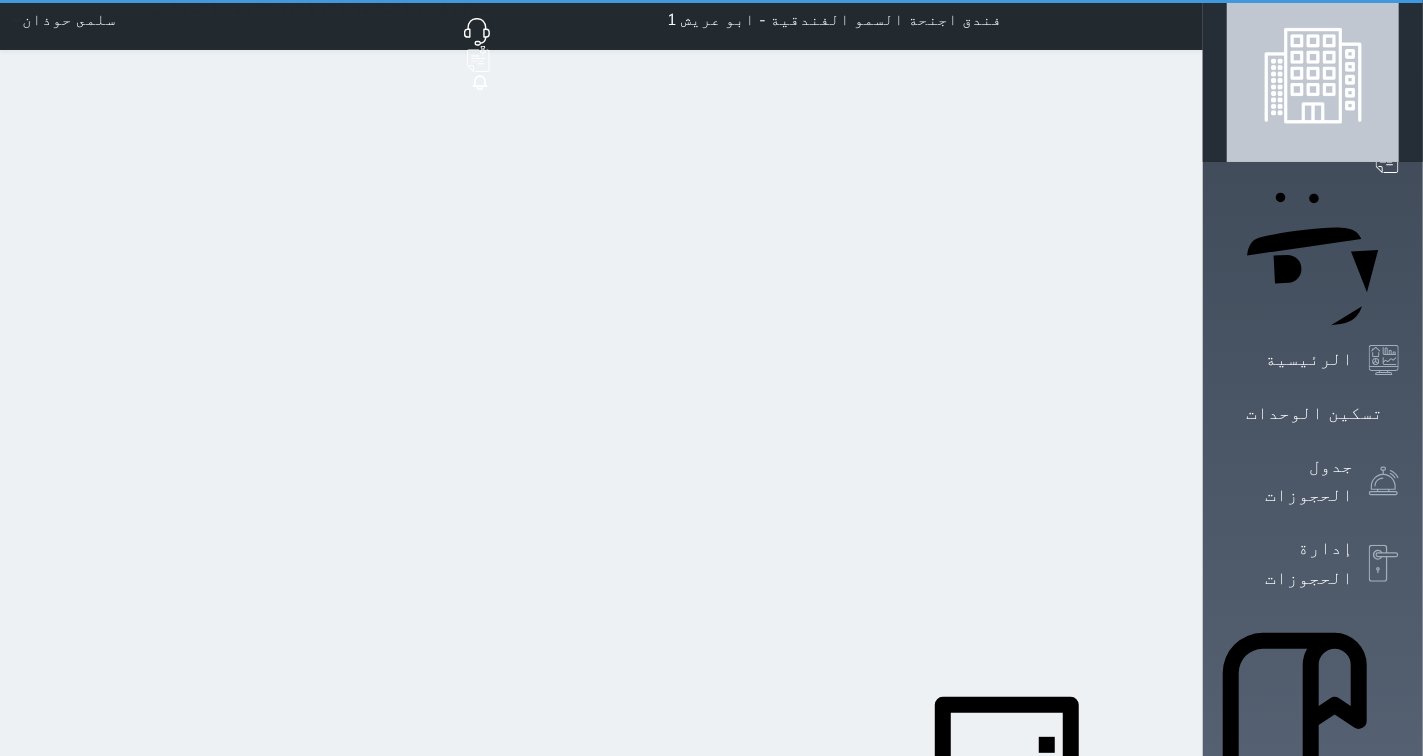 select on "1" 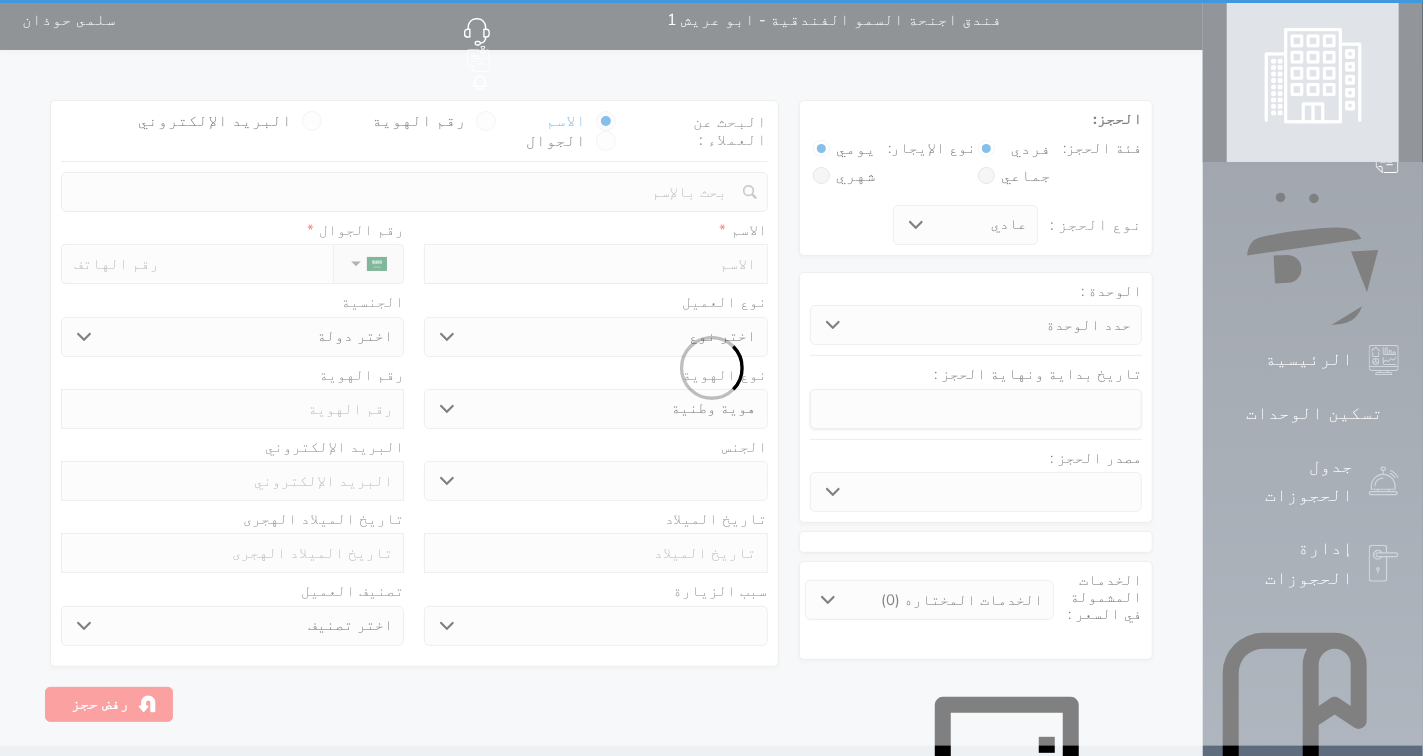 scroll, scrollTop: 0, scrollLeft: 0, axis: both 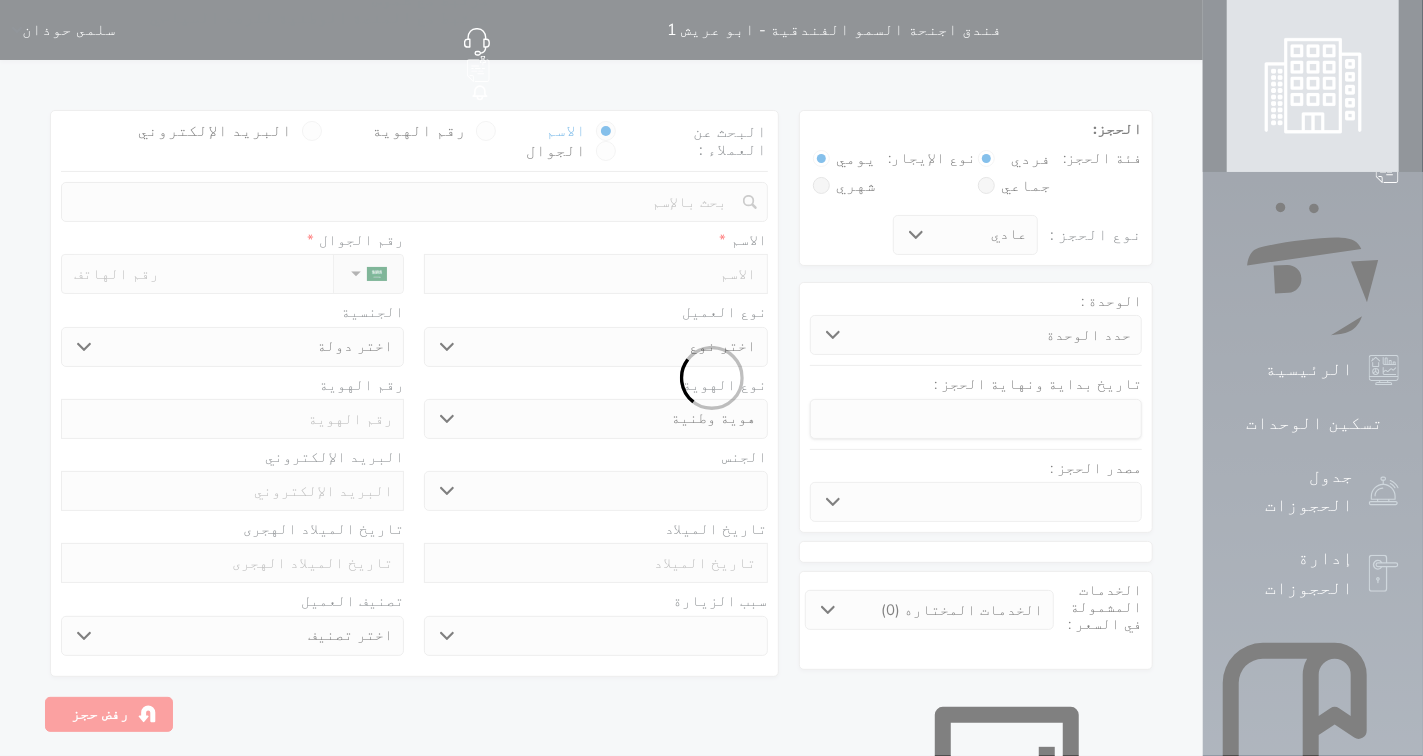select 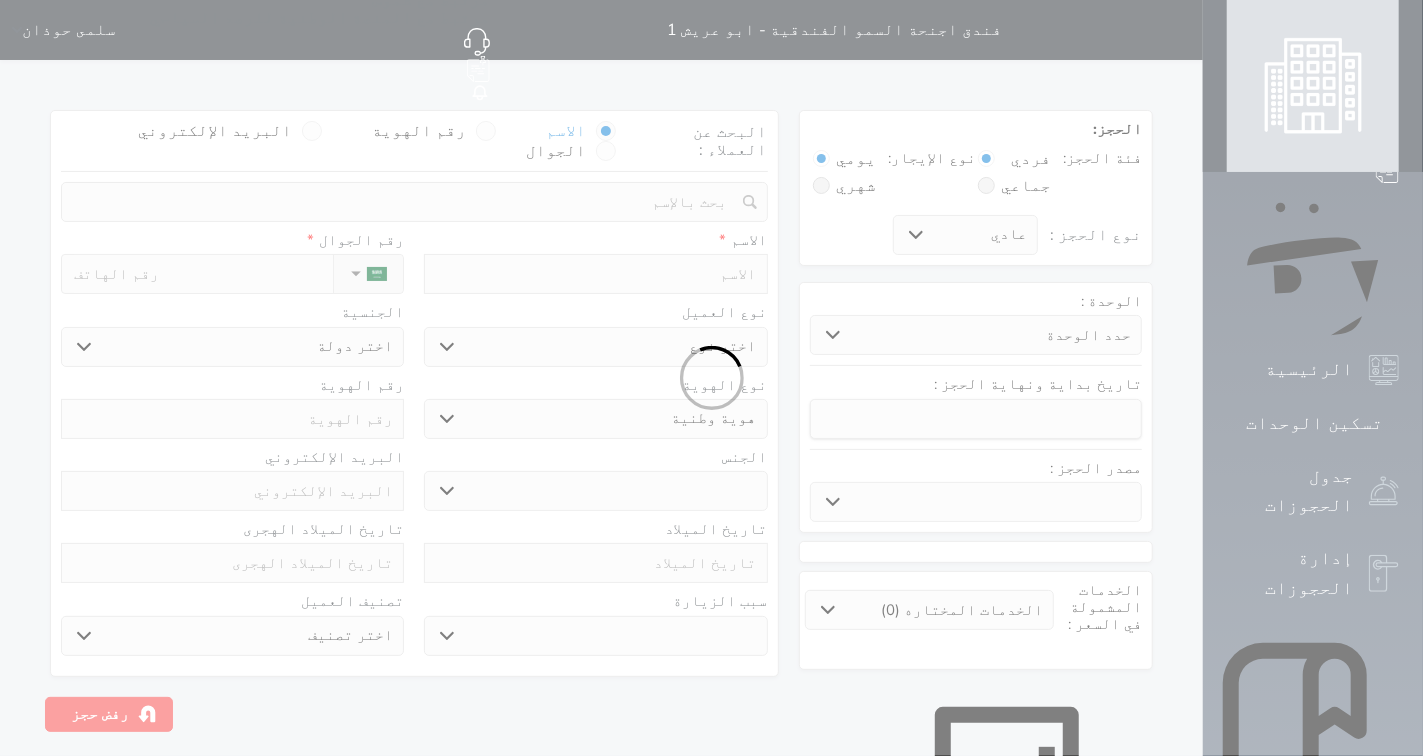 select on "33213" 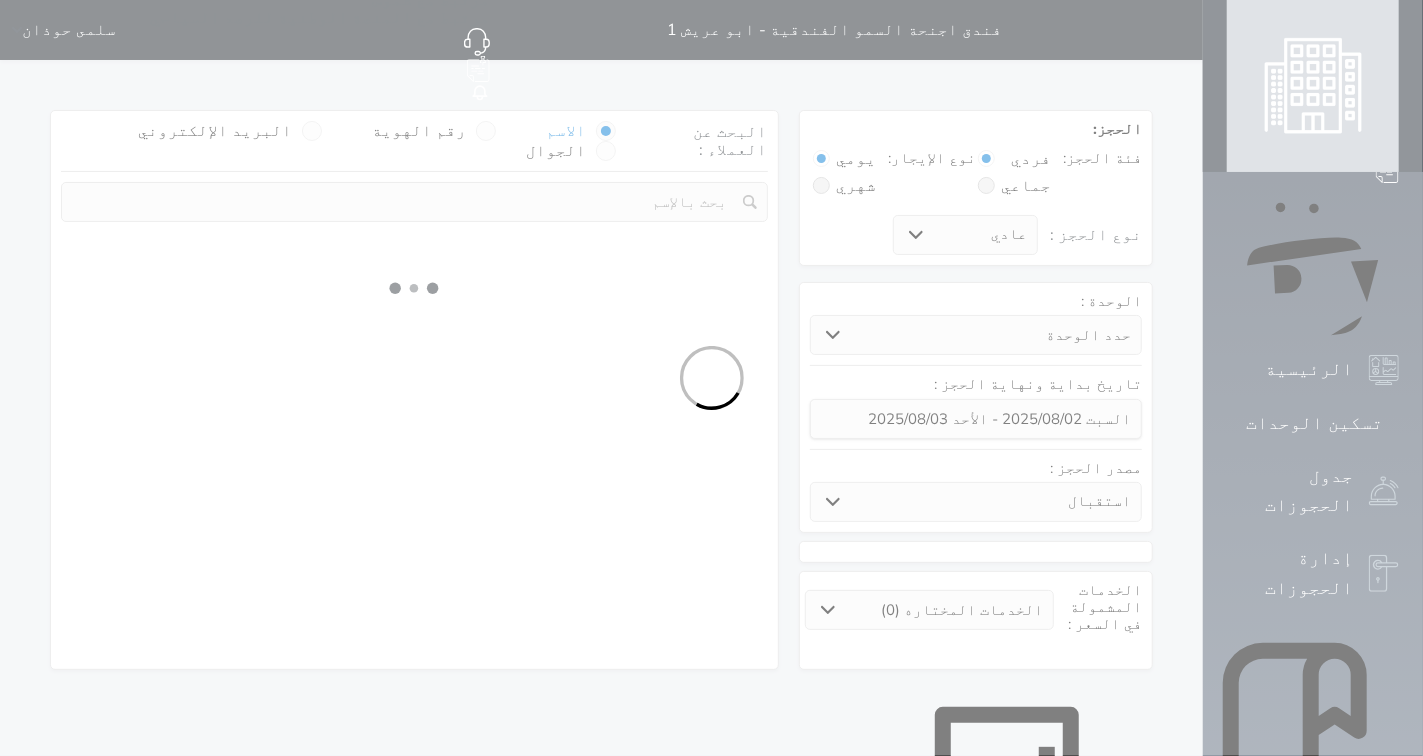 select 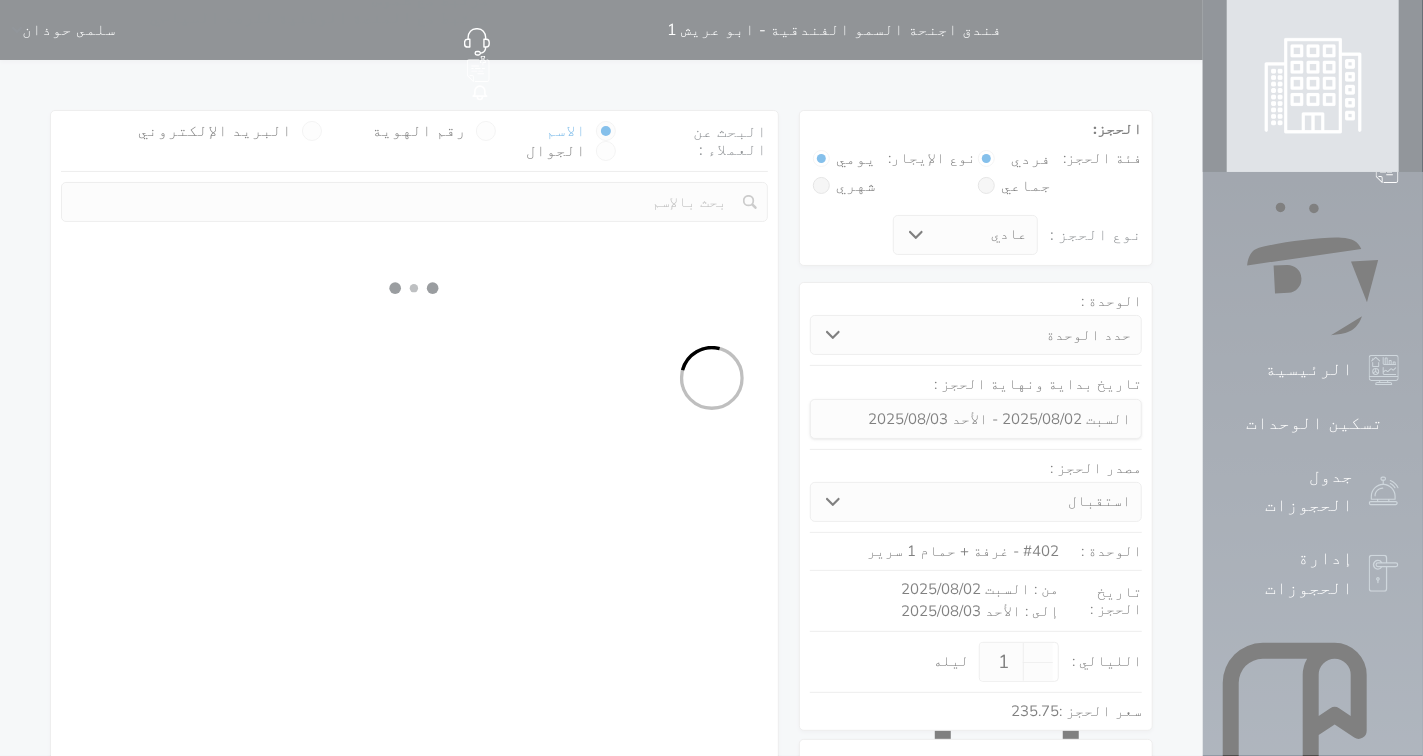 select on "1" 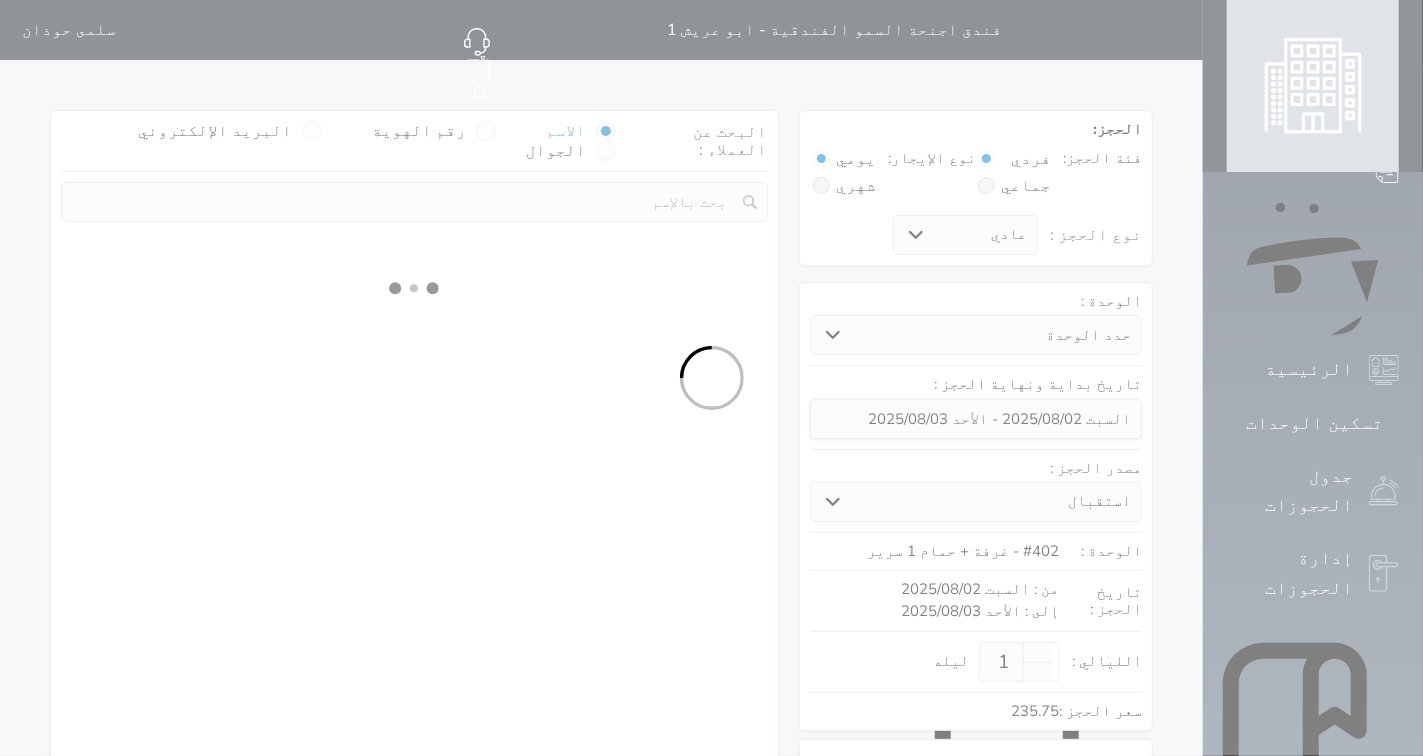 select on "113" 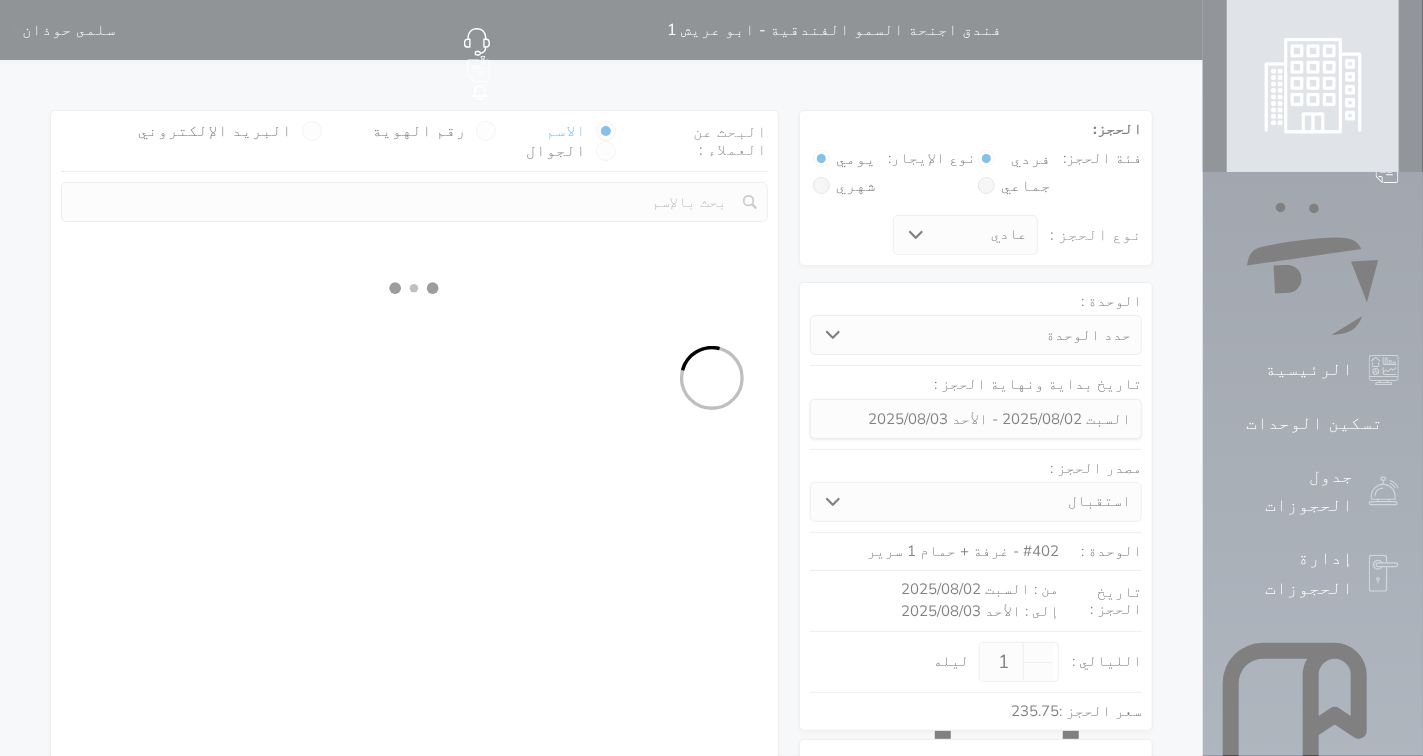 select on "1" 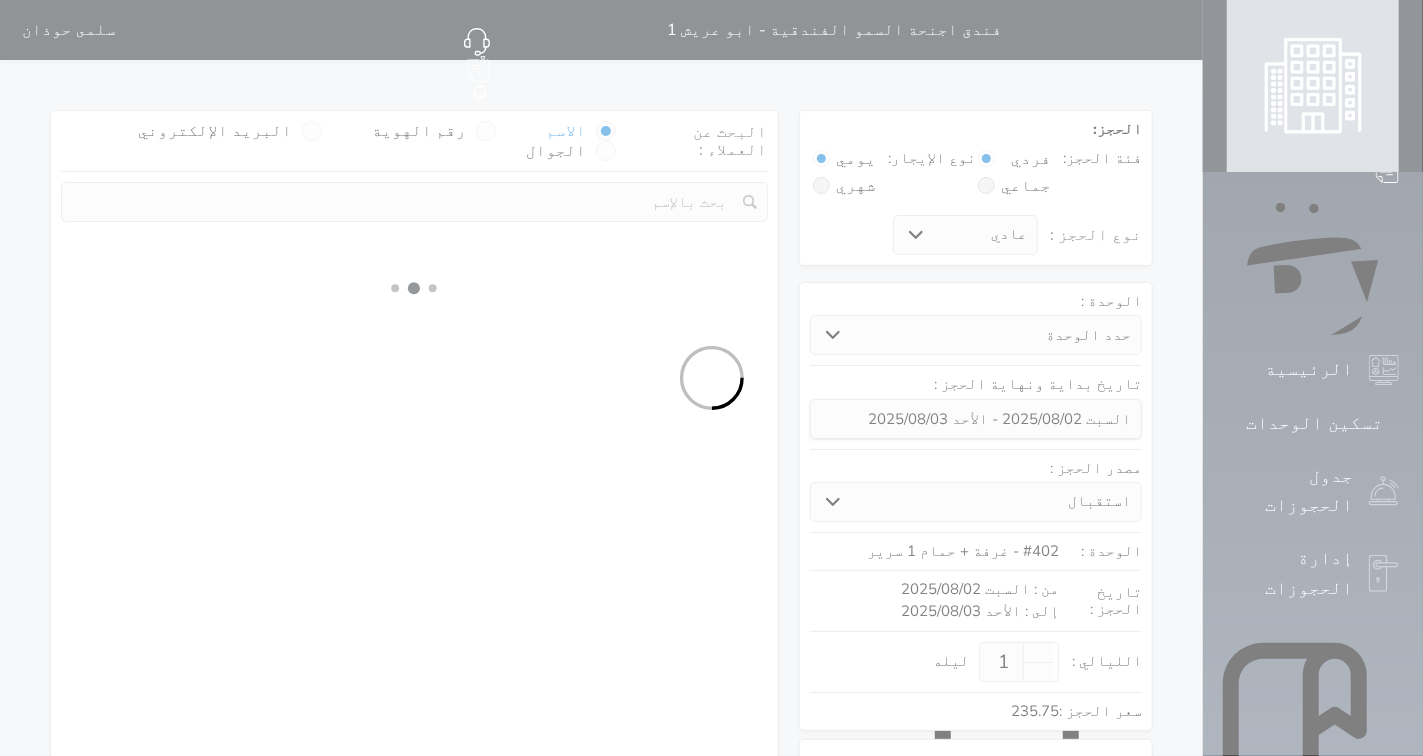 select 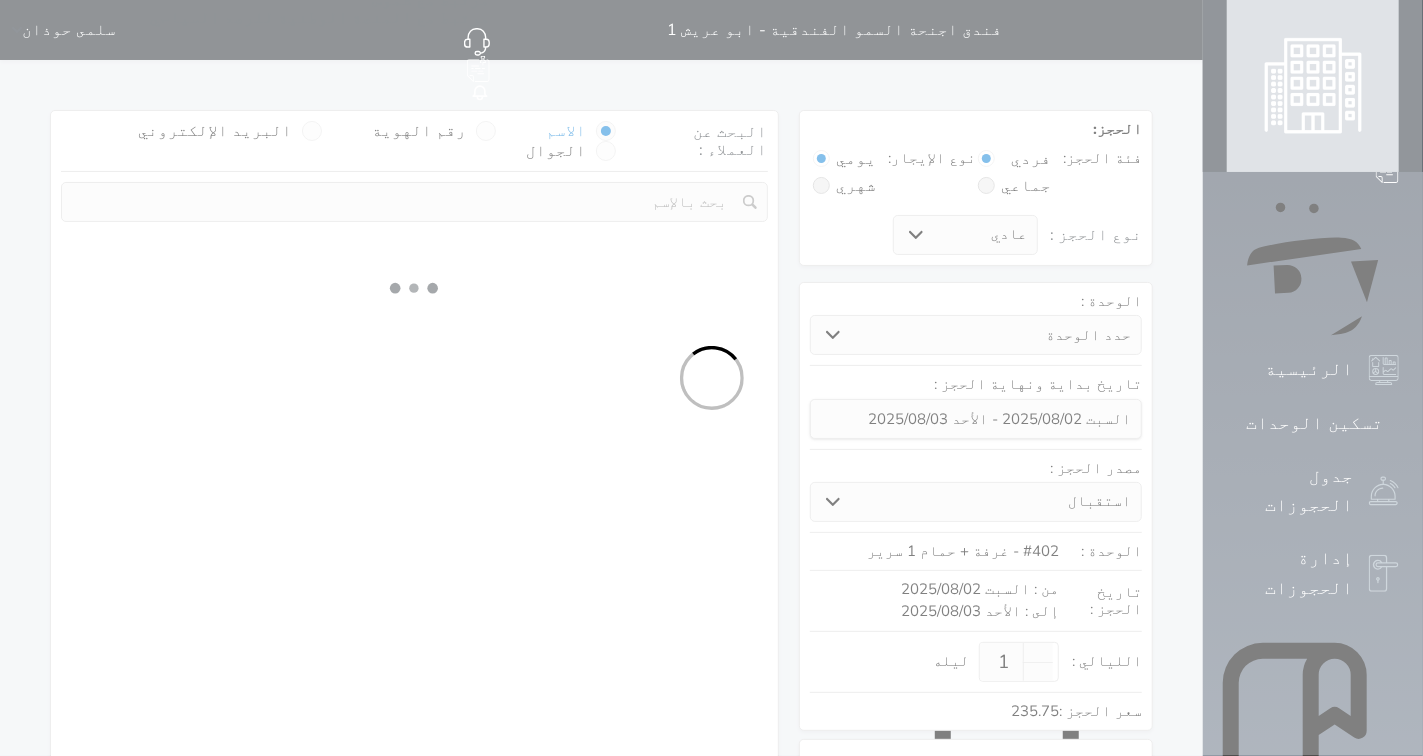 select on "7" 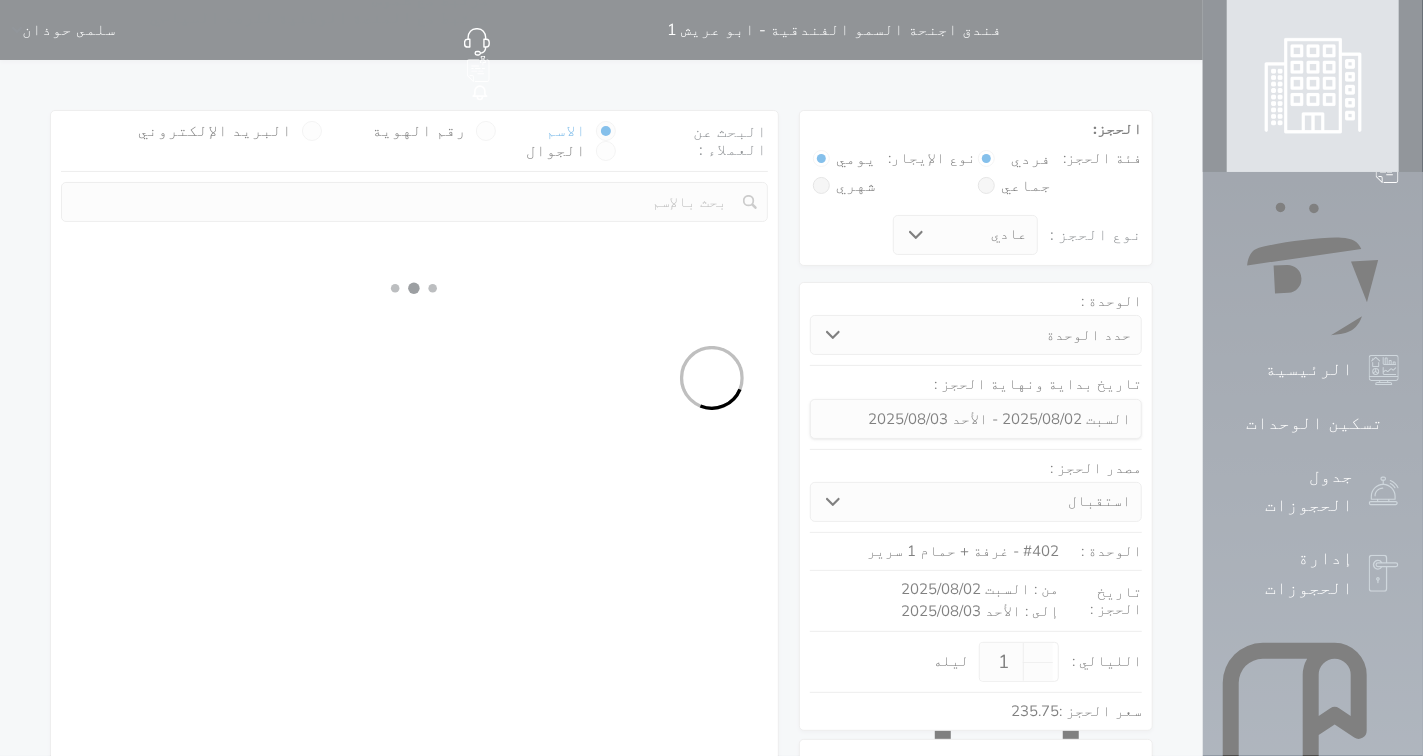 select 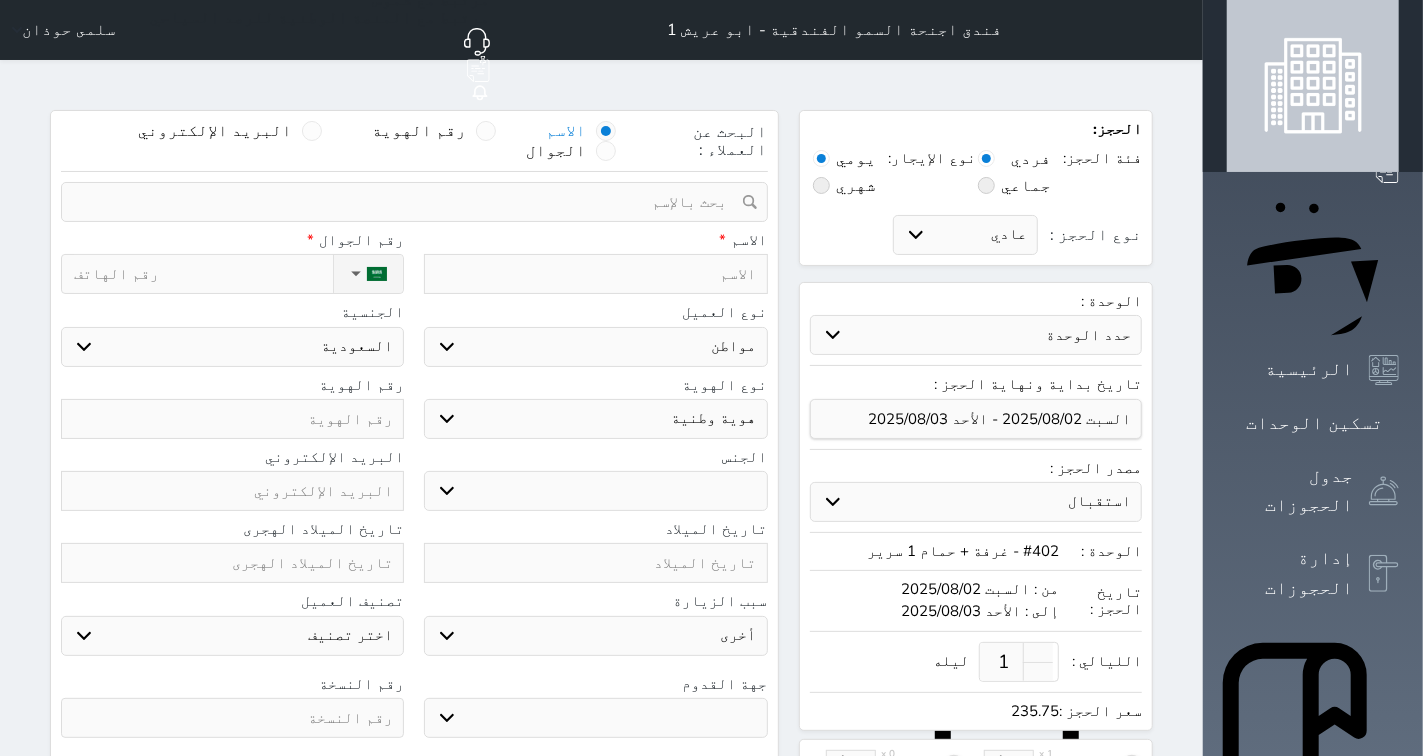 select 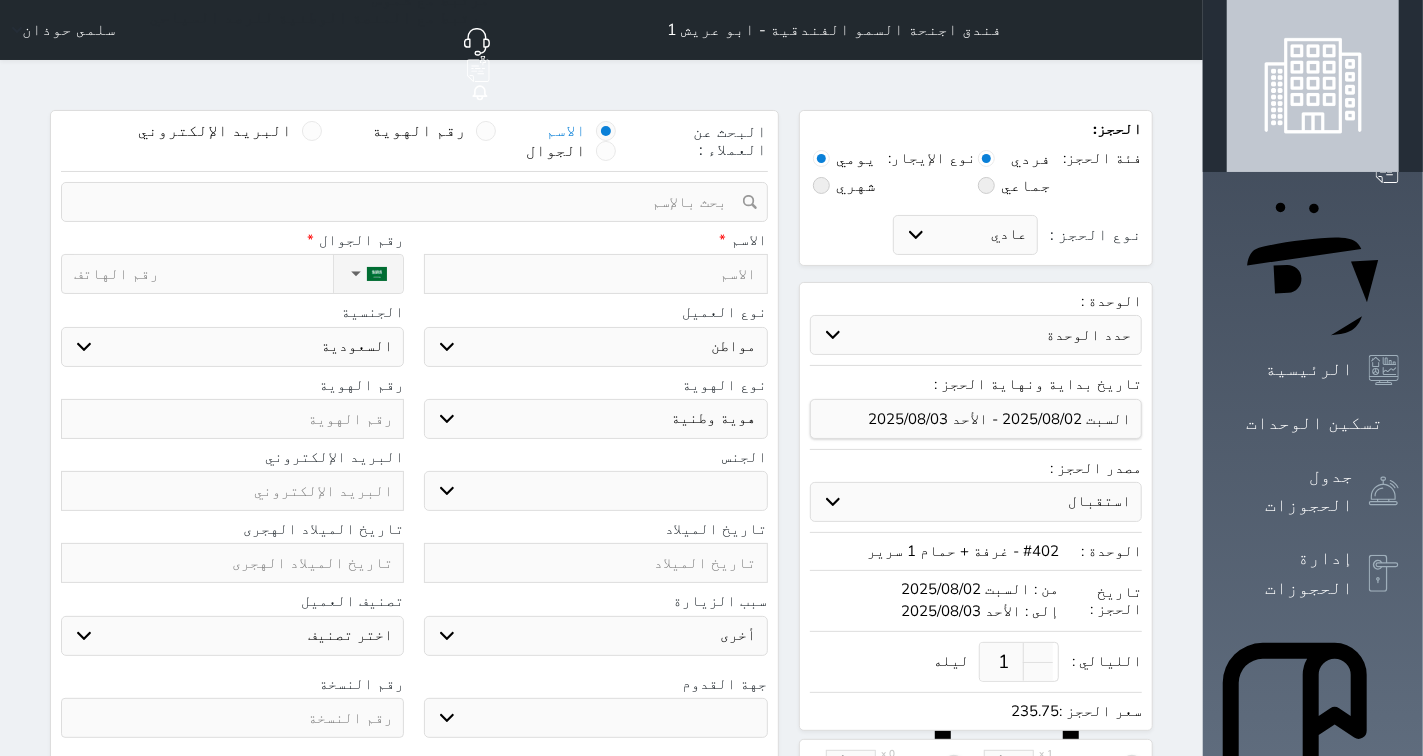 select 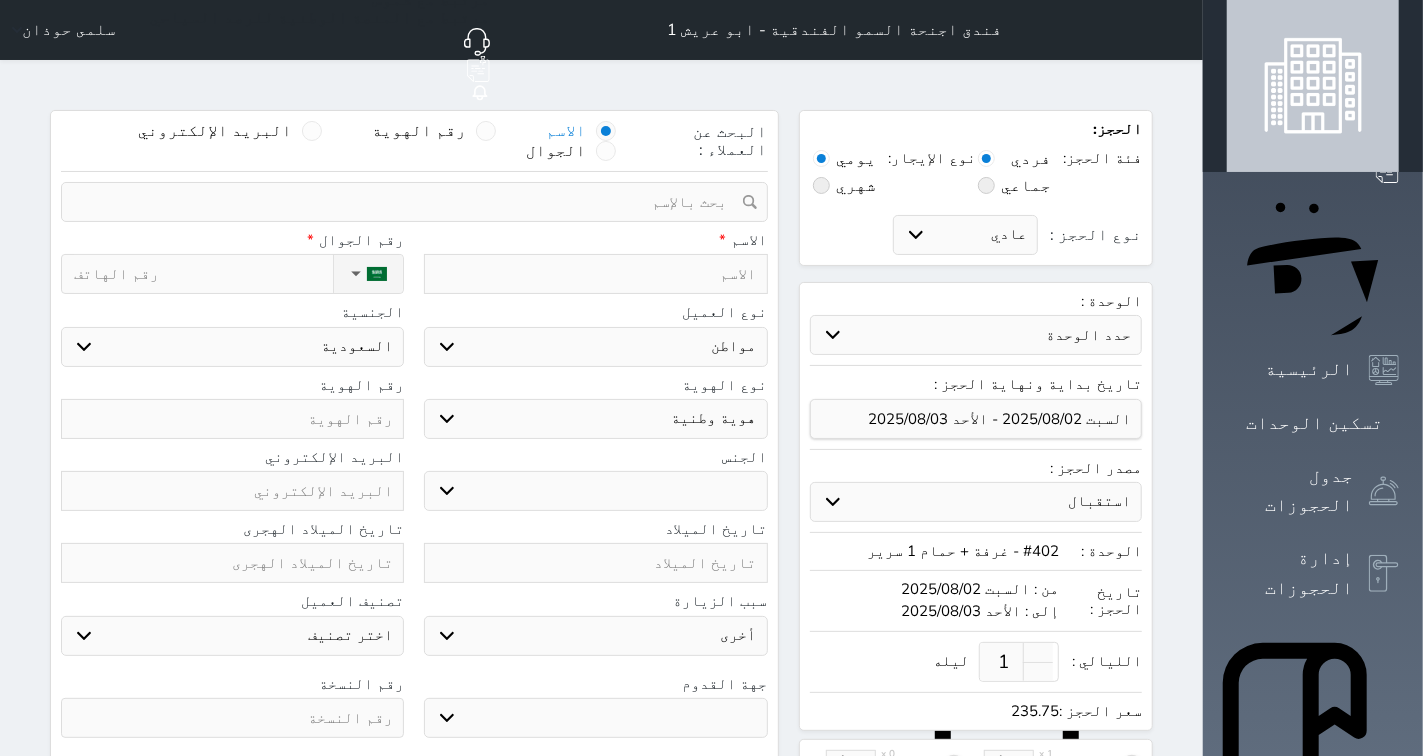 select 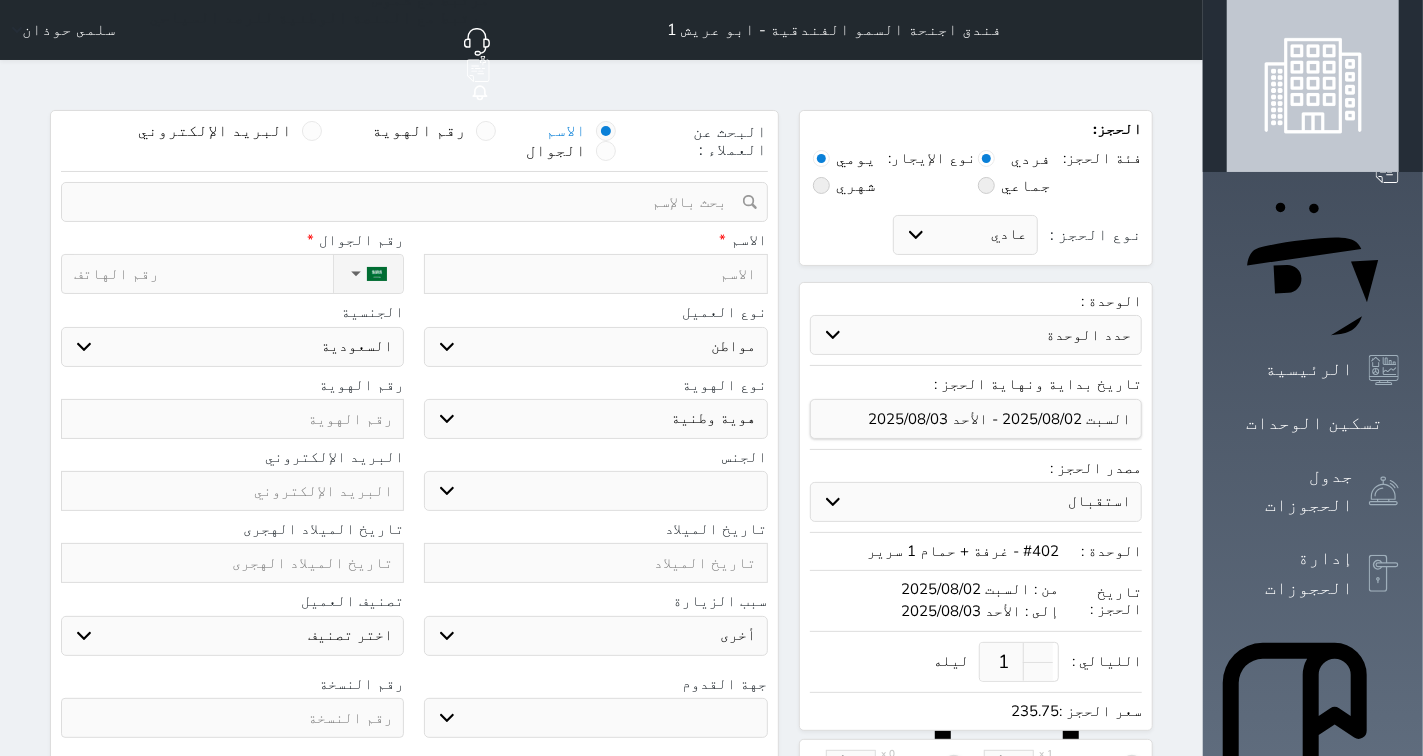 select 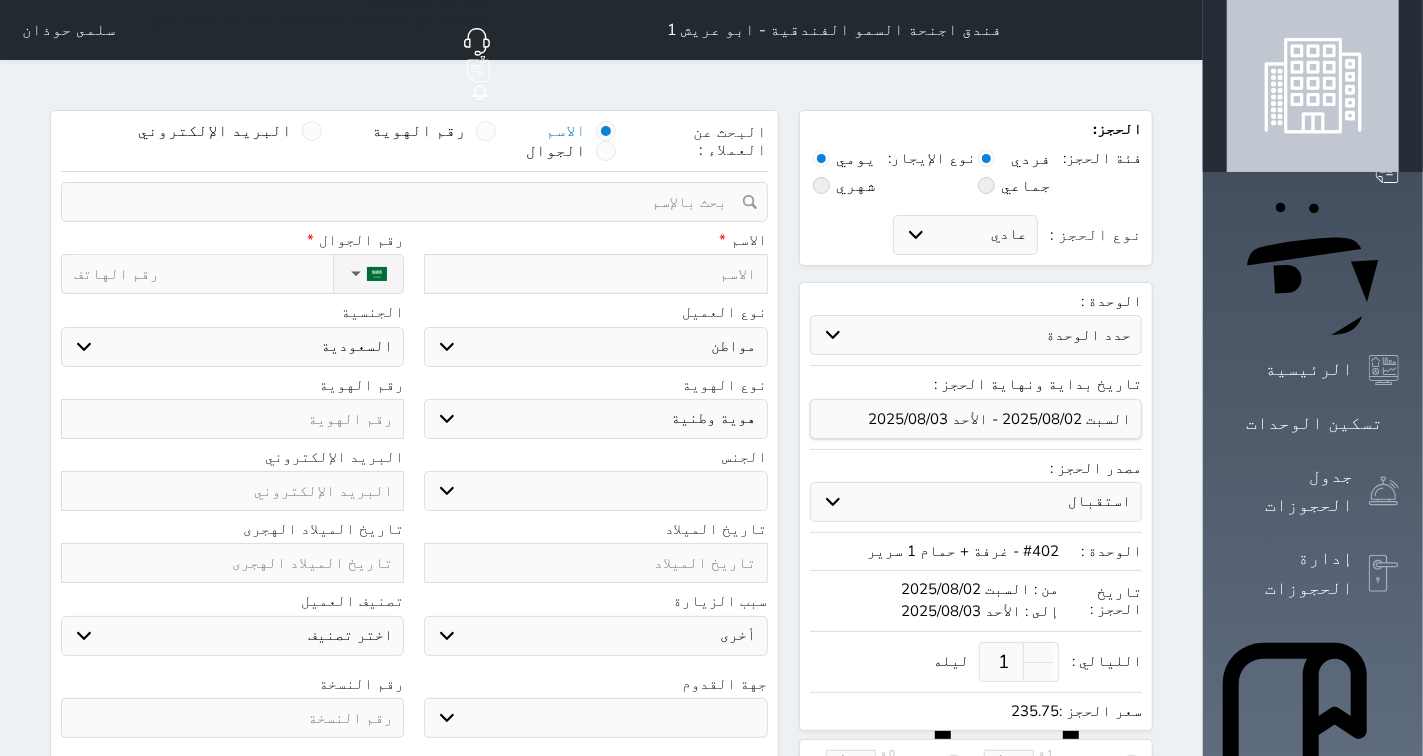 select 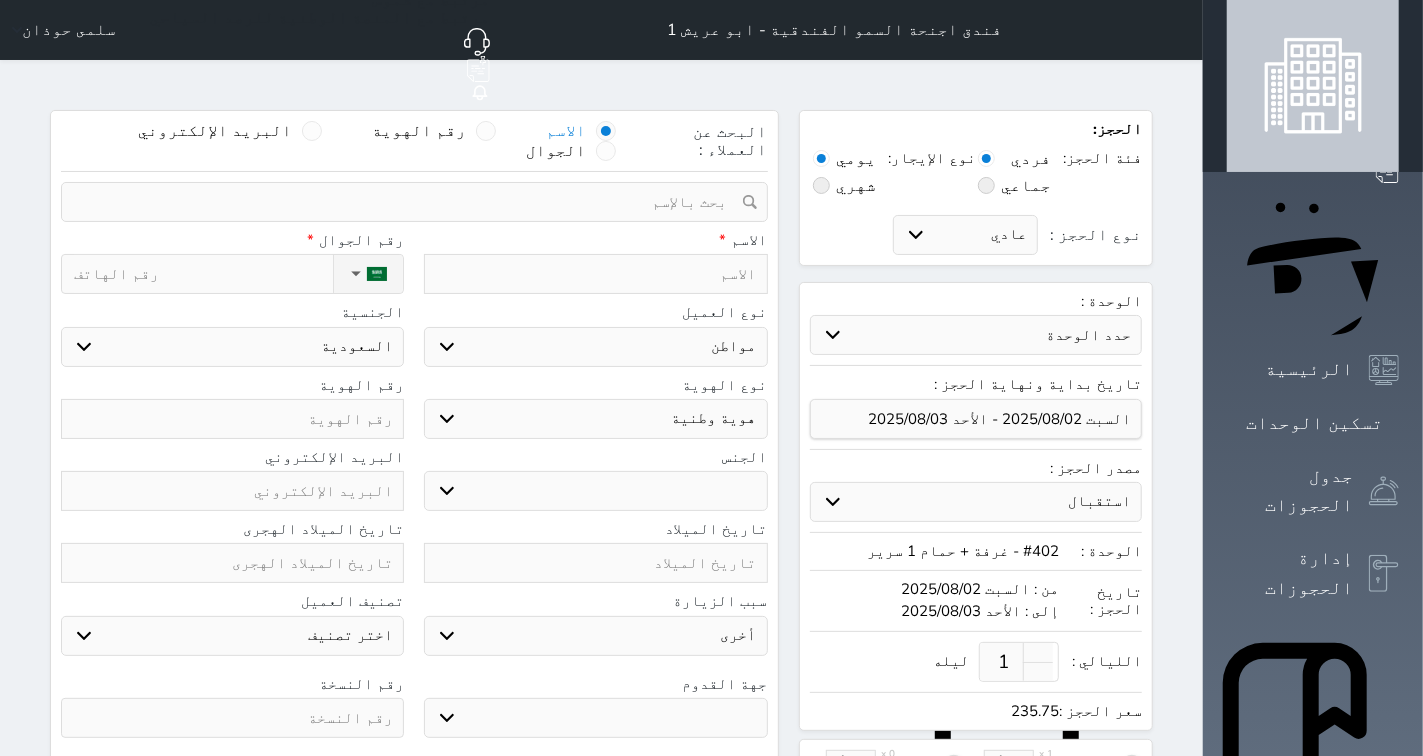 select 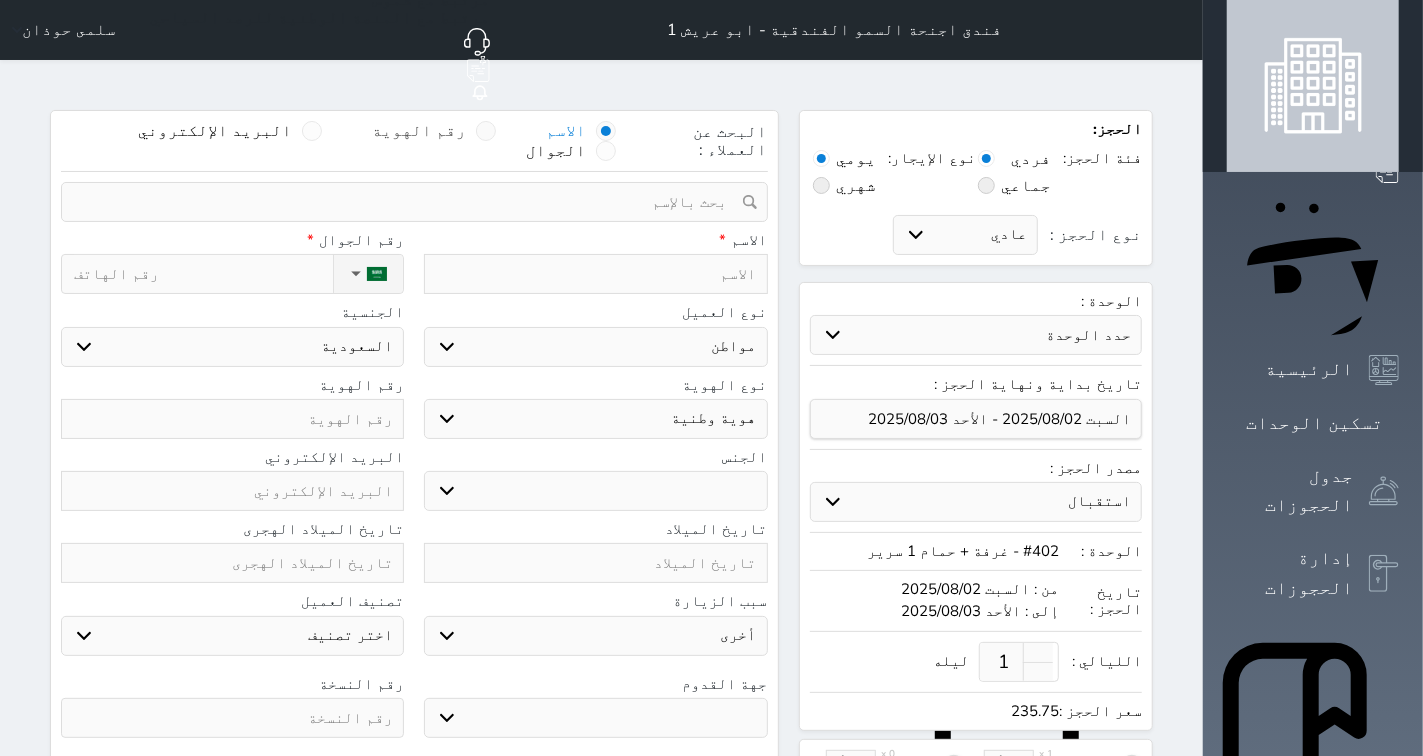 click at bounding box center [486, 131] 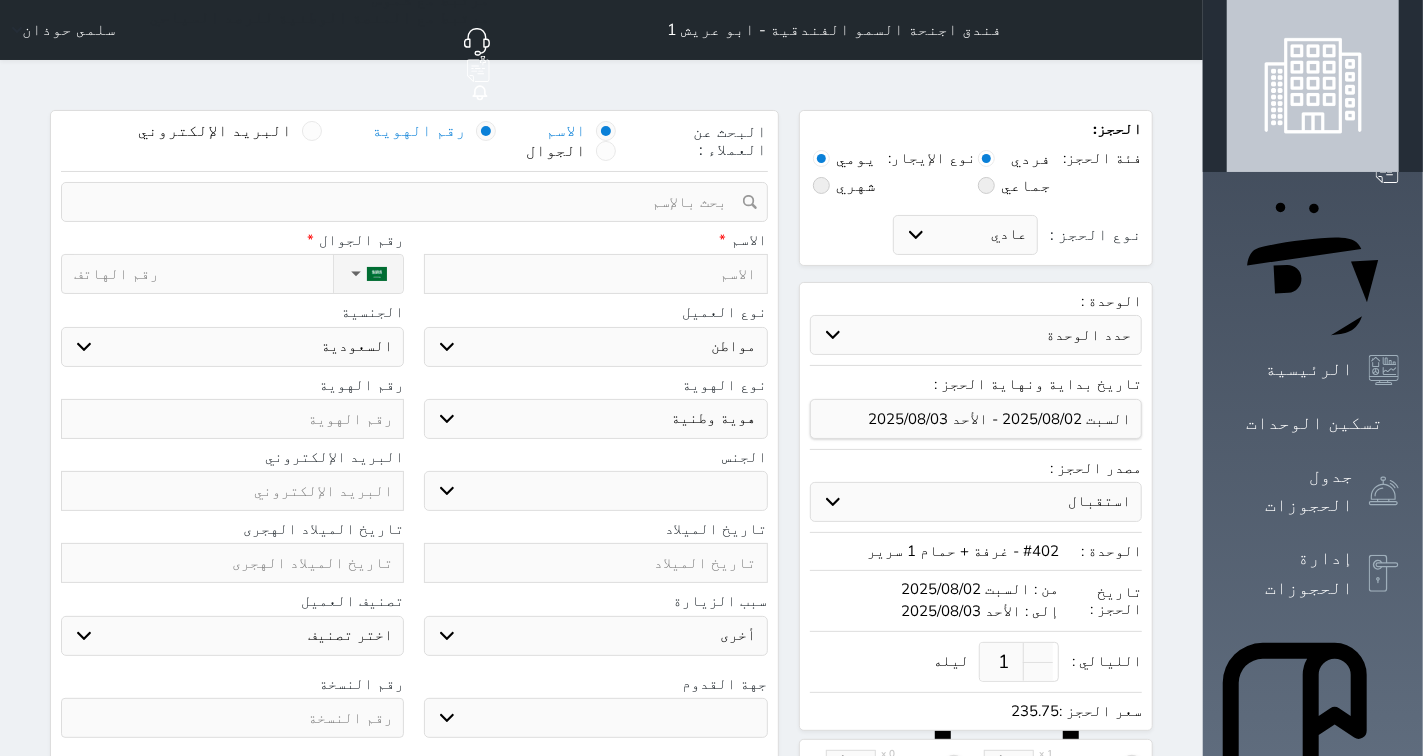select 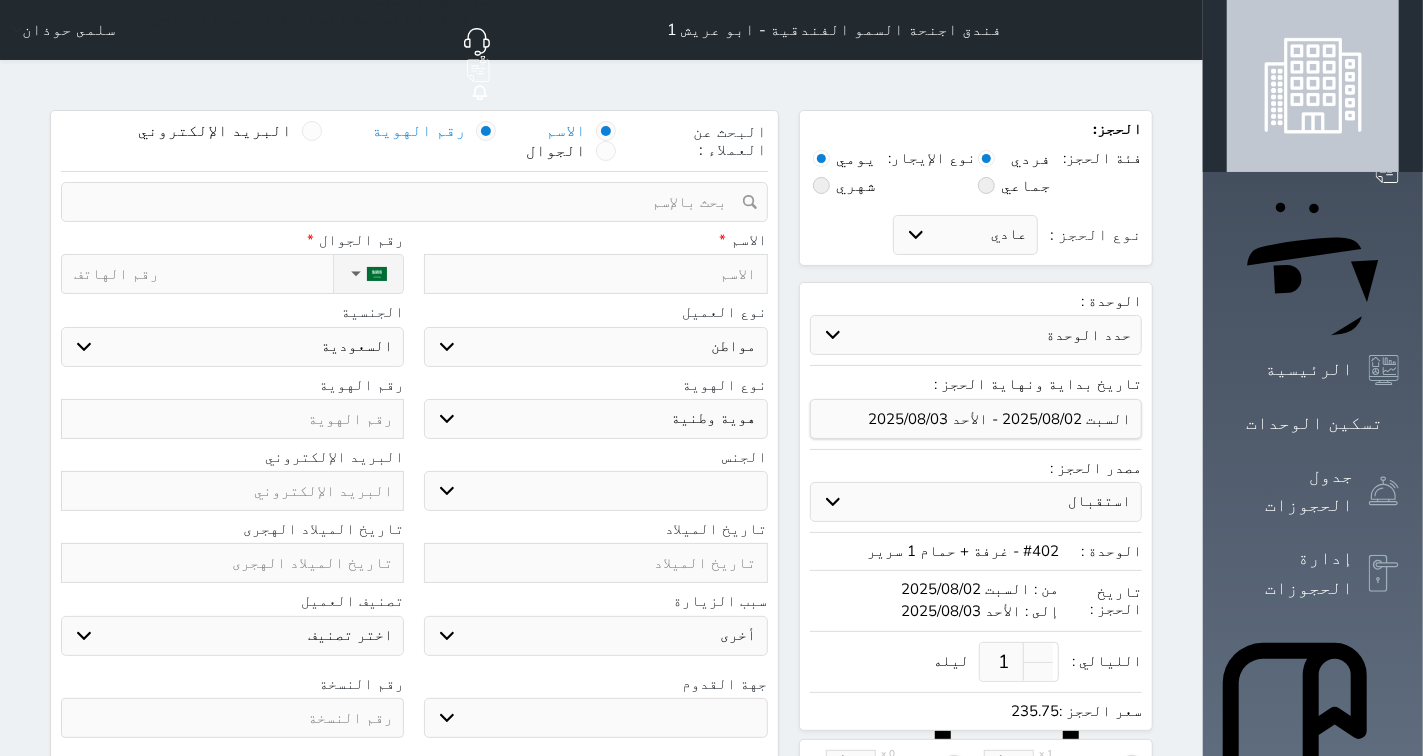 select 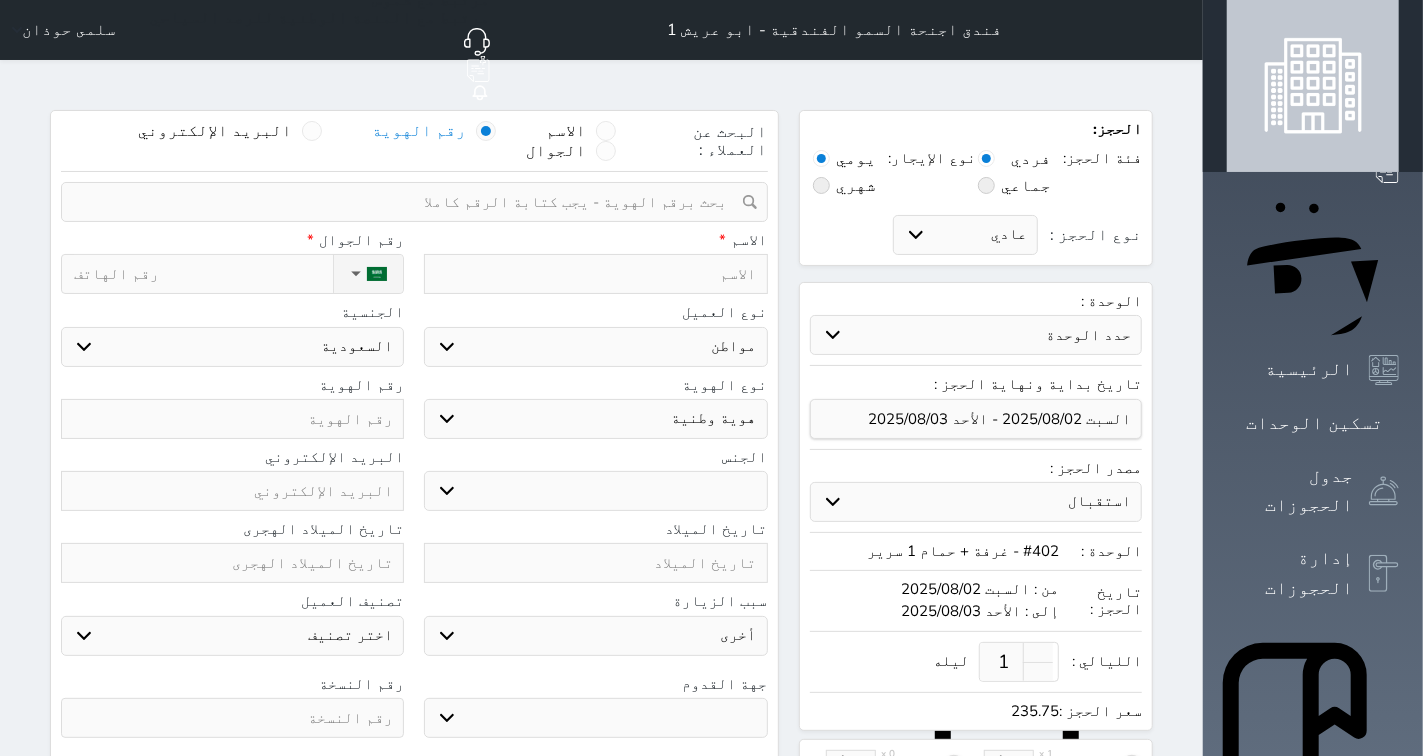 click at bounding box center (407, 202) 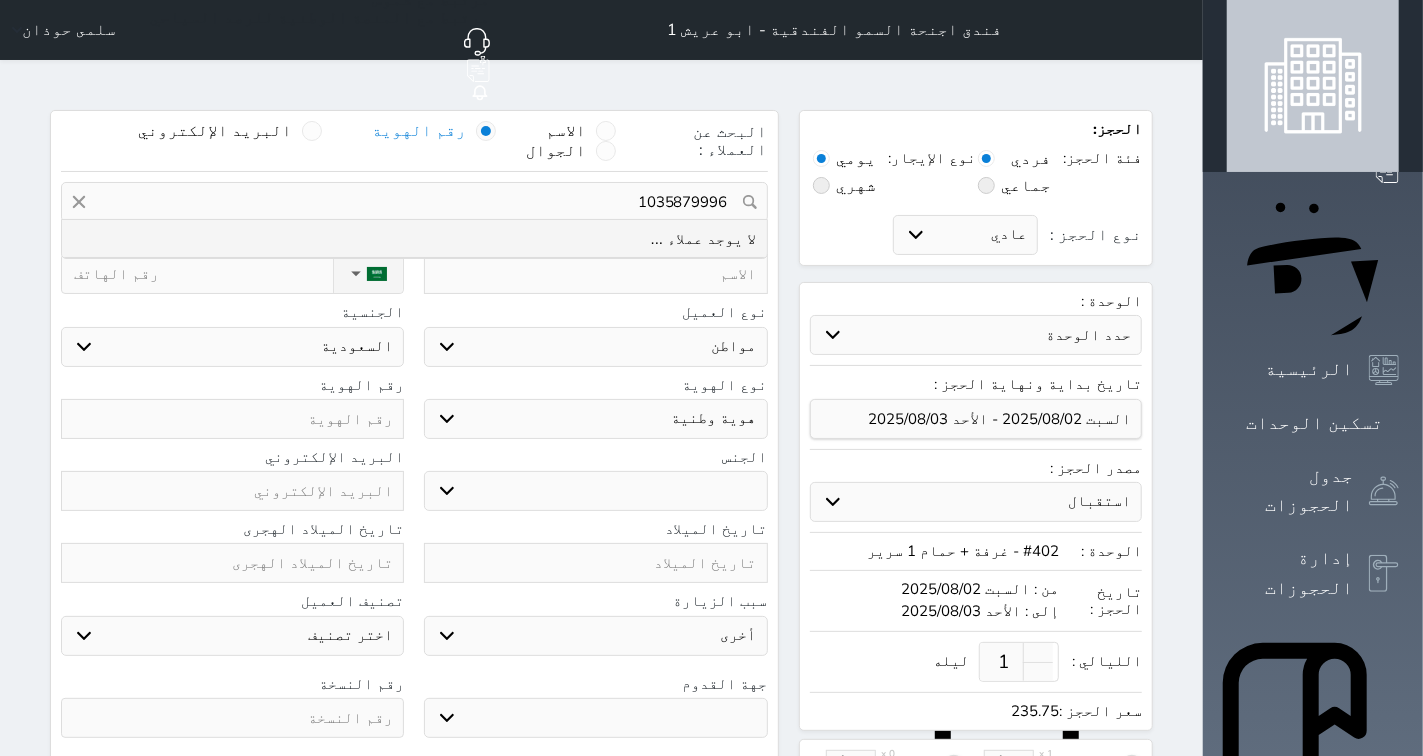 type on "1035879996" 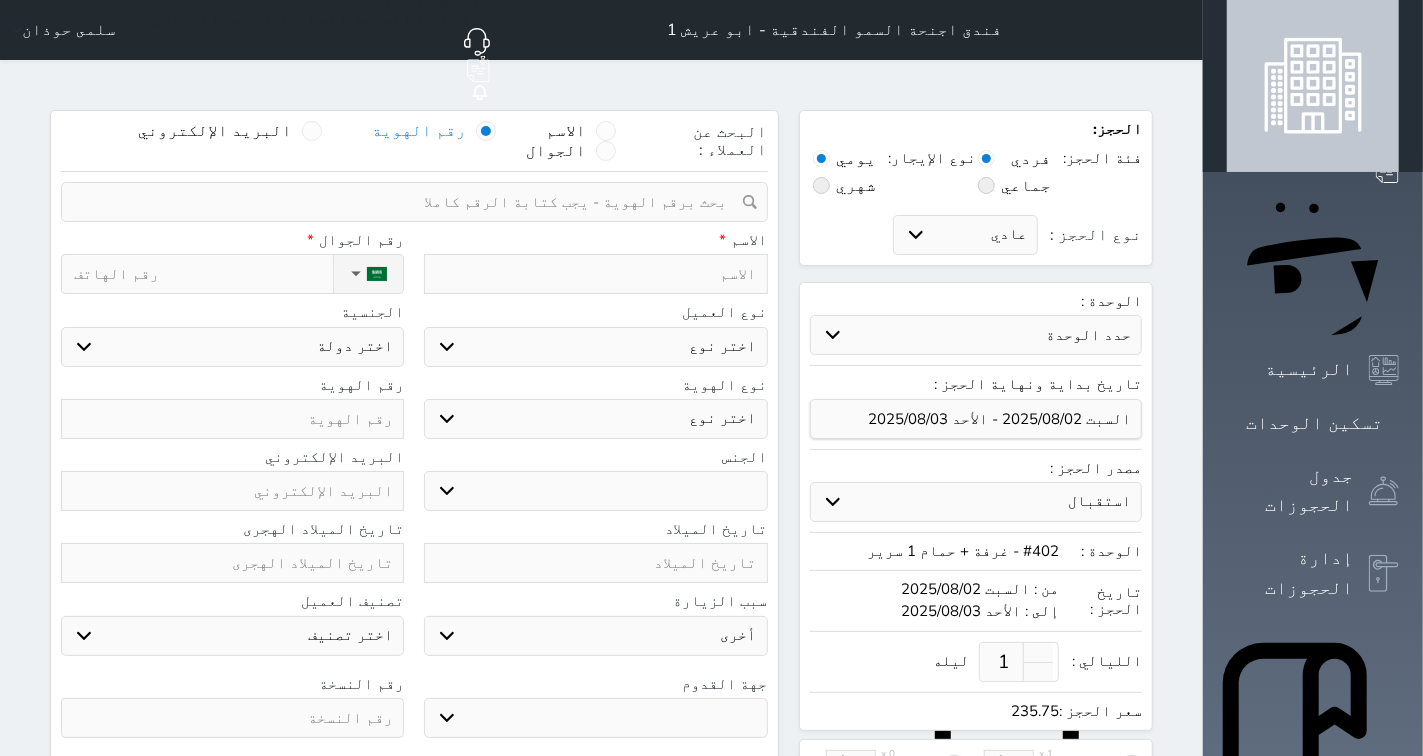 click at bounding box center [595, 274] 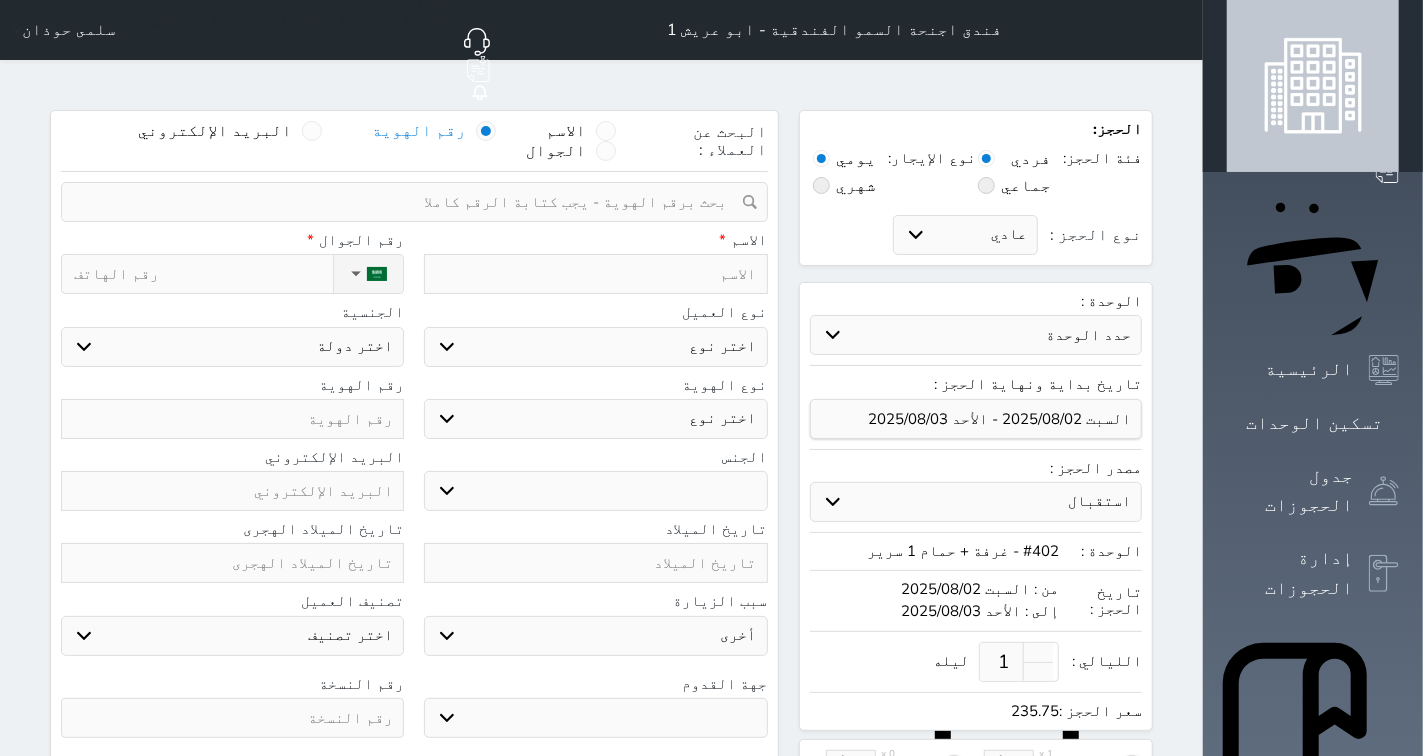 paste on "[NAME]" 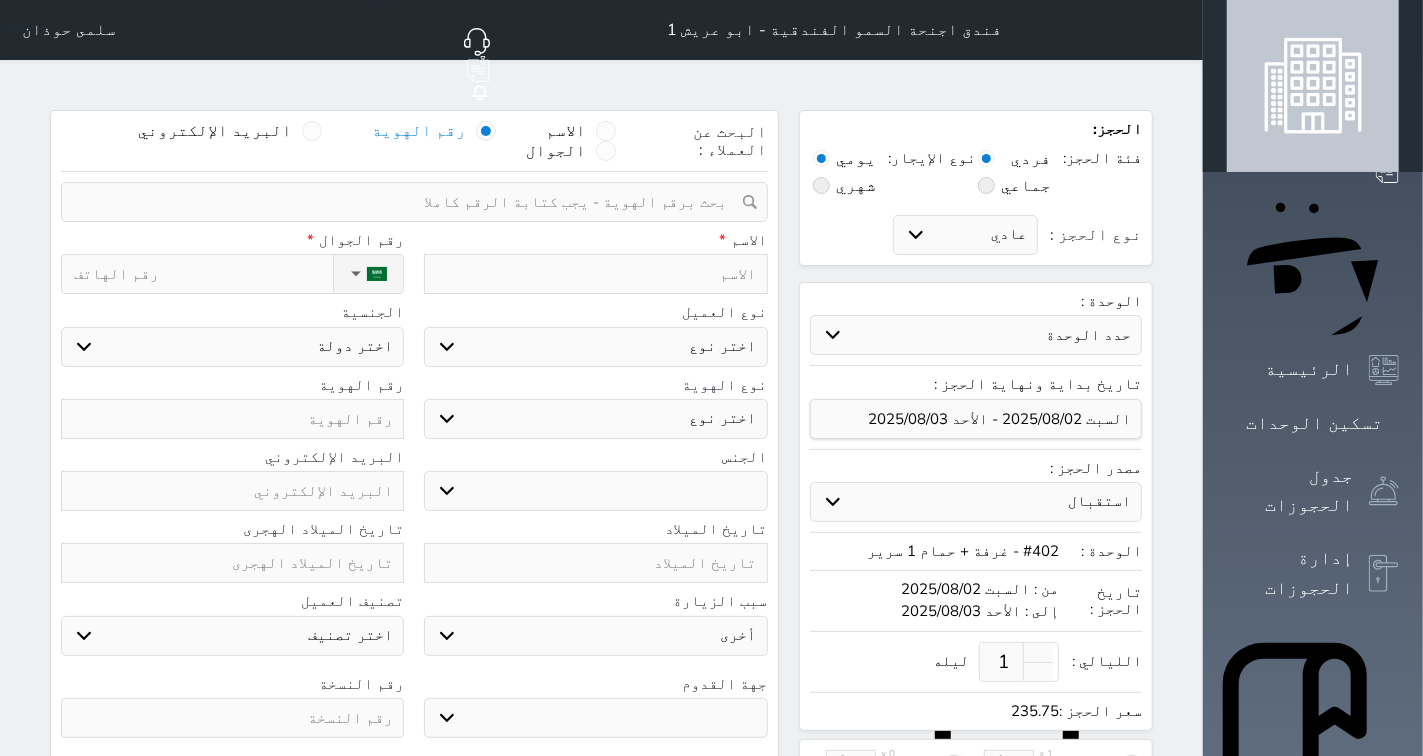 type on "[NAME]" 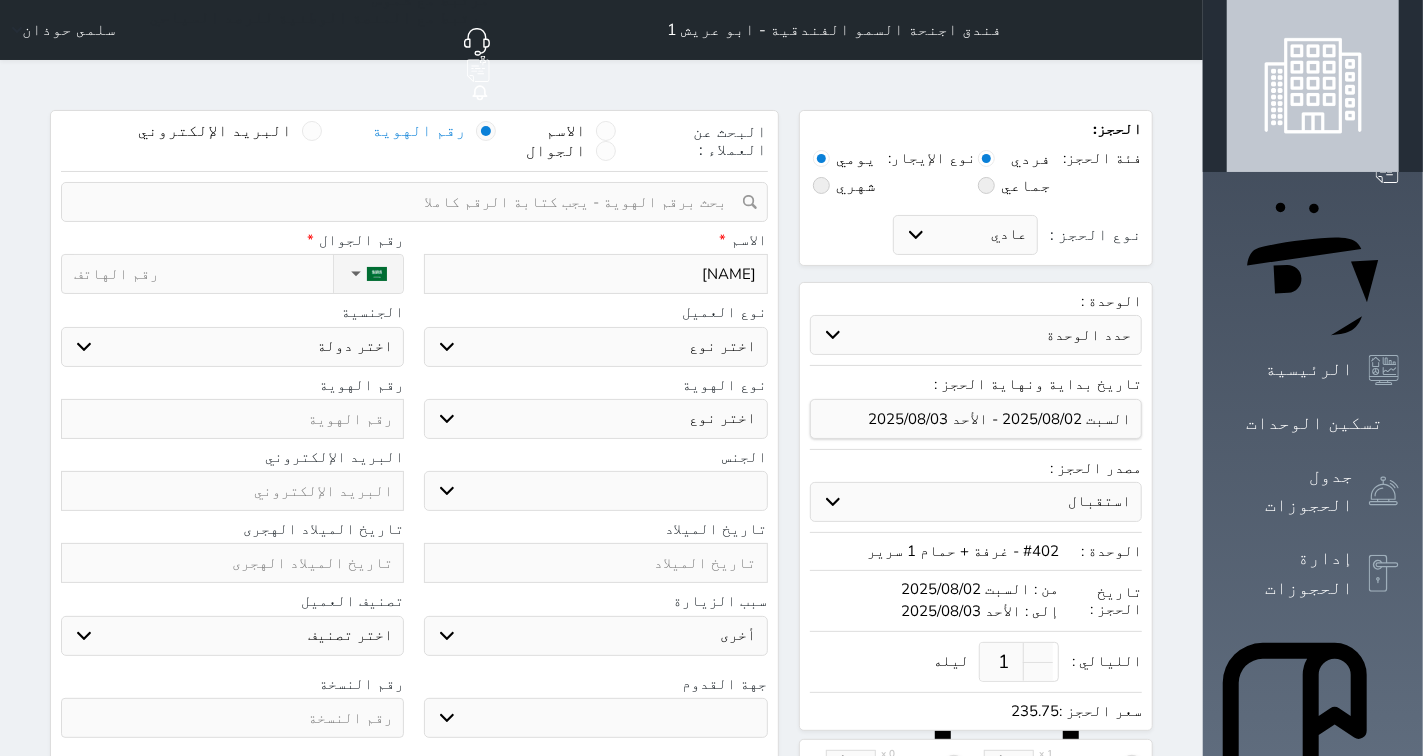 select 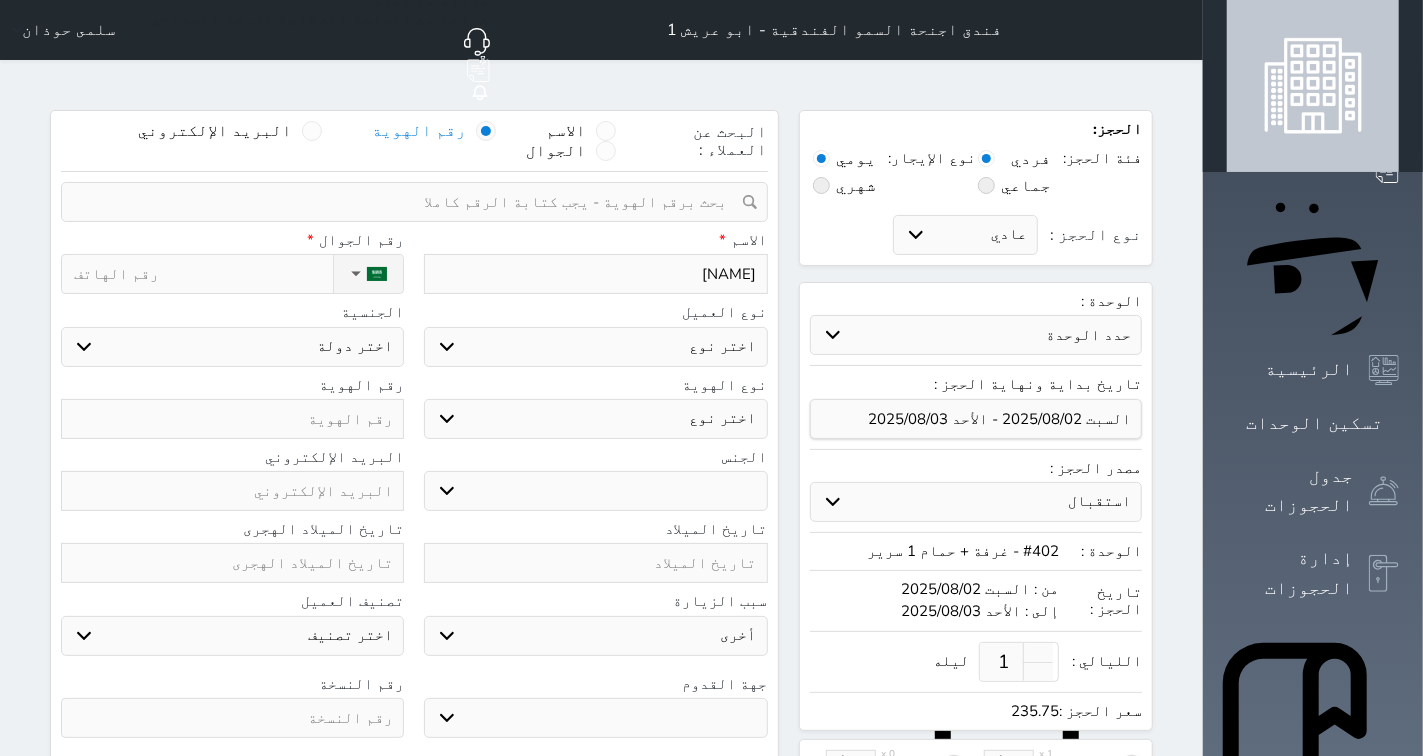 type on "[NAME]" 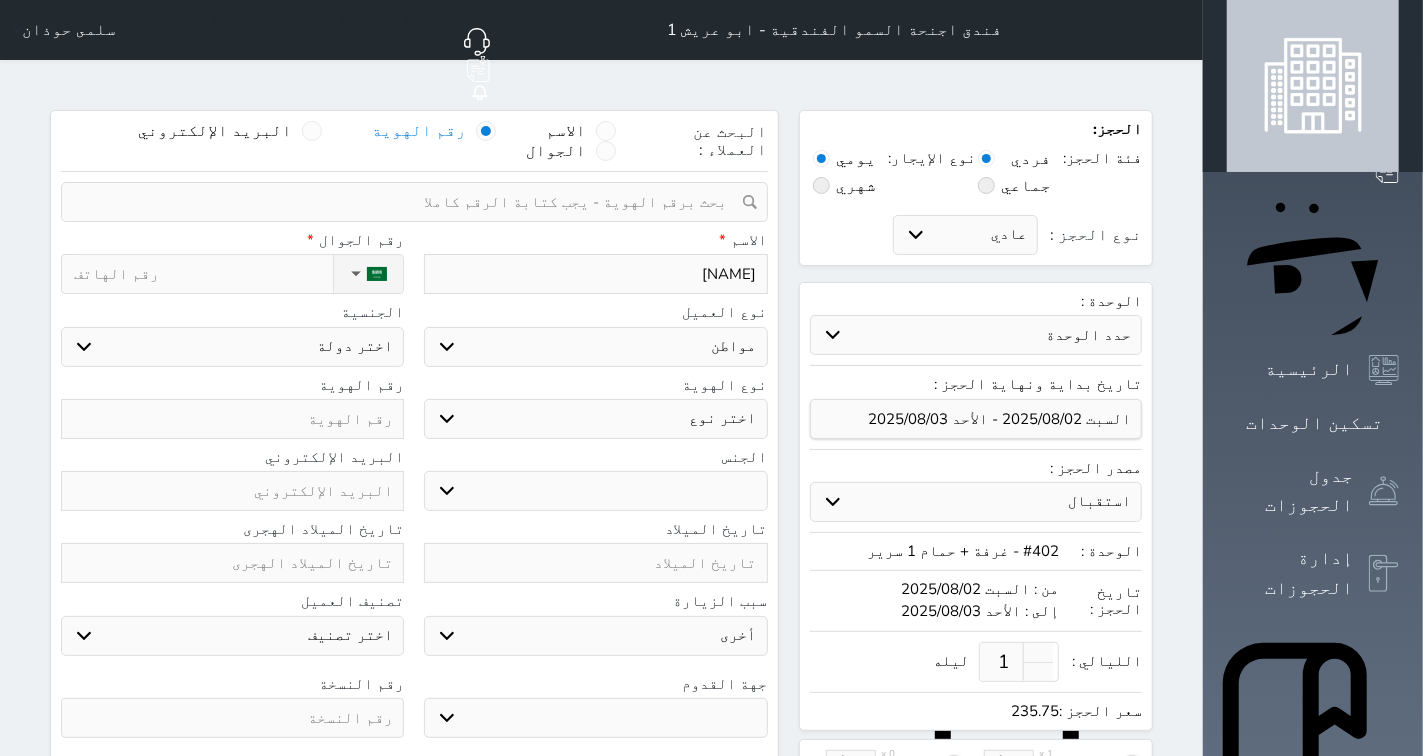 click on "اختر نوع   مواطن مواطن خليجي زائر مقيم" at bounding box center [595, 347] 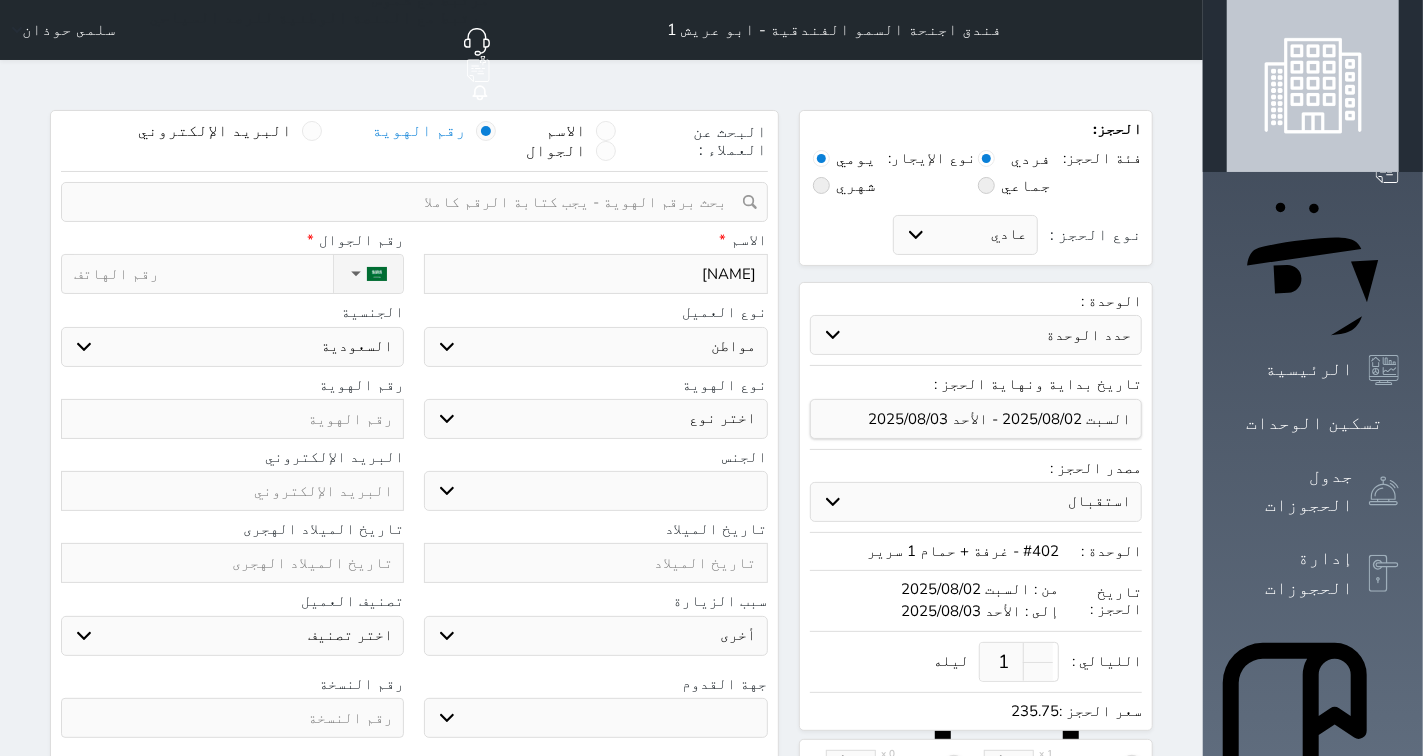 click on "اختر نوع   هوية وطنية هوية عائلية جواز السفر" at bounding box center (595, 419) 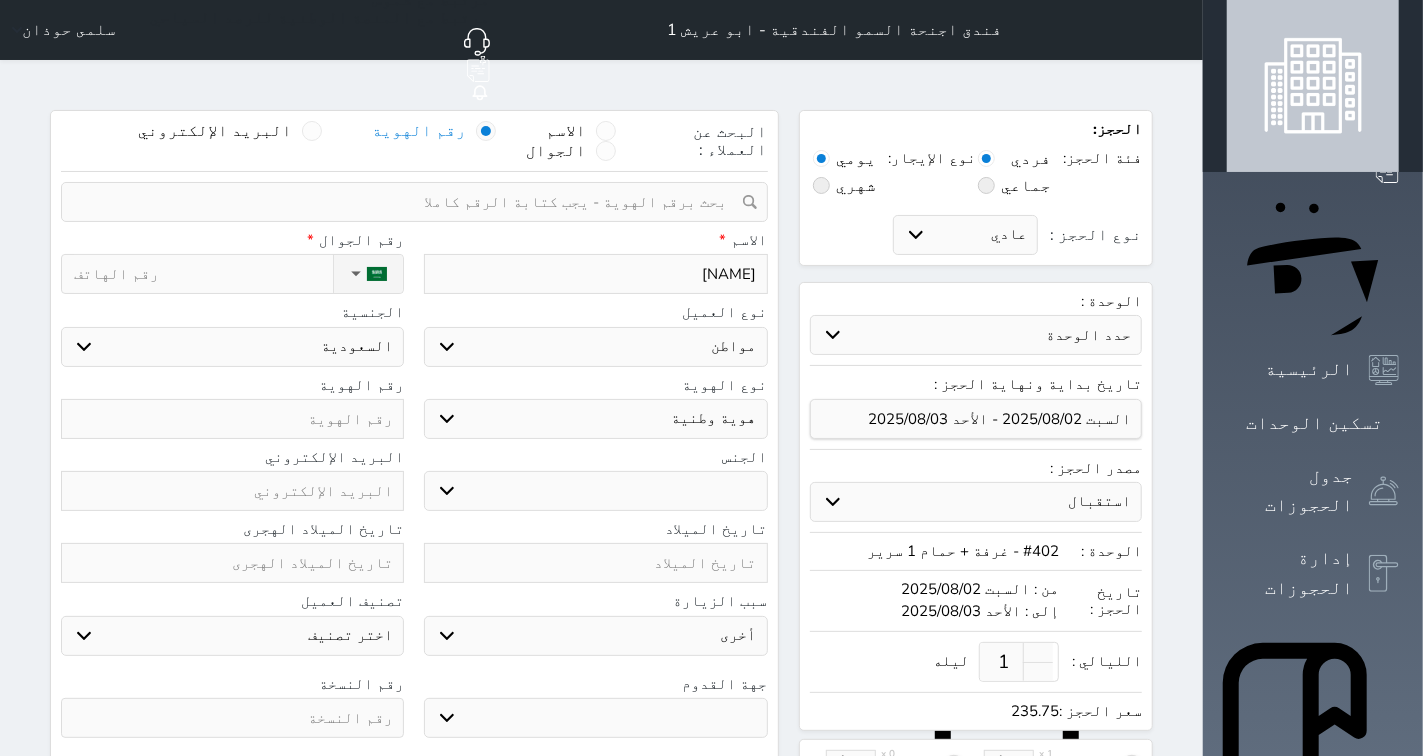 click on "اختر نوع   هوية وطنية هوية عائلية جواز السفر" at bounding box center [595, 419] 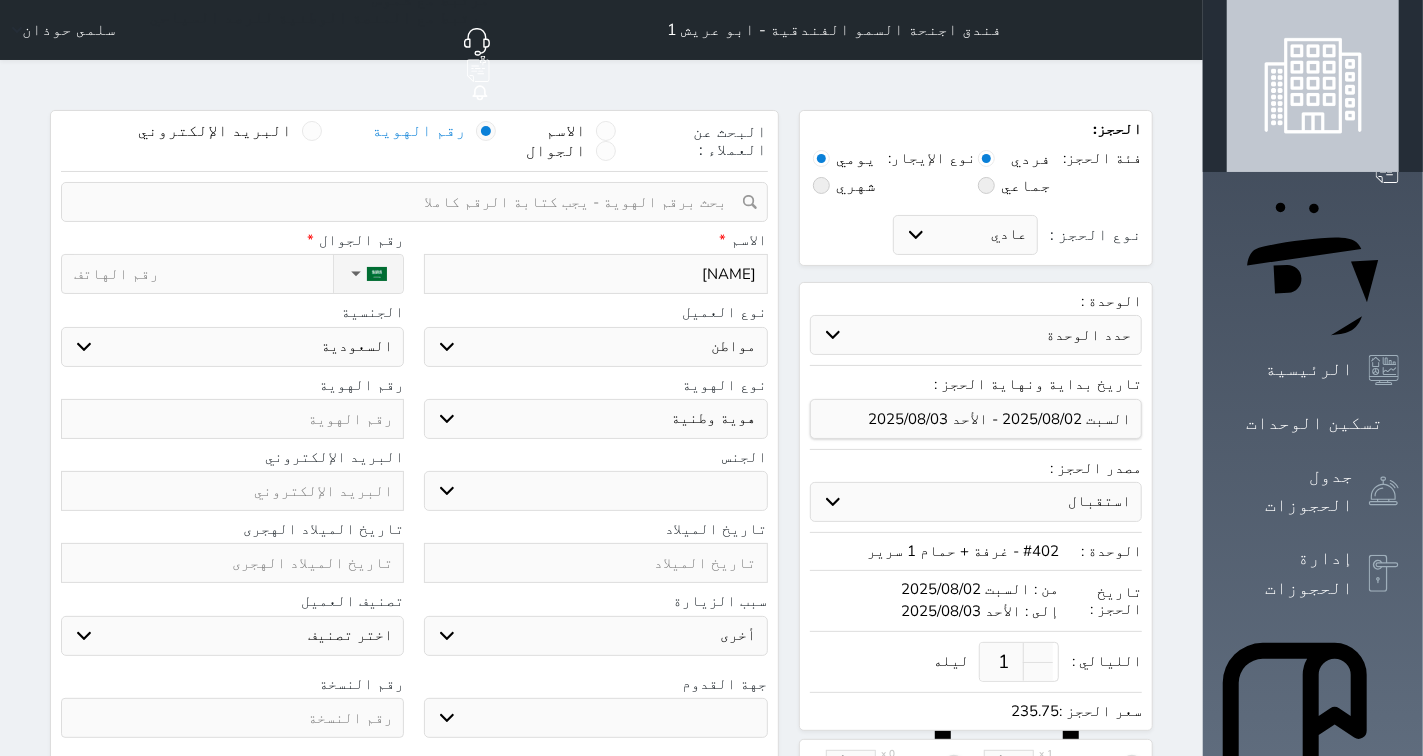 select 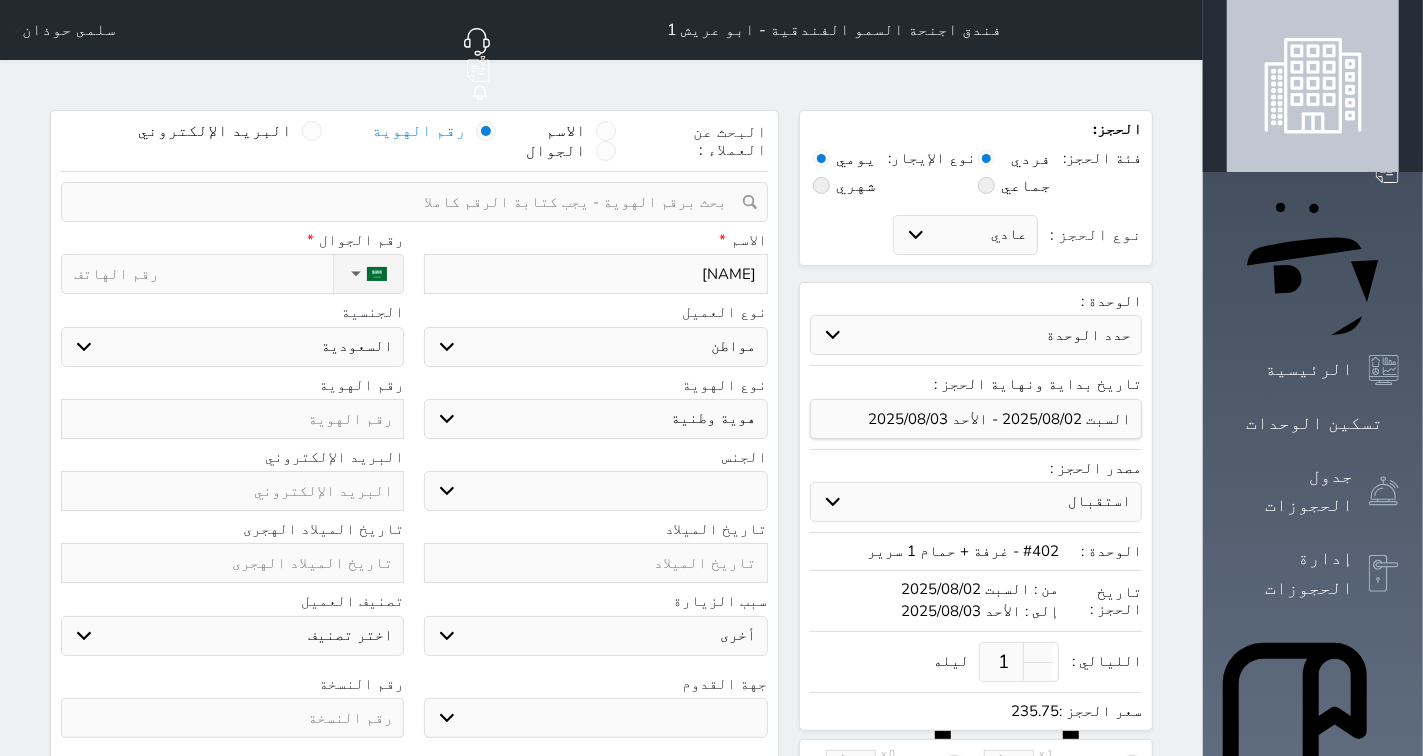 select 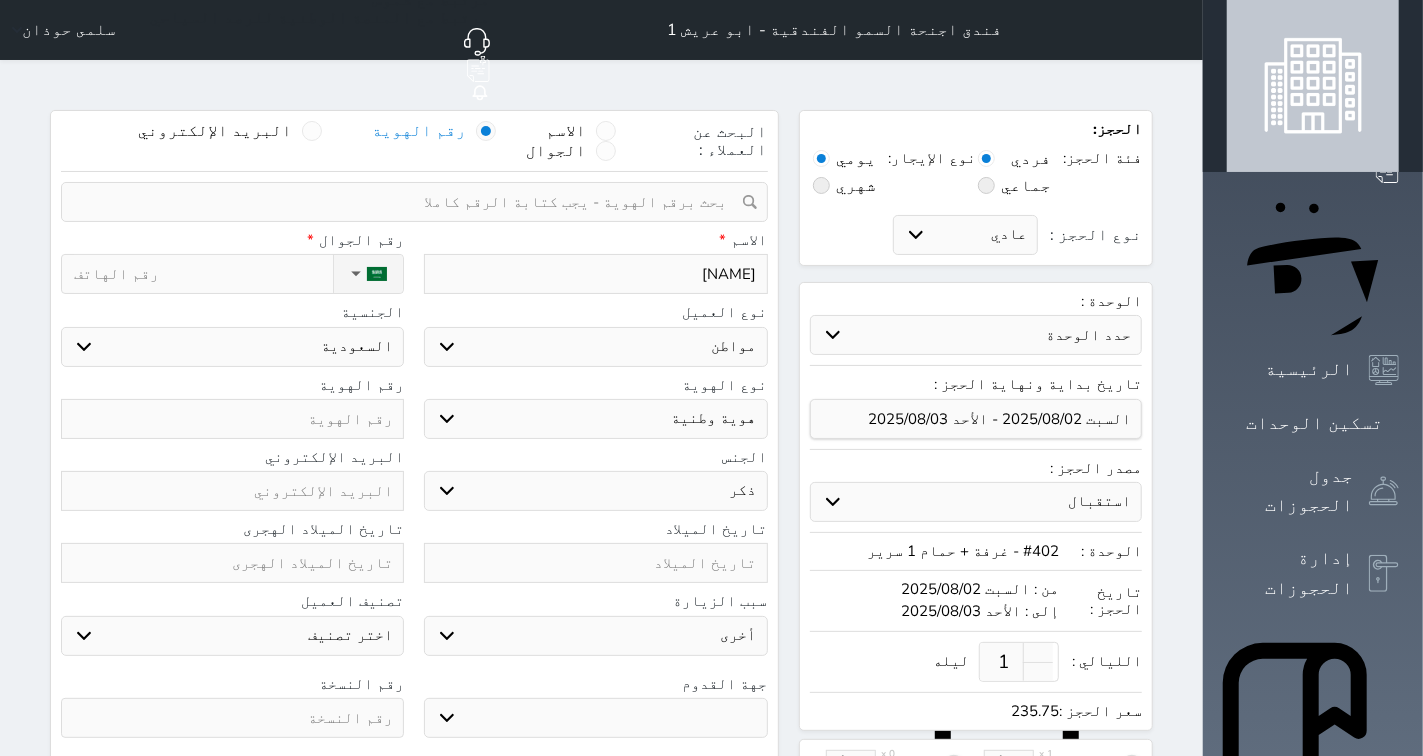 click on "ذكر   انثى" at bounding box center (595, 491) 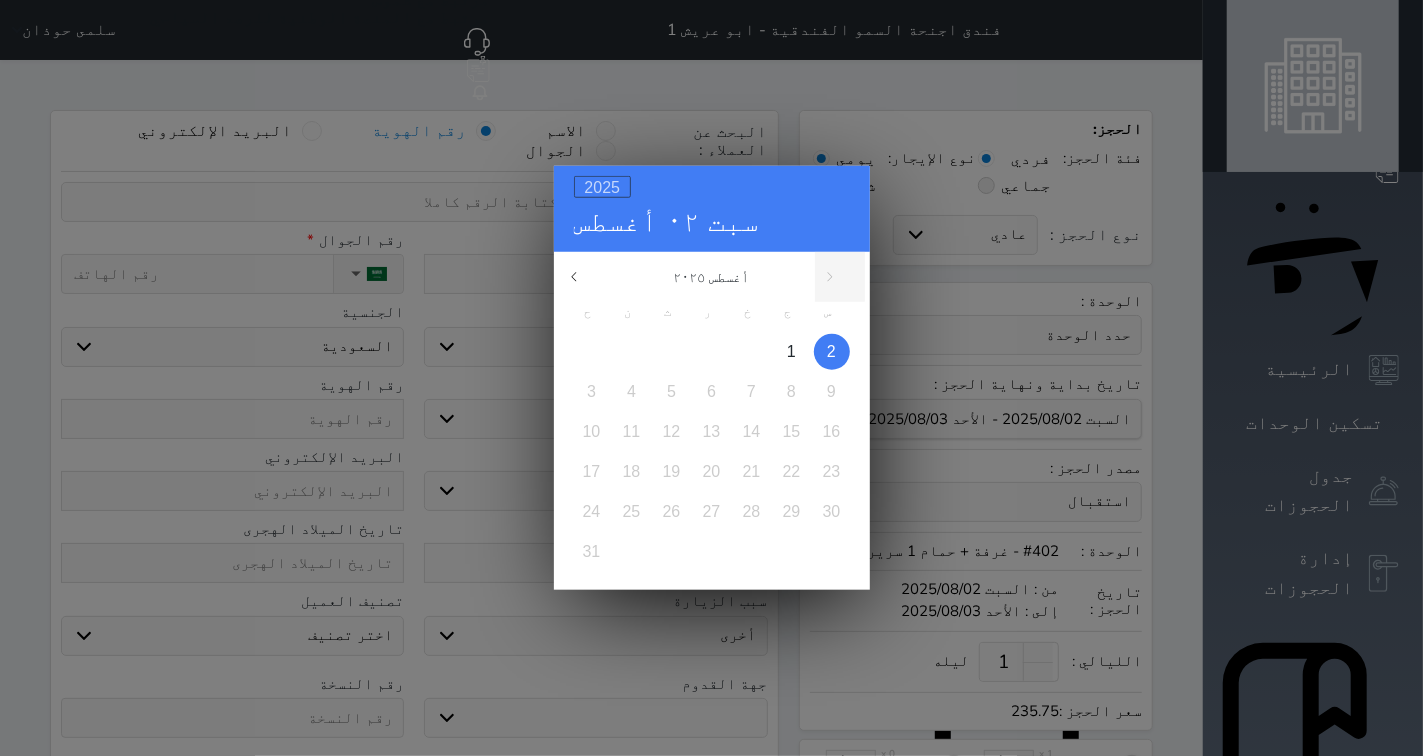 click on "2025" at bounding box center [603, 187] 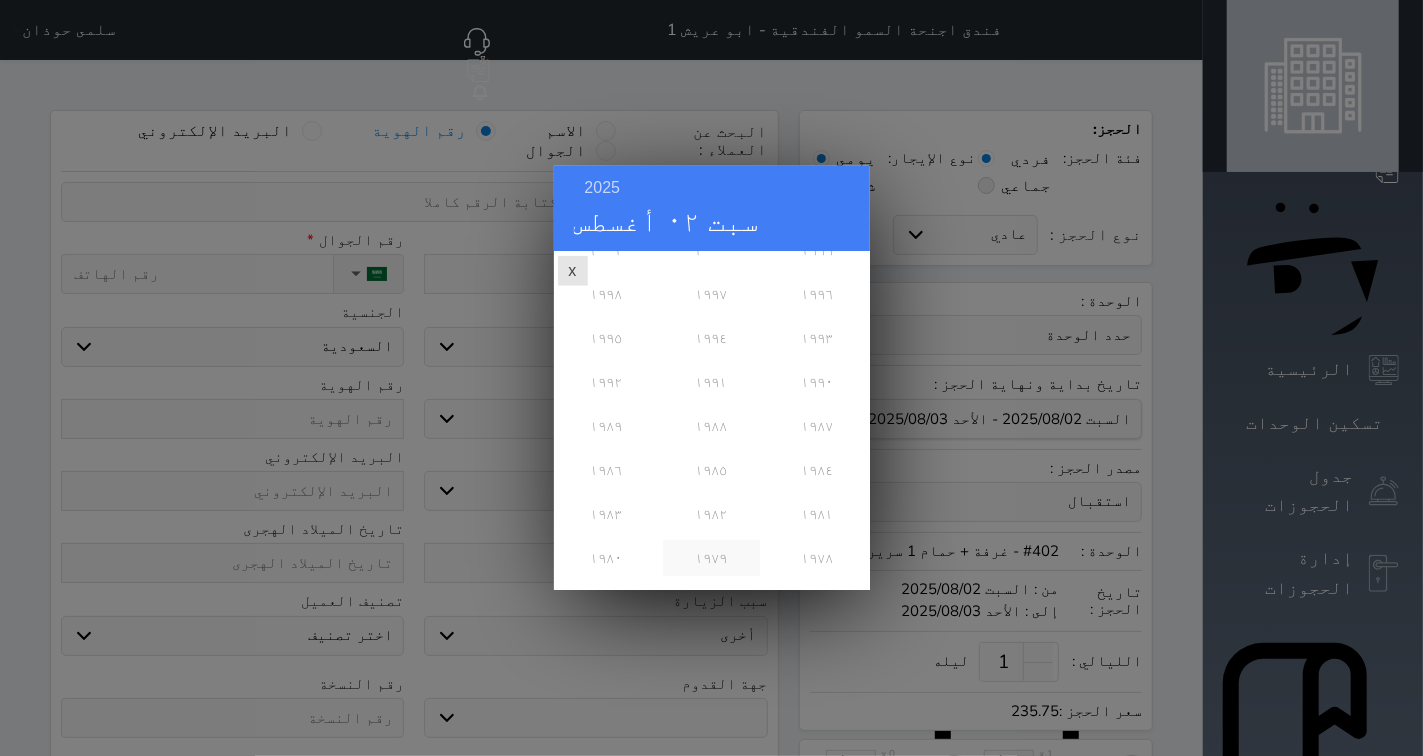 scroll, scrollTop: 444, scrollLeft: 0, axis: vertical 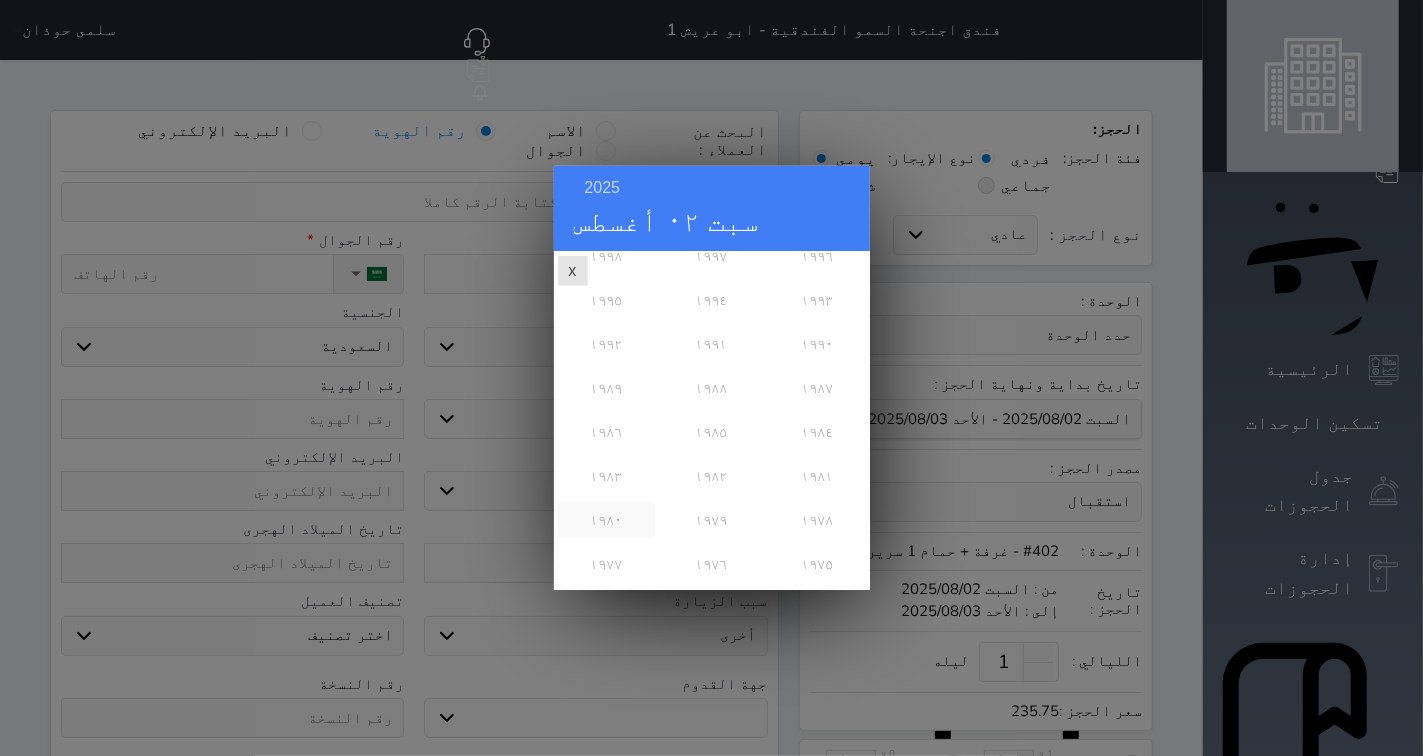 click on "١٩٨٠" at bounding box center (606, 520) 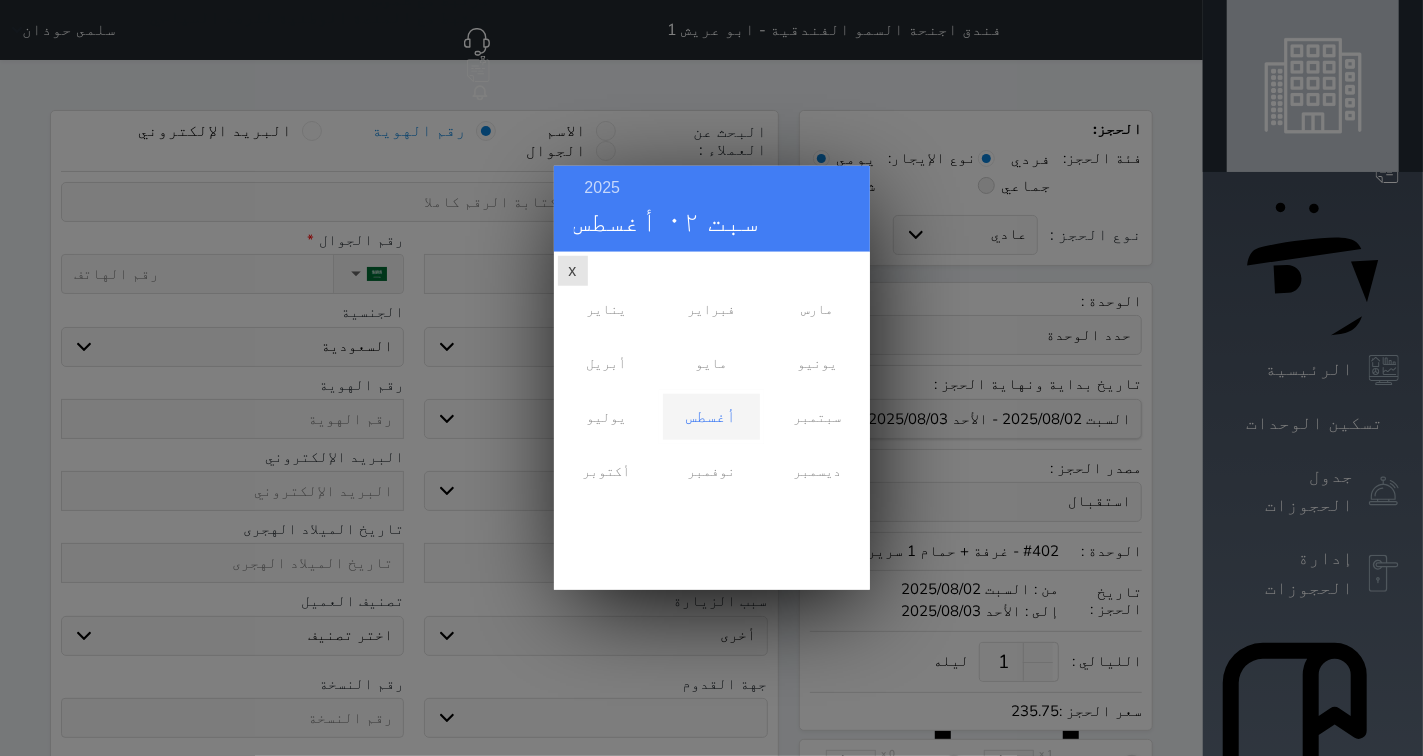 click on "أغسطس" at bounding box center (711, 417) 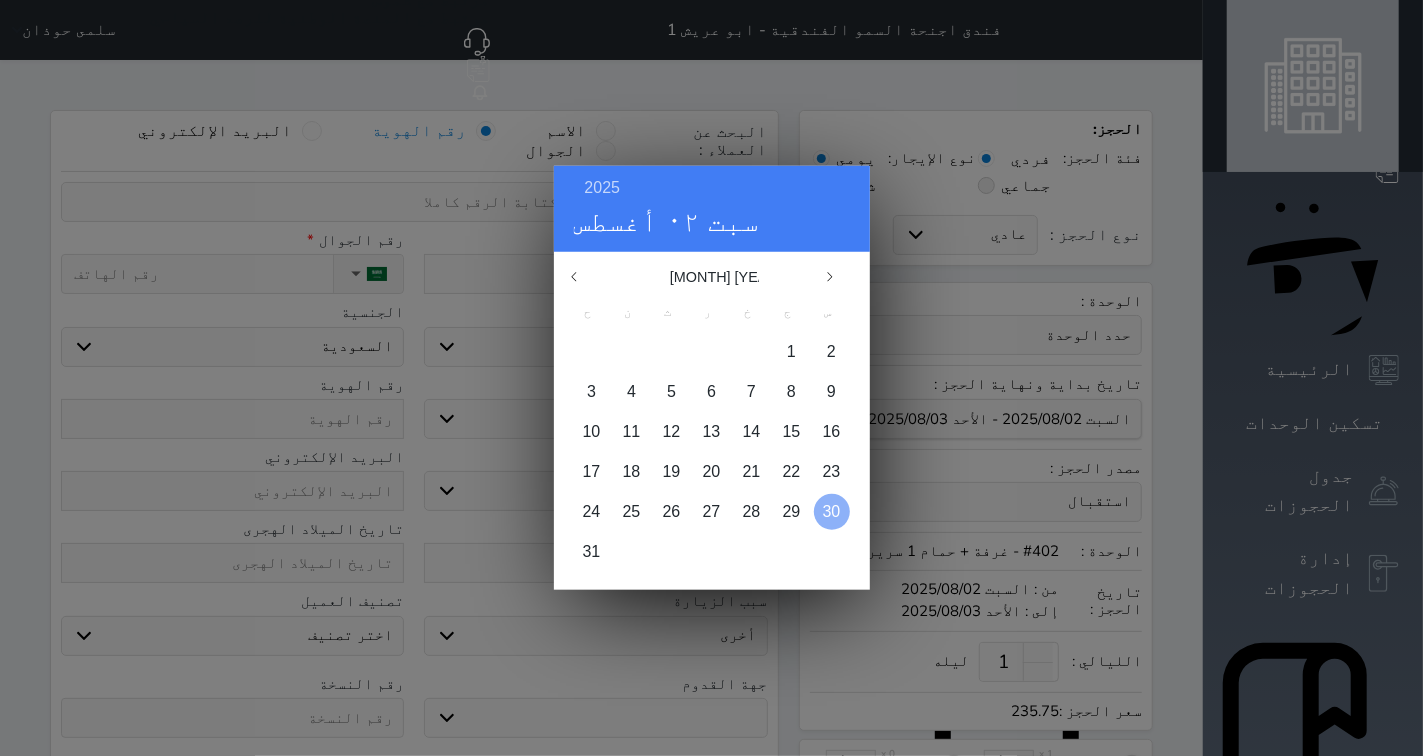 click on "30" at bounding box center (832, 511) 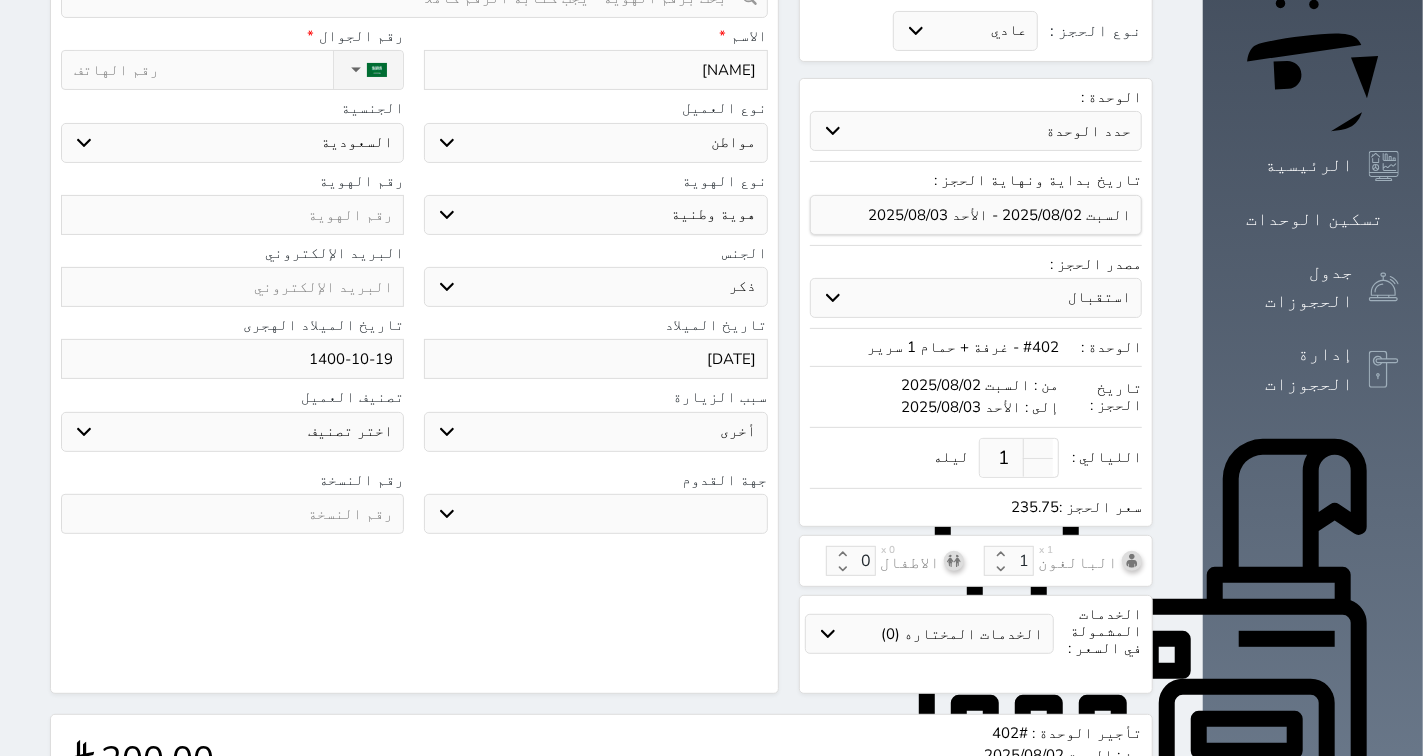 scroll, scrollTop: 222, scrollLeft: 0, axis: vertical 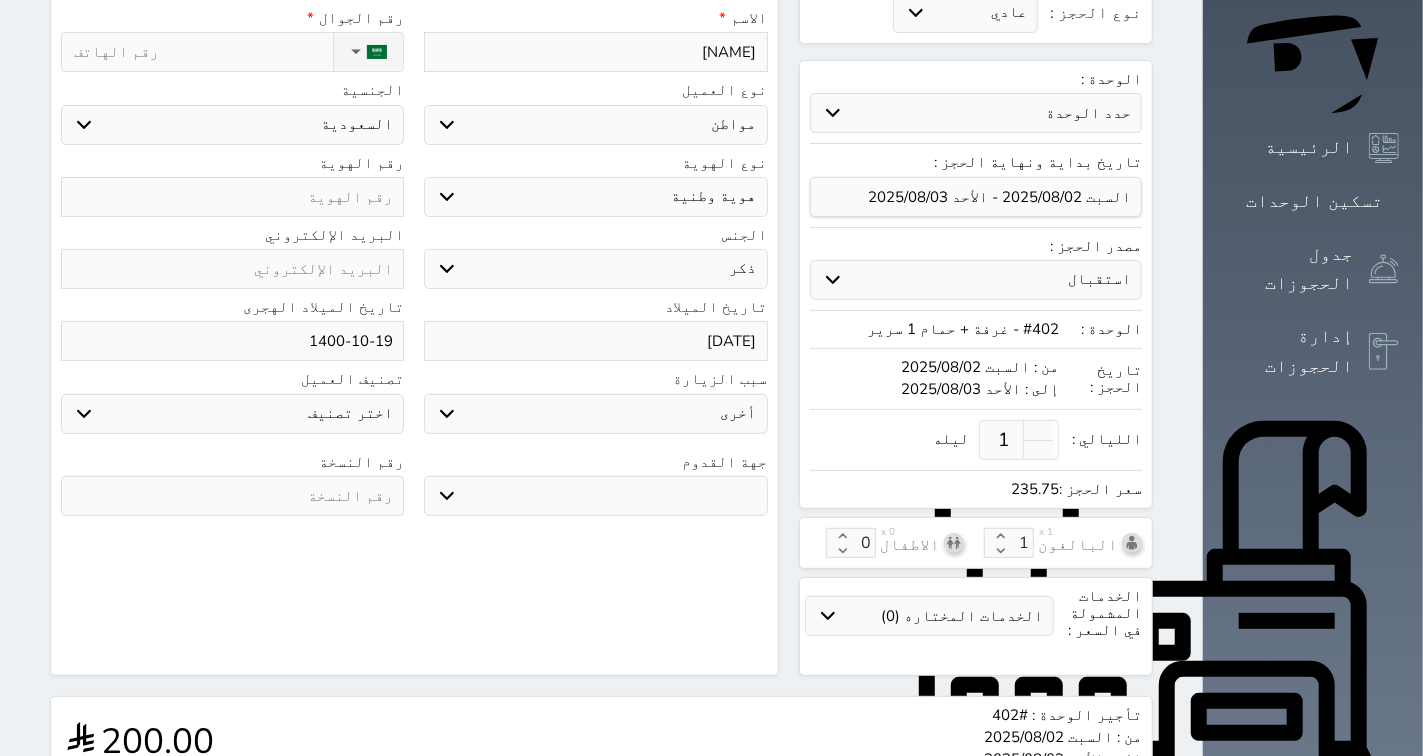 drag, startPoint x: 735, startPoint y: 443, endPoint x: 751, endPoint y: 456, distance: 20.615528 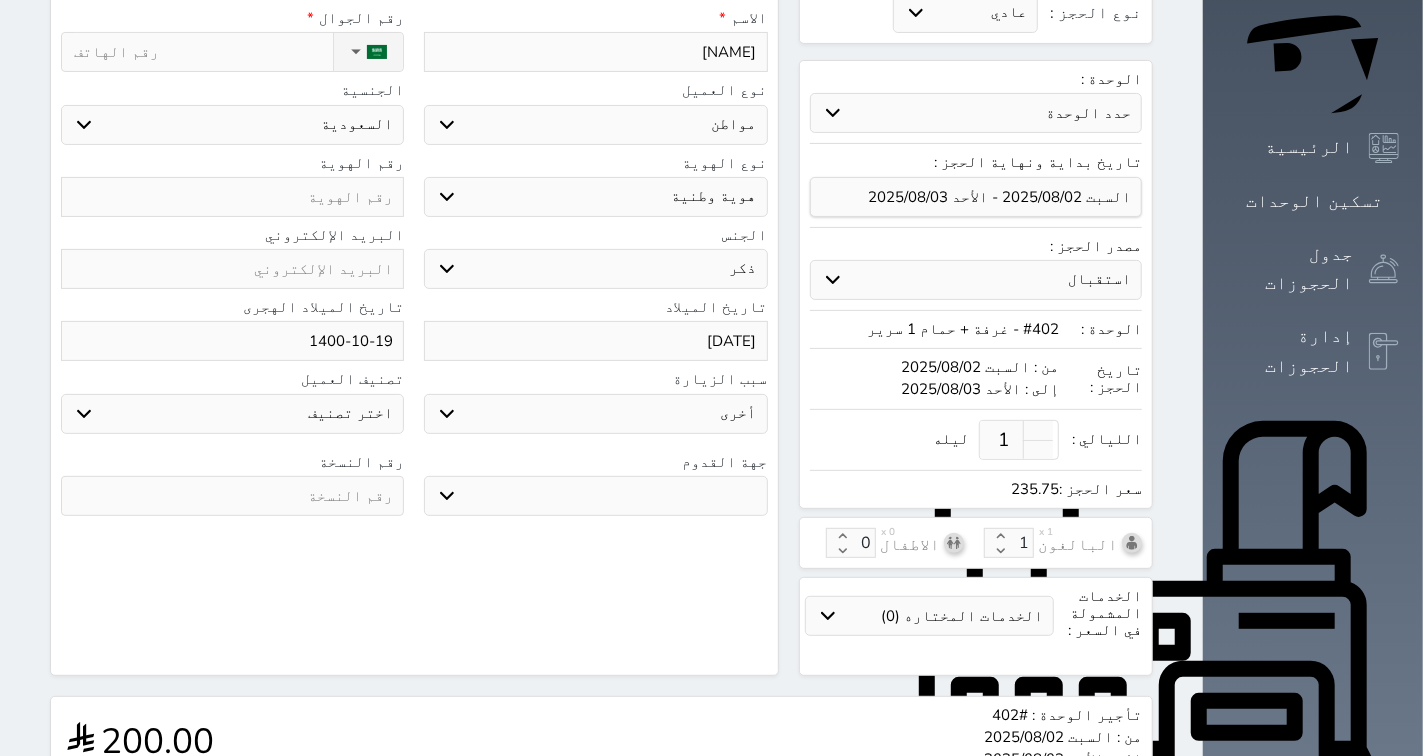 click on "جو بحر ارض" at bounding box center [595, 496] 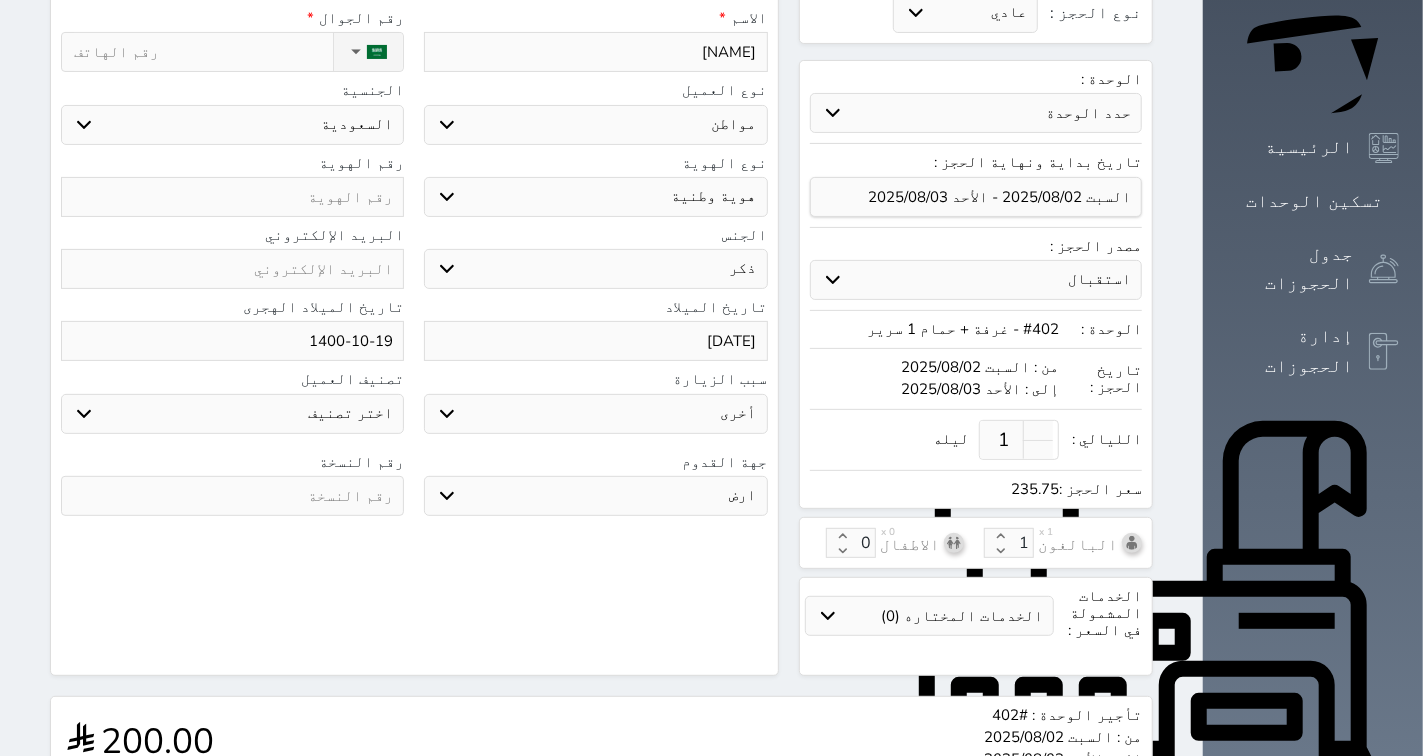 click on "جو بحر ارض" at bounding box center (595, 496) 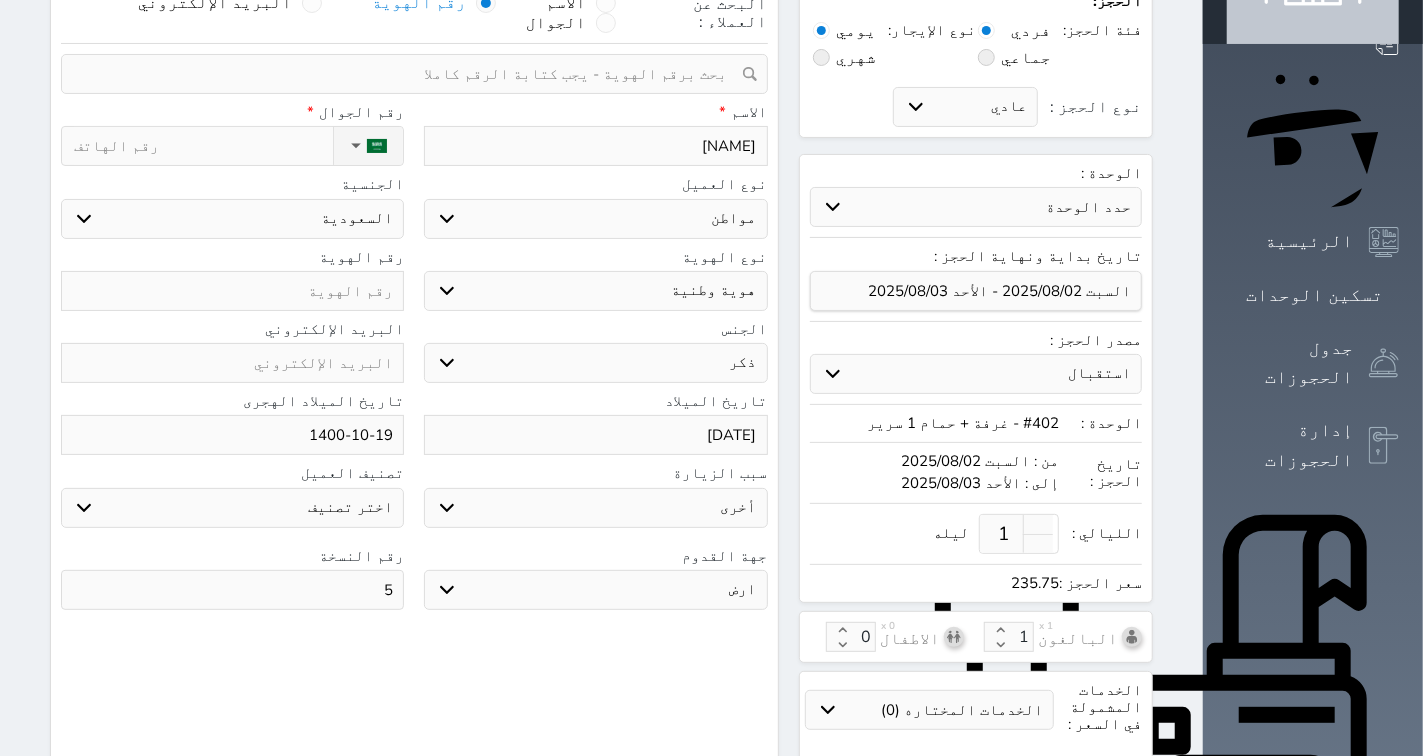 scroll, scrollTop: 0, scrollLeft: 0, axis: both 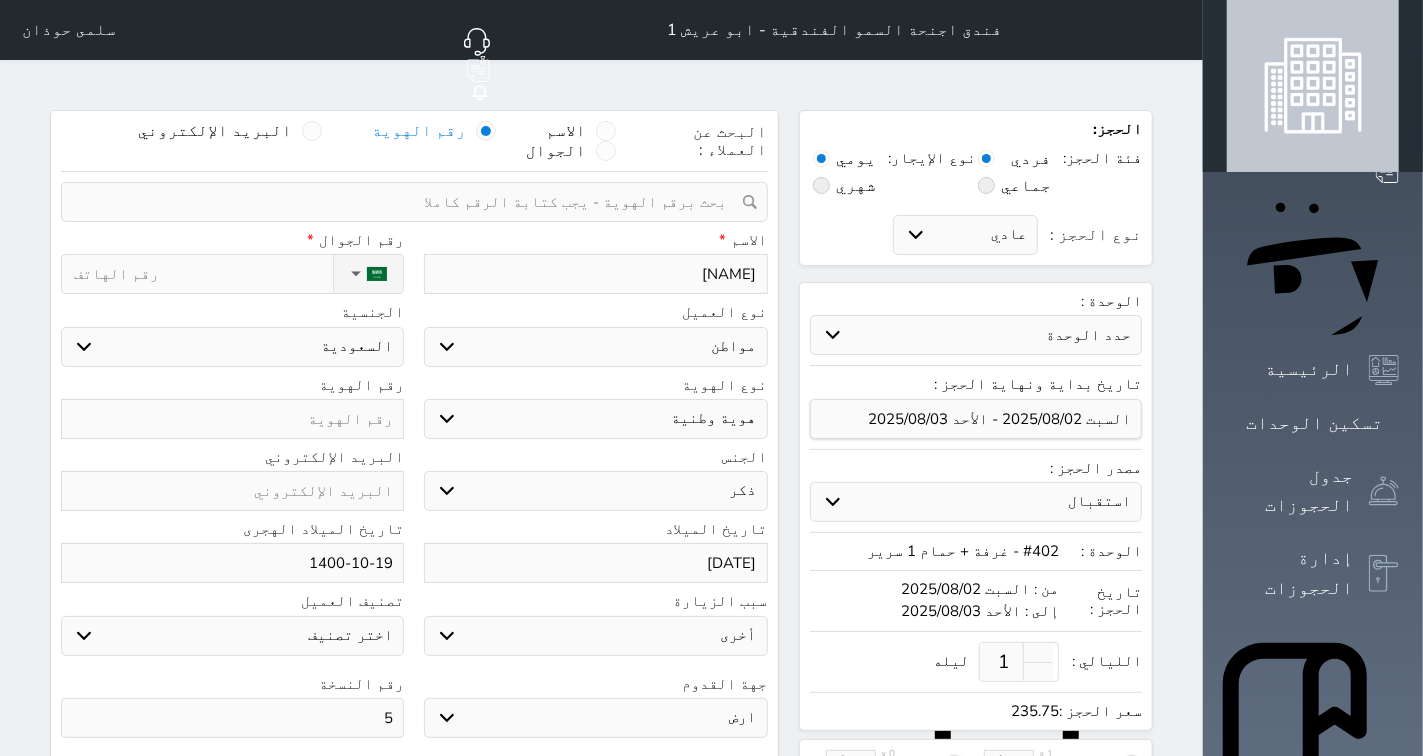 type on "5" 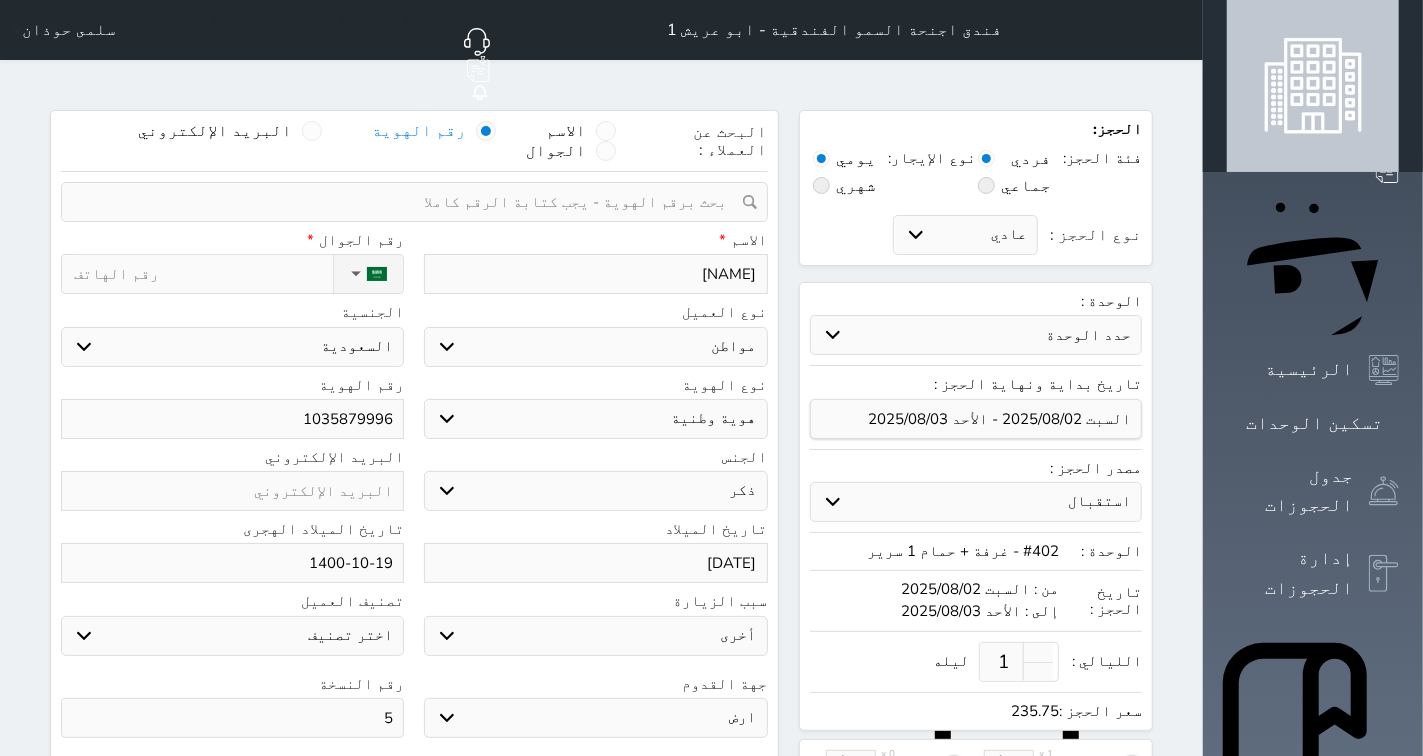 type on "1035879996" 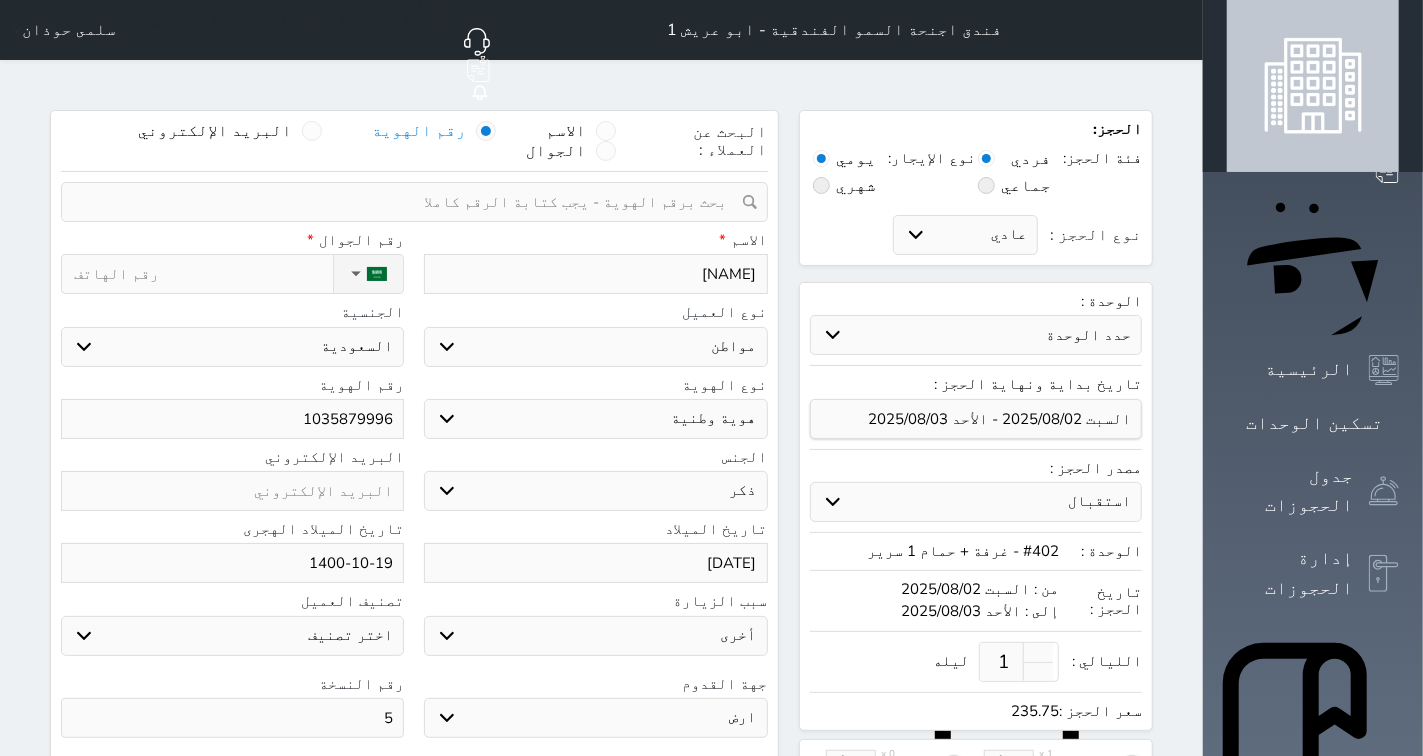 click on "نوع الحجز :" at bounding box center (203, 274) 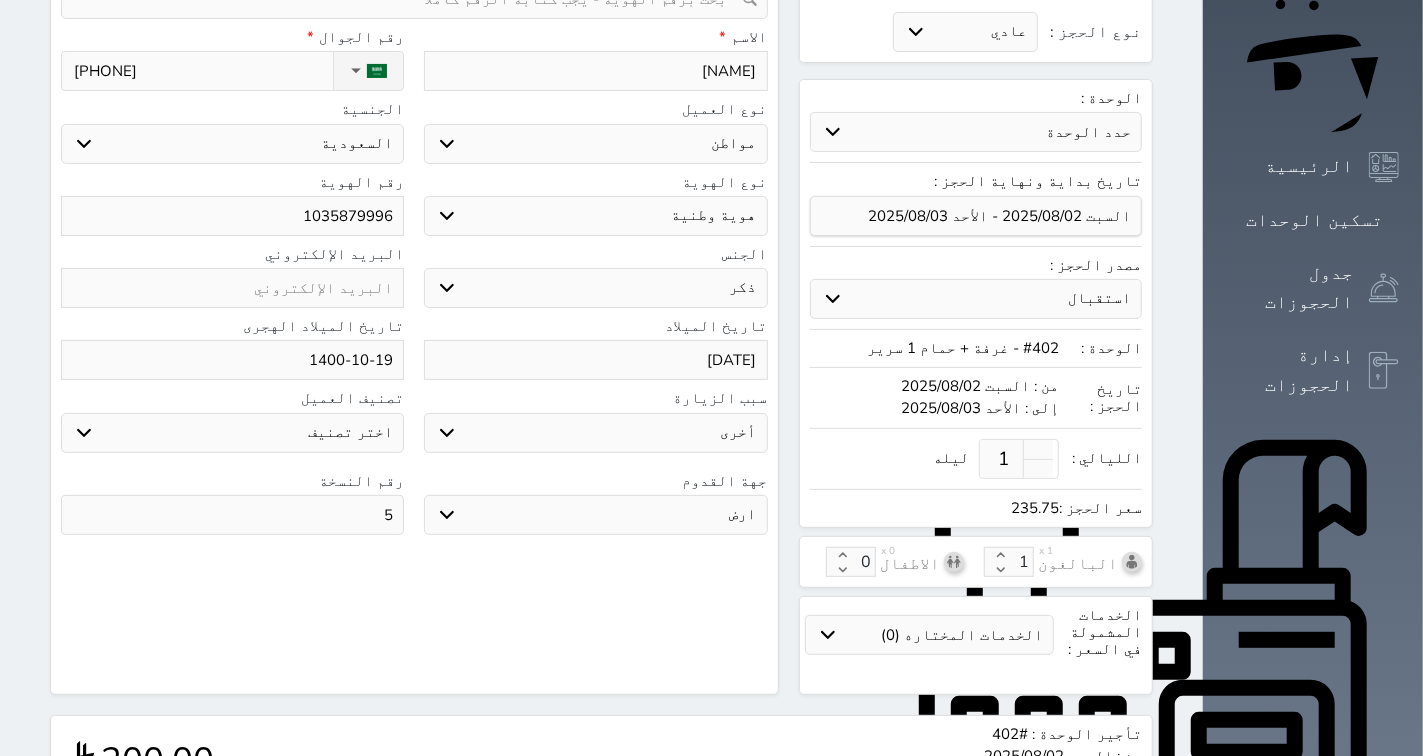 scroll, scrollTop: 444, scrollLeft: 0, axis: vertical 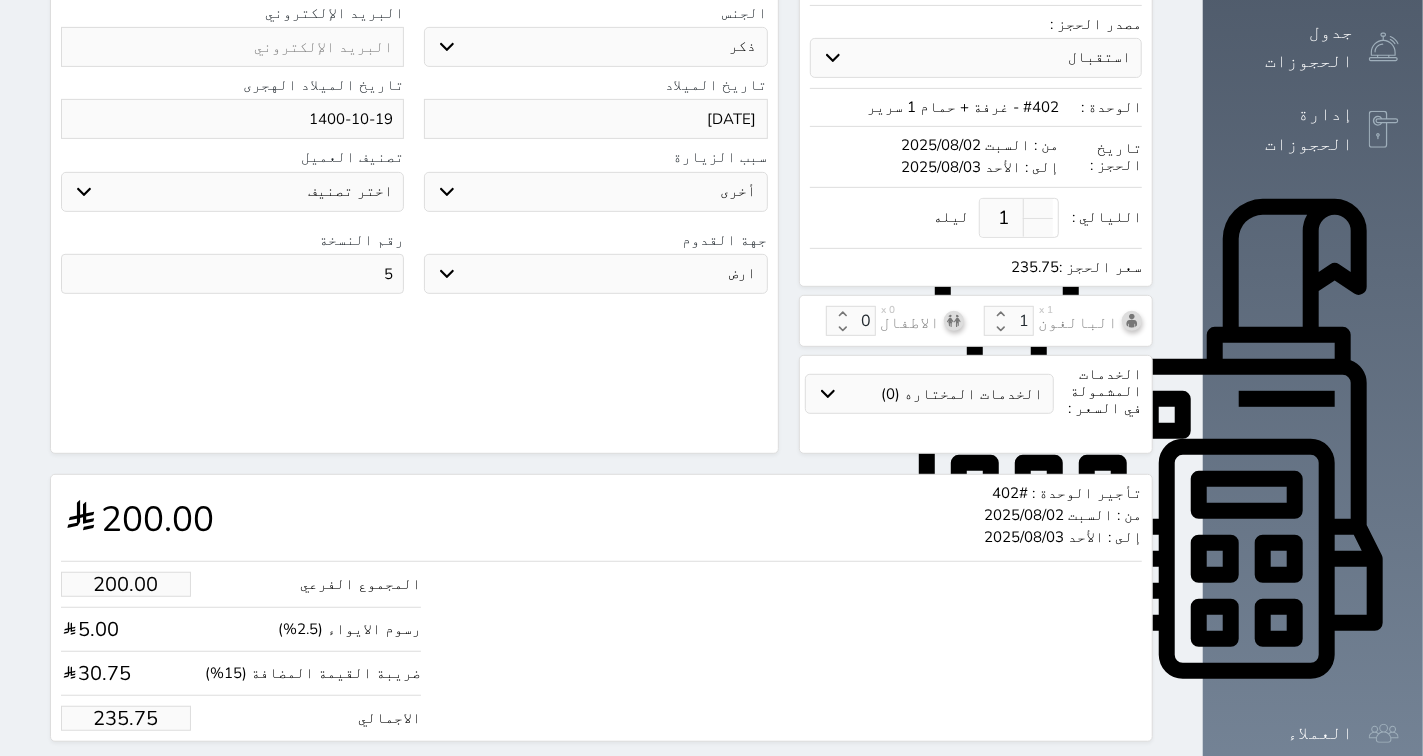 type on "[PHONE]" 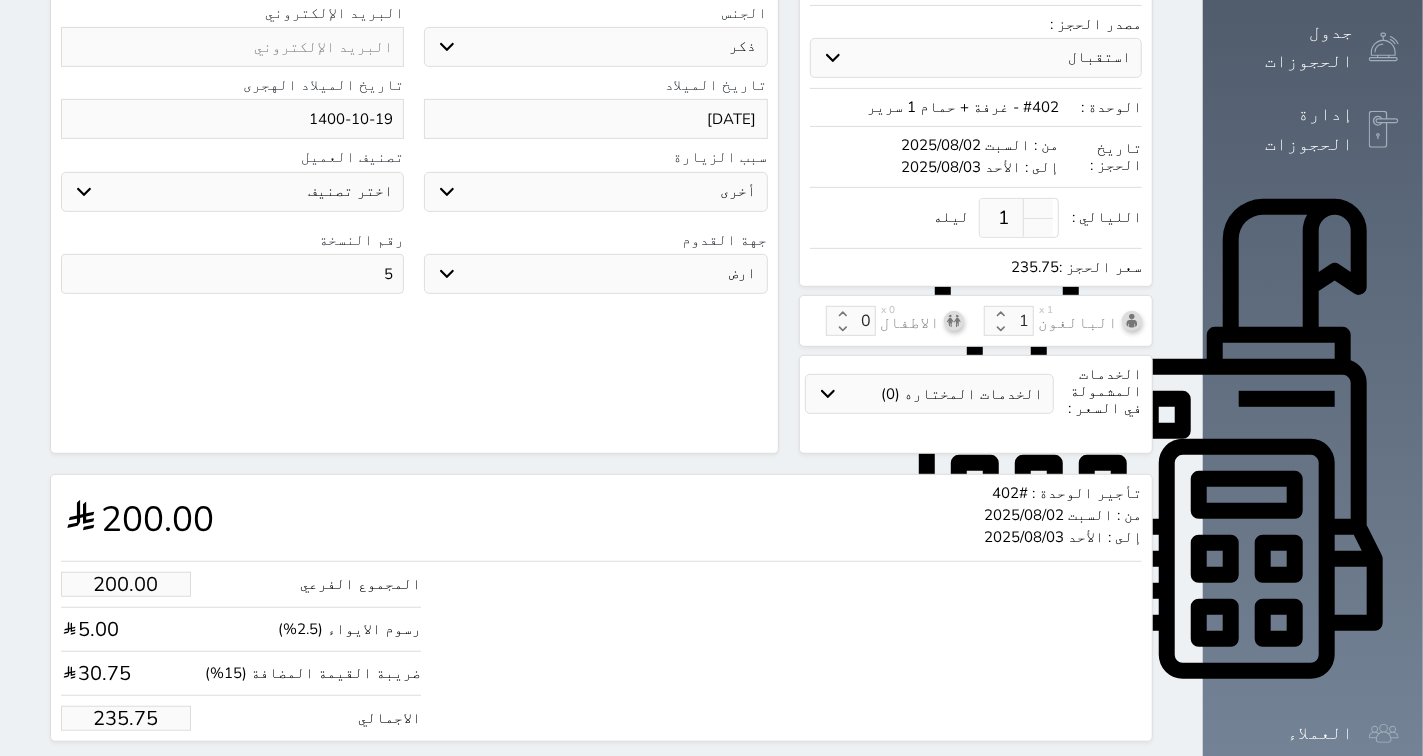 type on "1.70" 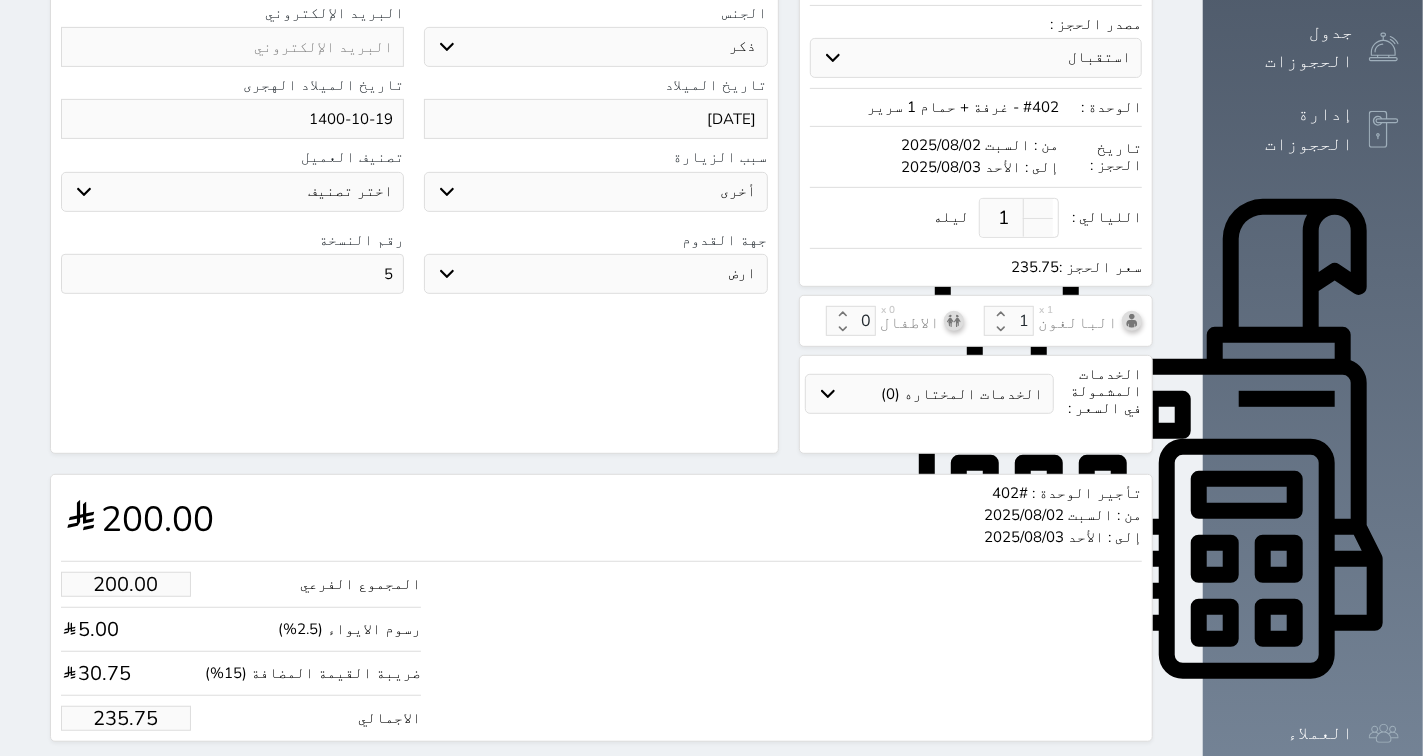 type on "2" 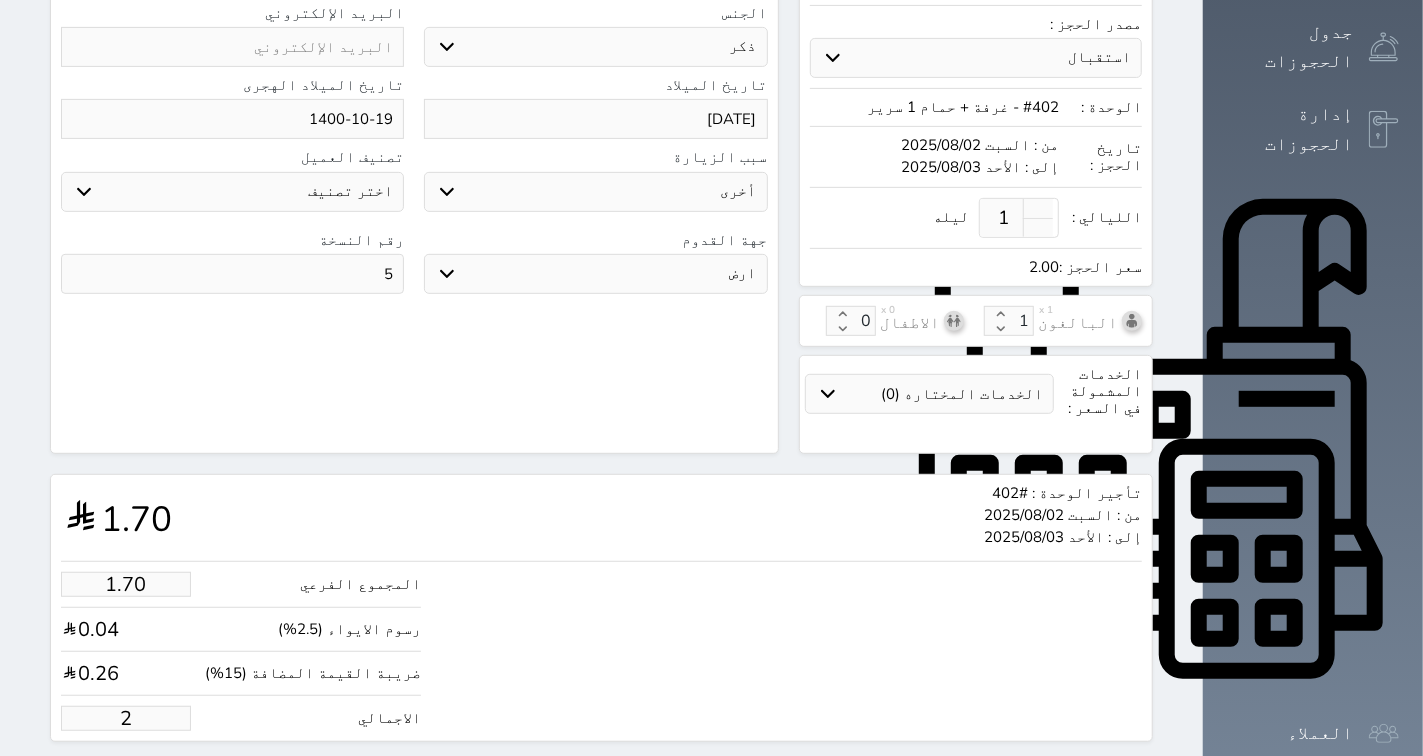 type on "16.97" 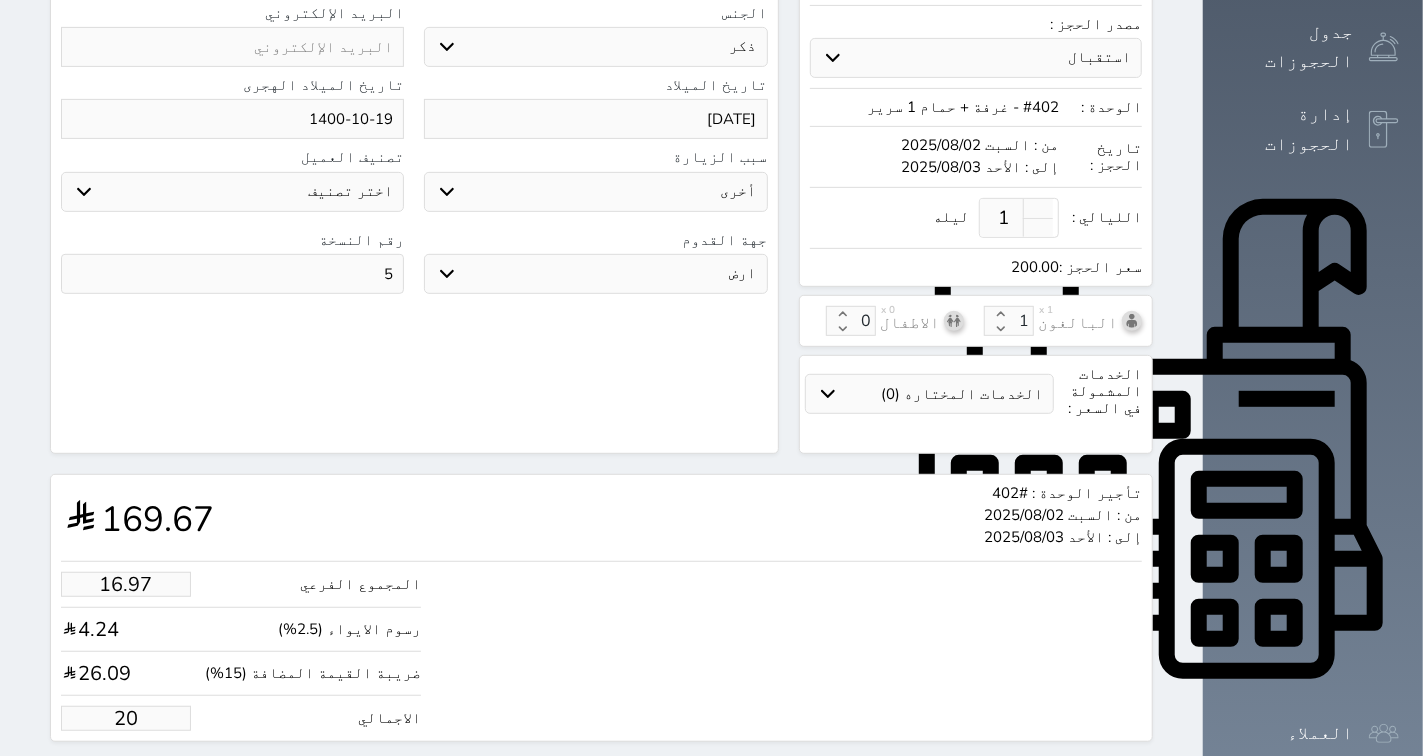 type on "169.67" 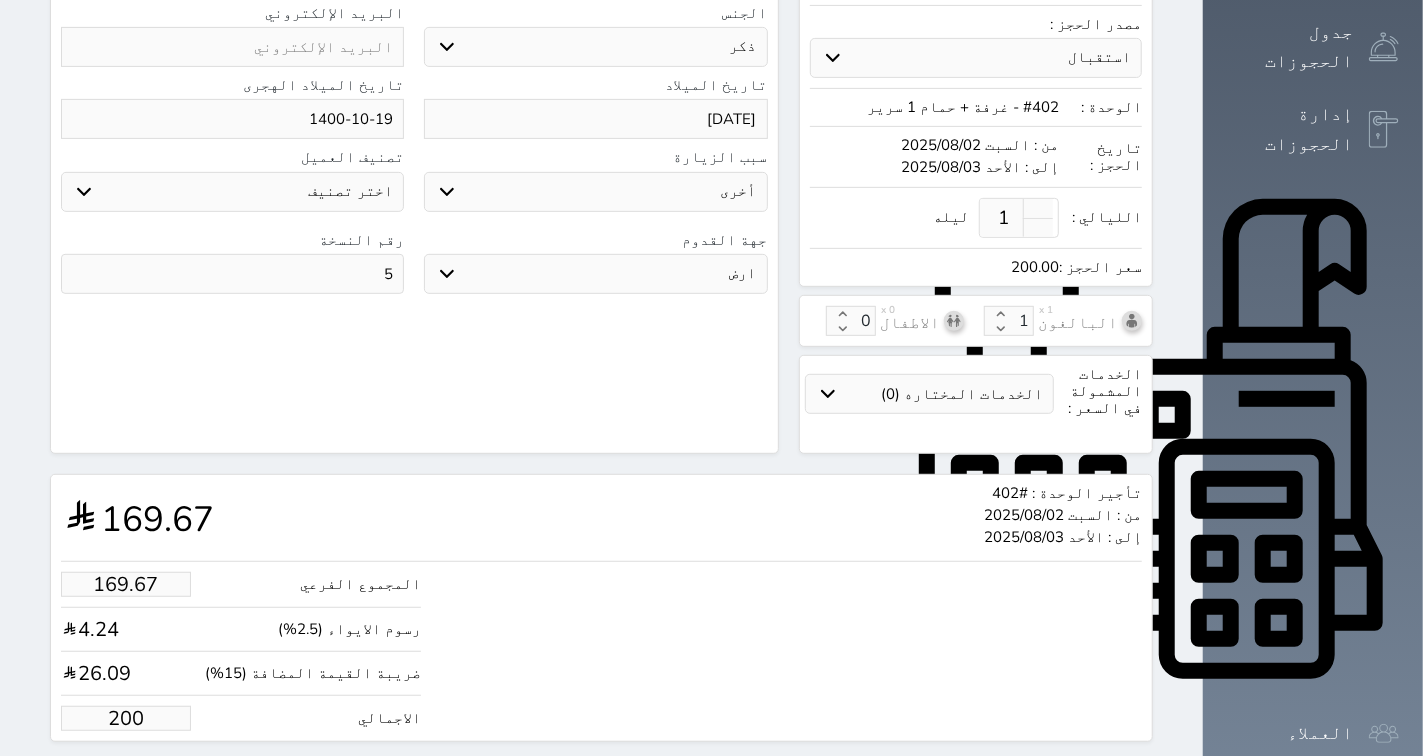 scroll, scrollTop: 4, scrollLeft: 0, axis: vertical 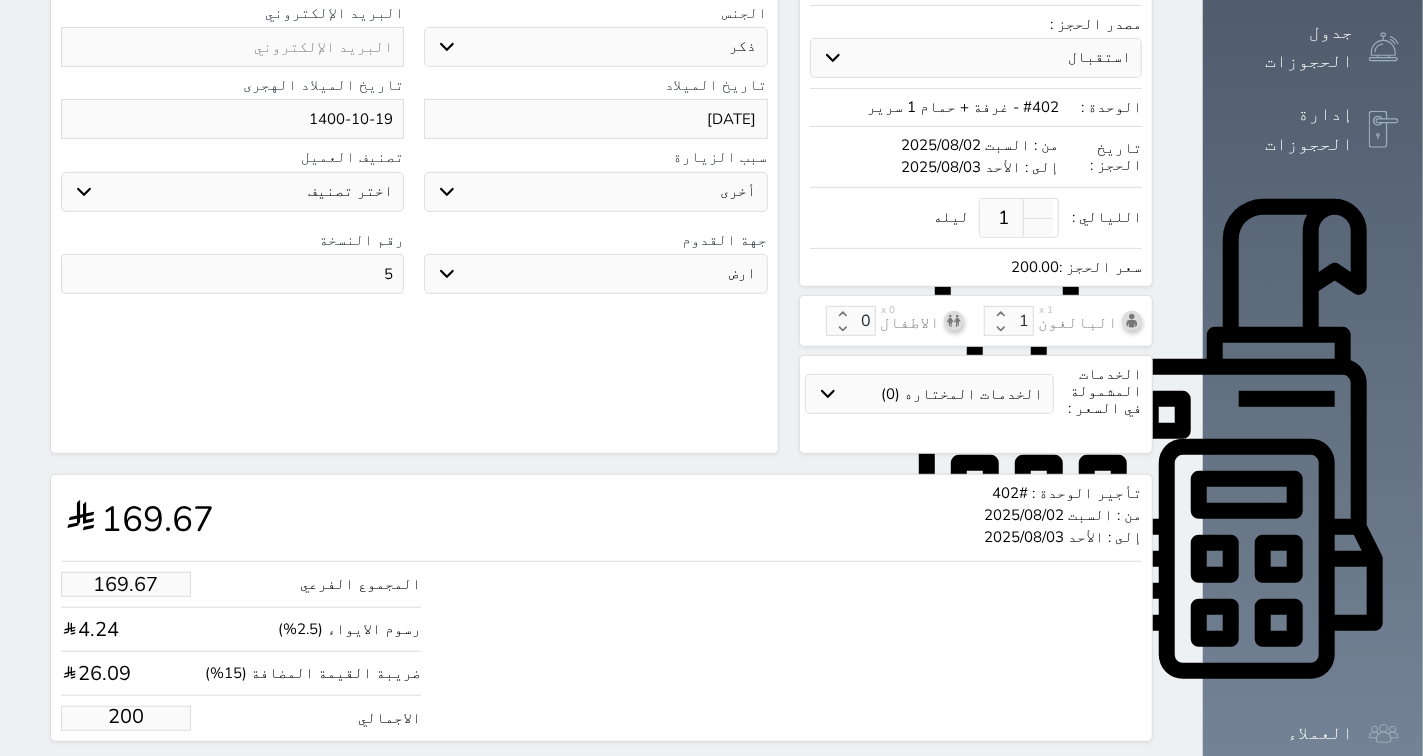type on "200.00" 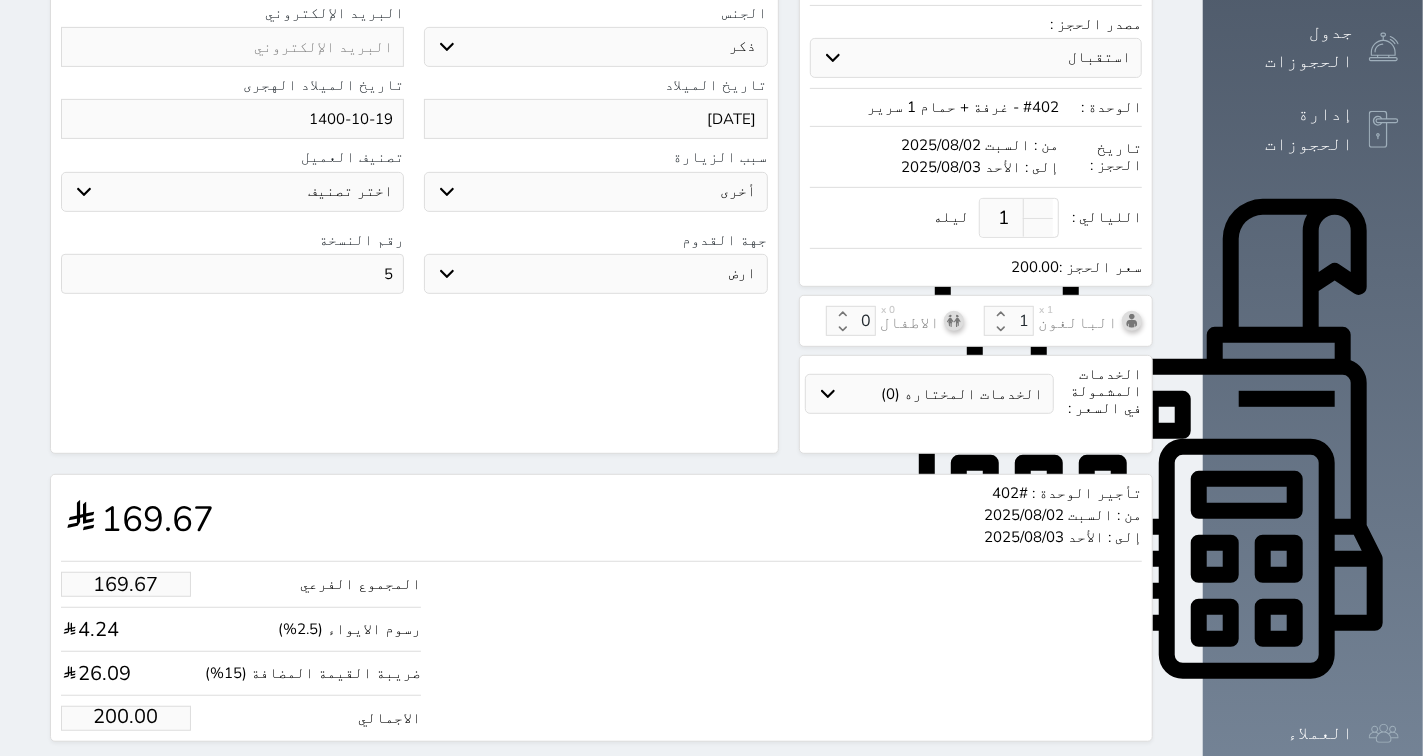 click on "حجز" at bounding box center [156, 779] 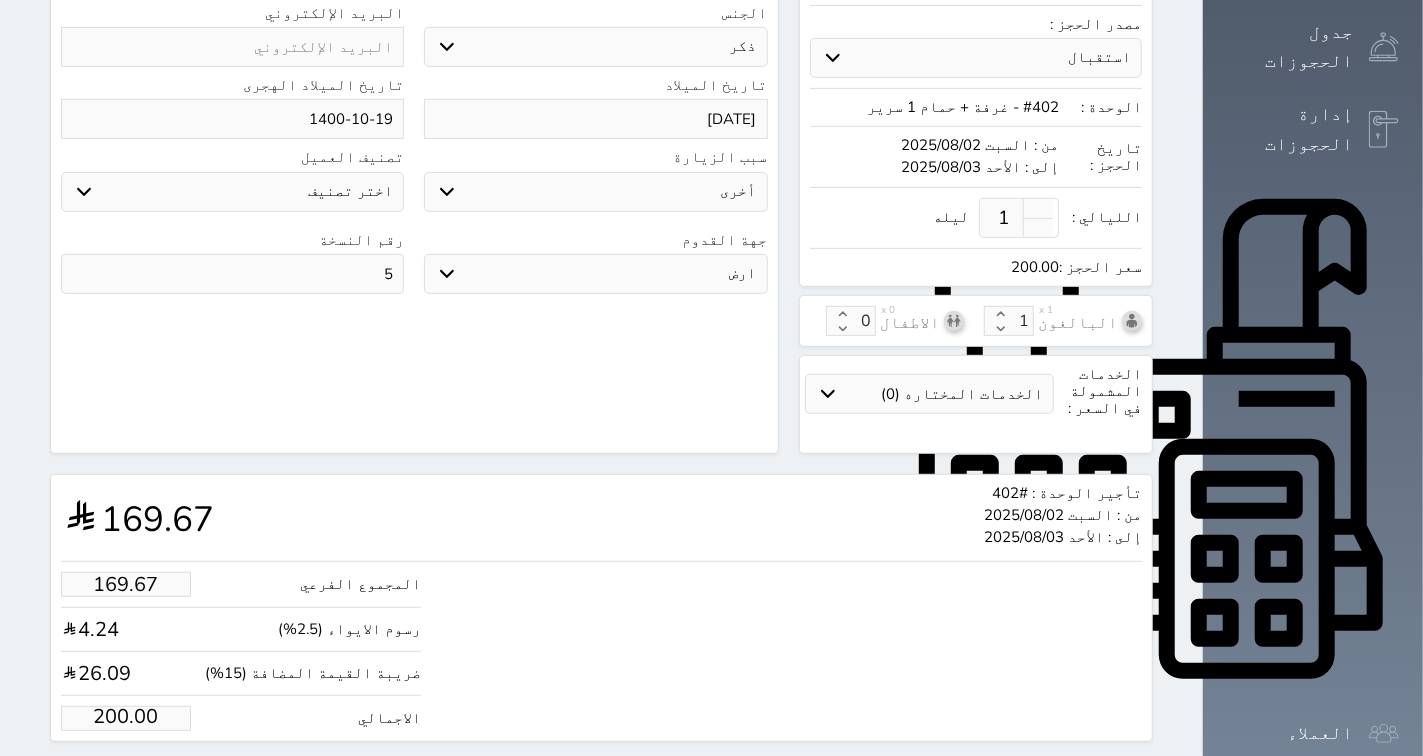 scroll, scrollTop: 0, scrollLeft: 0, axis: both 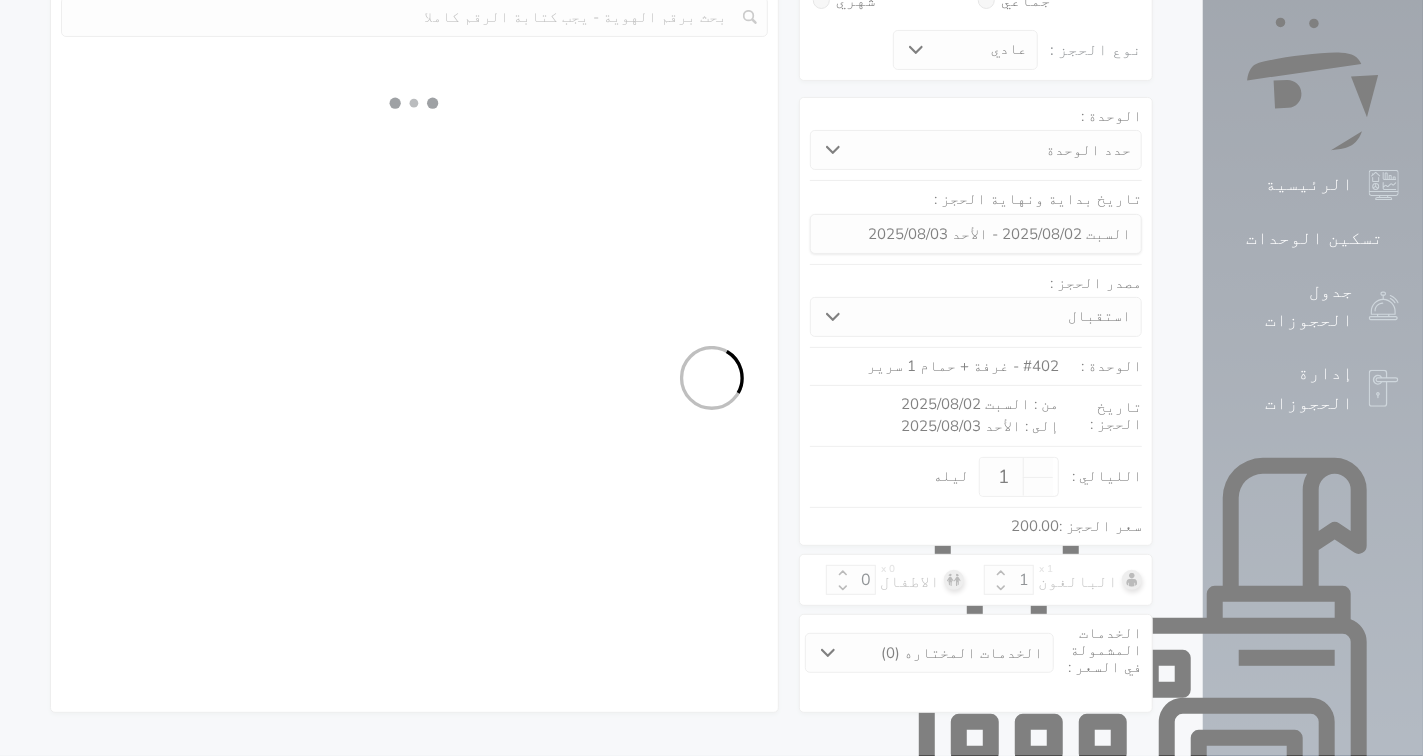 select on "1" 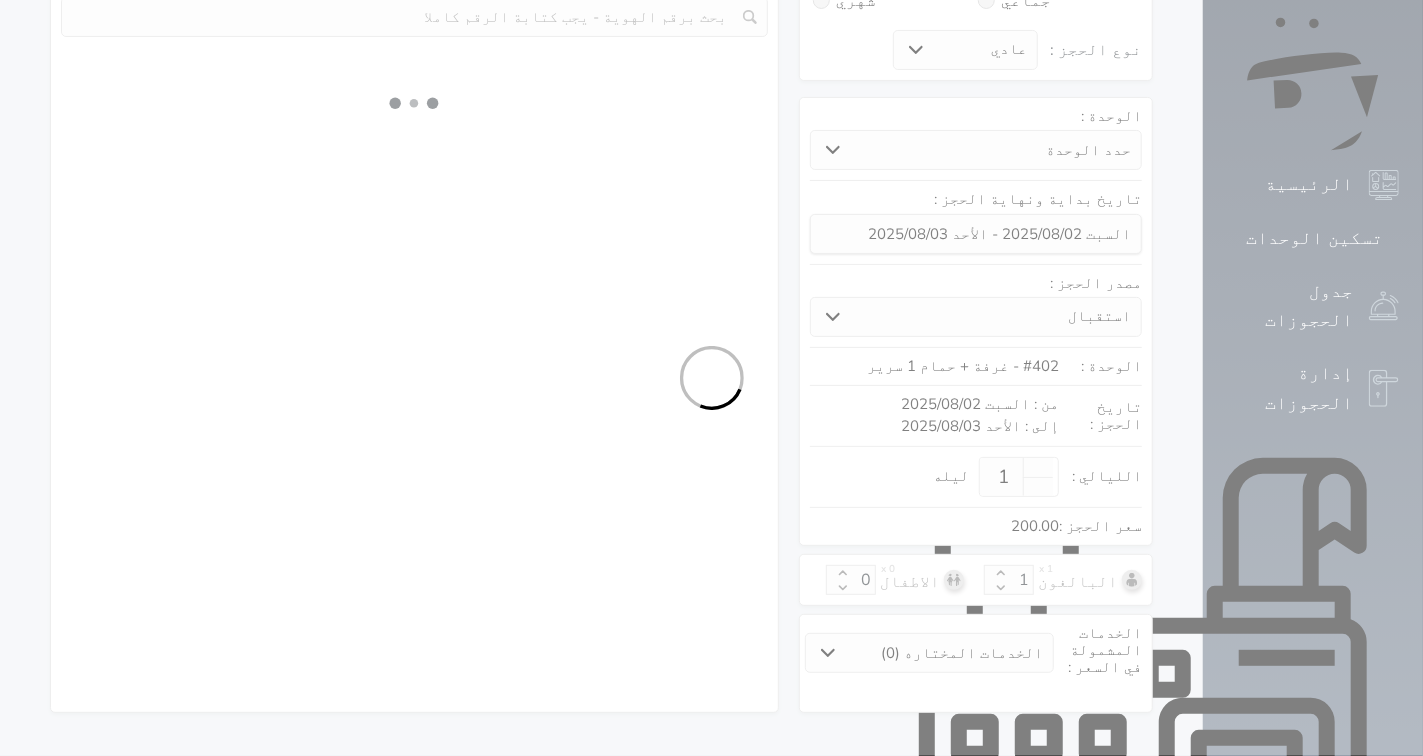 select on "113" 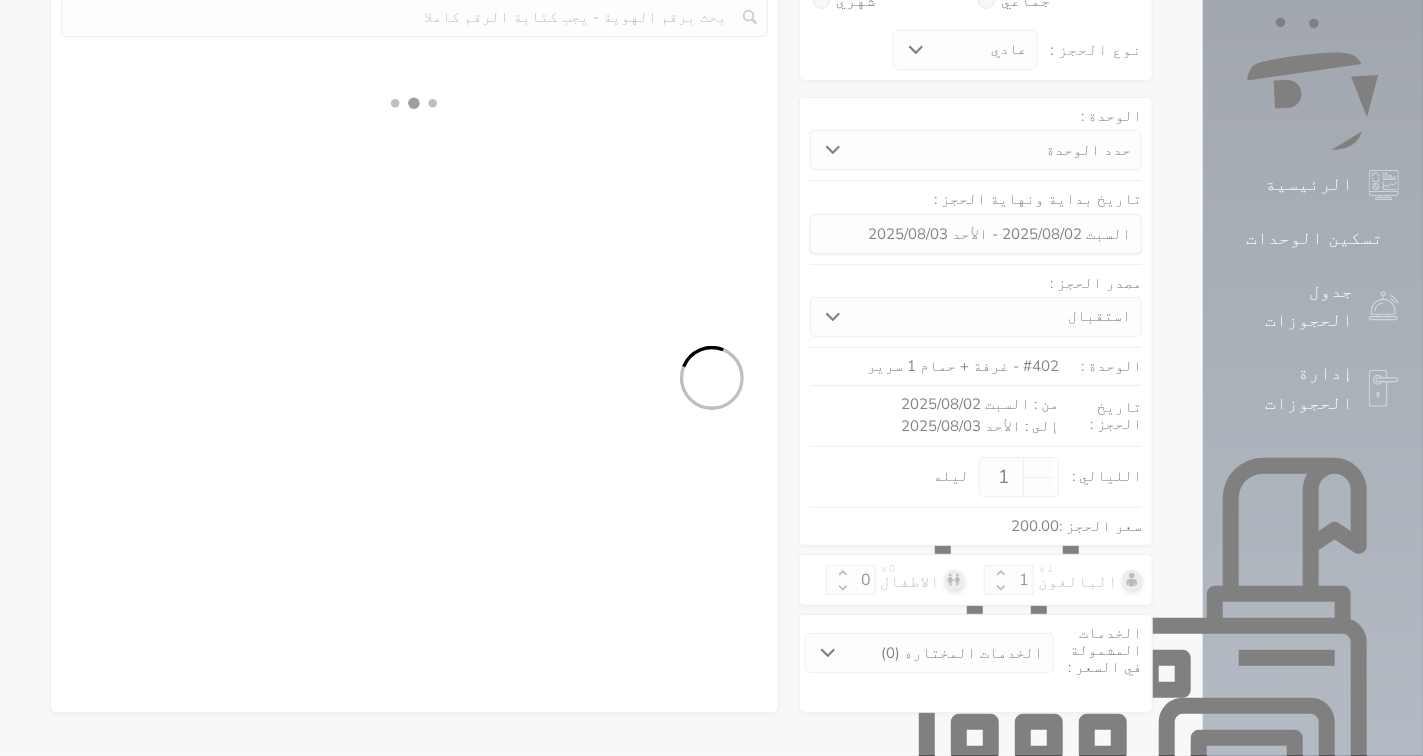 select on "1" 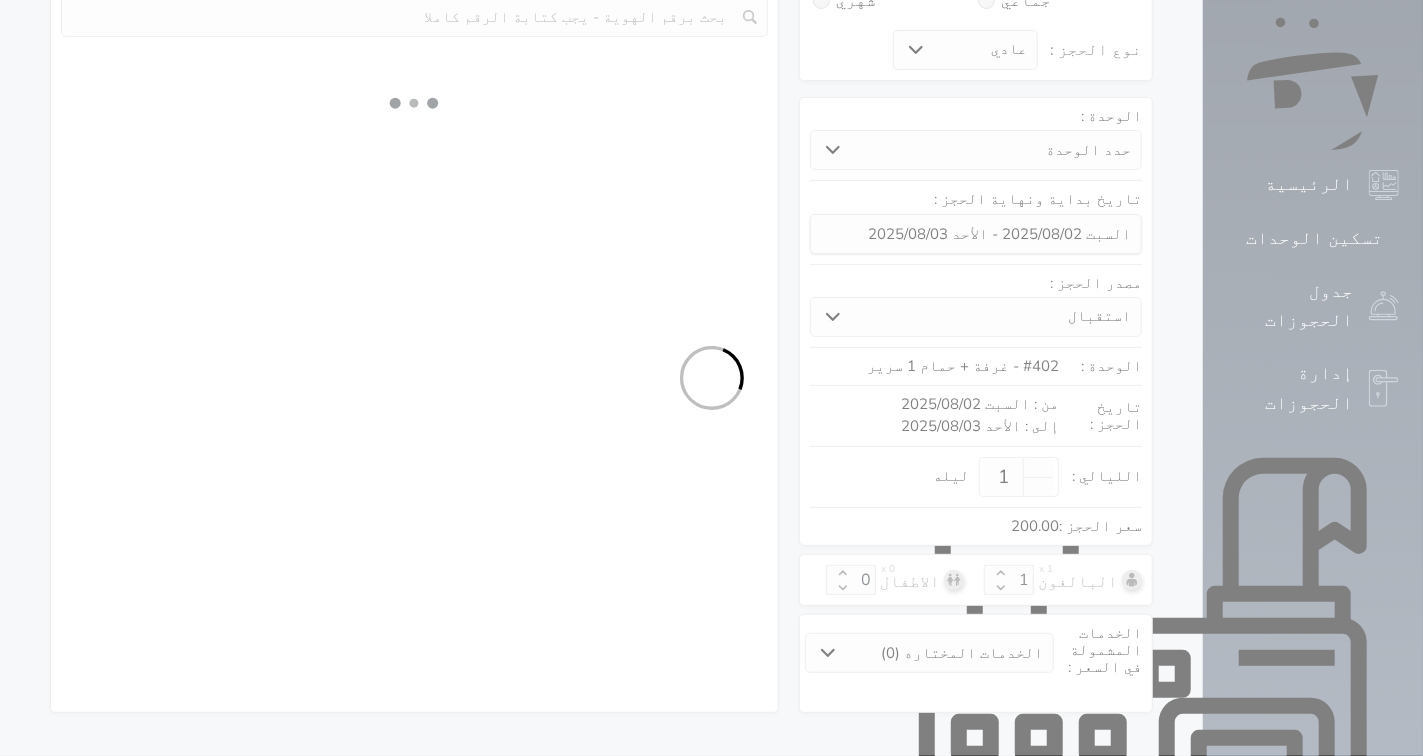 select on "7" 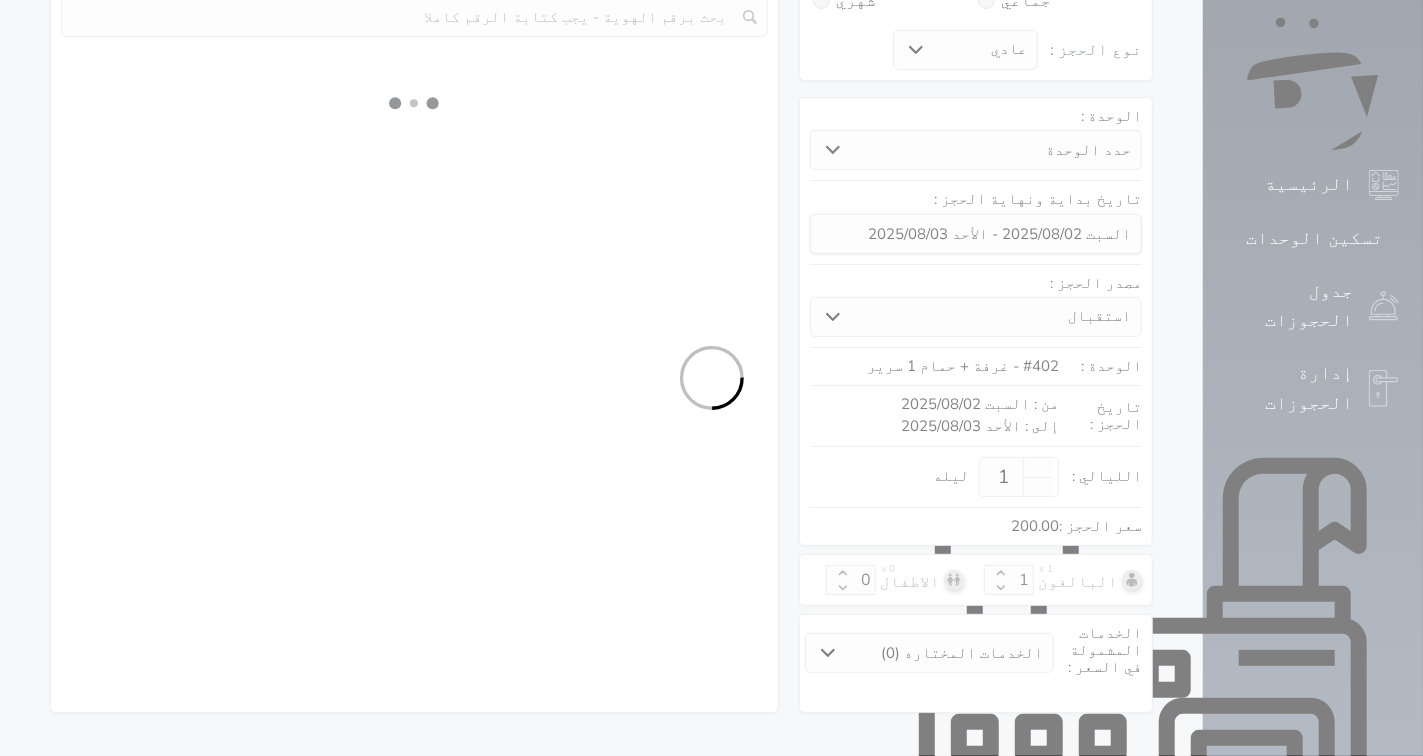 select on "9" 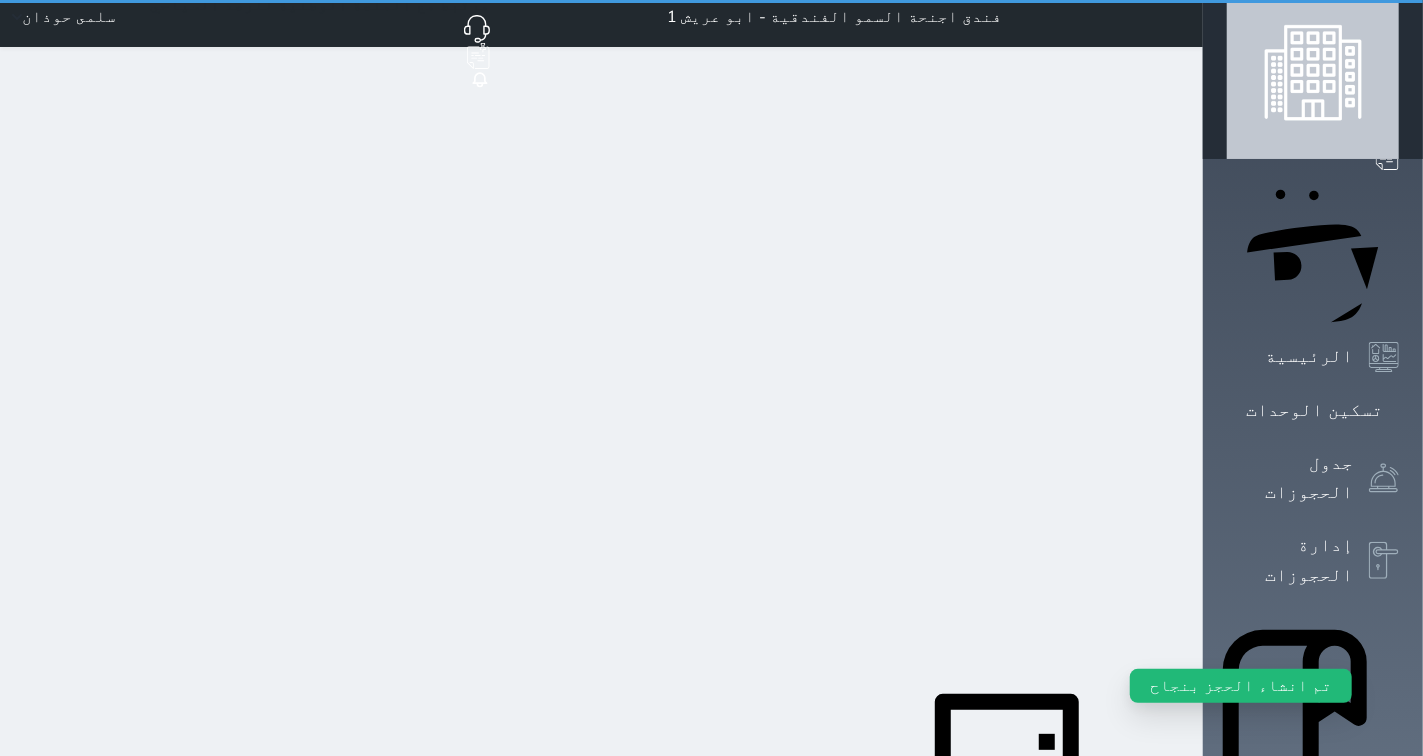 scroll, scrollTop: 0, scrollLeft: 0, axis: both 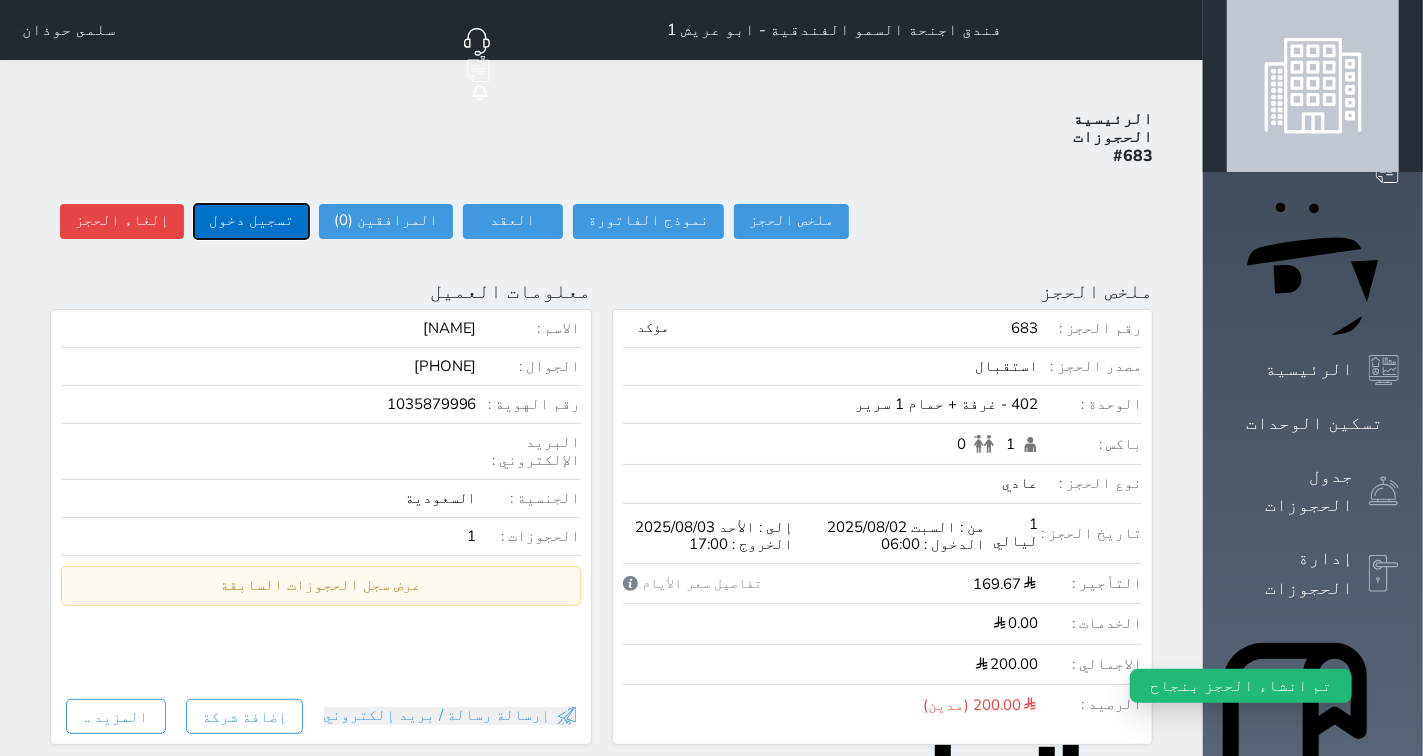 click on "تسجيل دخول" at bounding box center (251, 221) 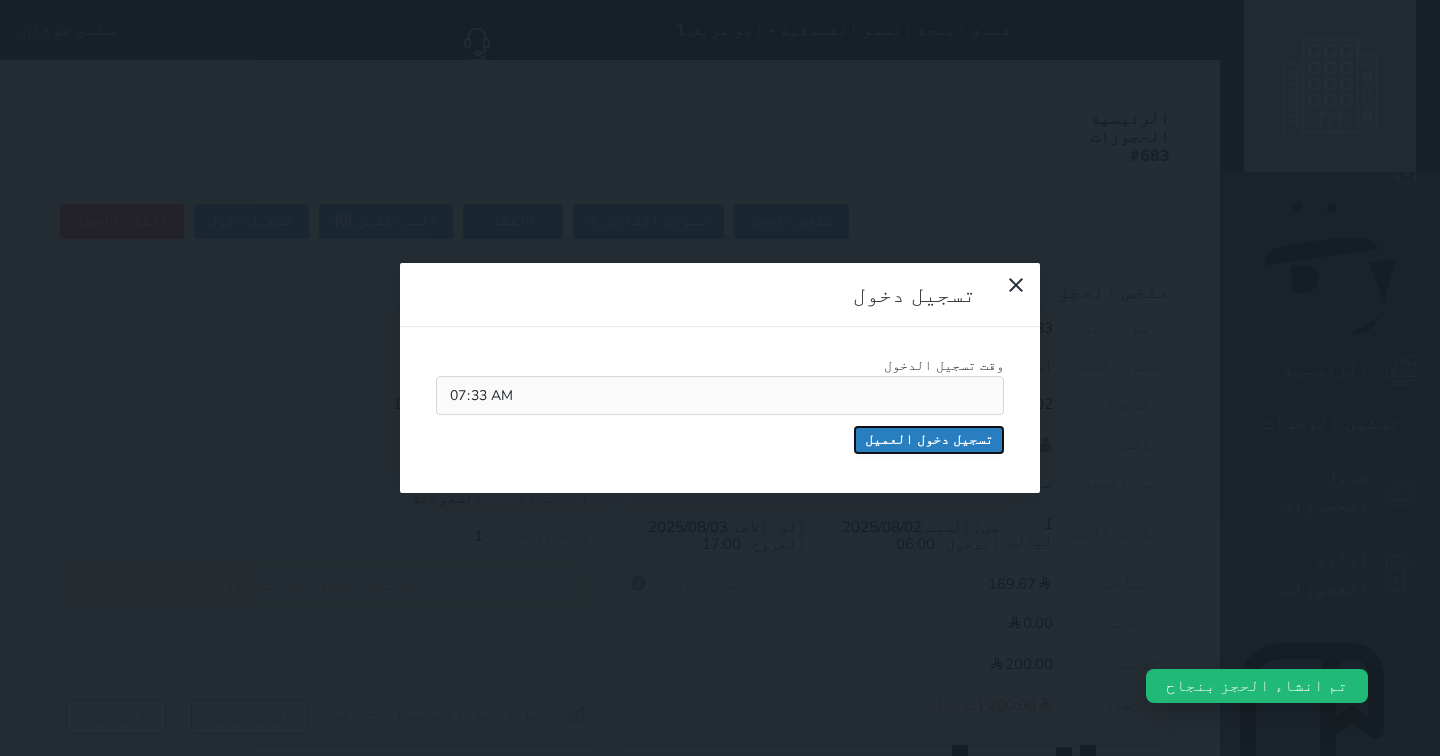 click on "تسجيل دخول العميل" at bounding box center (929, 440) 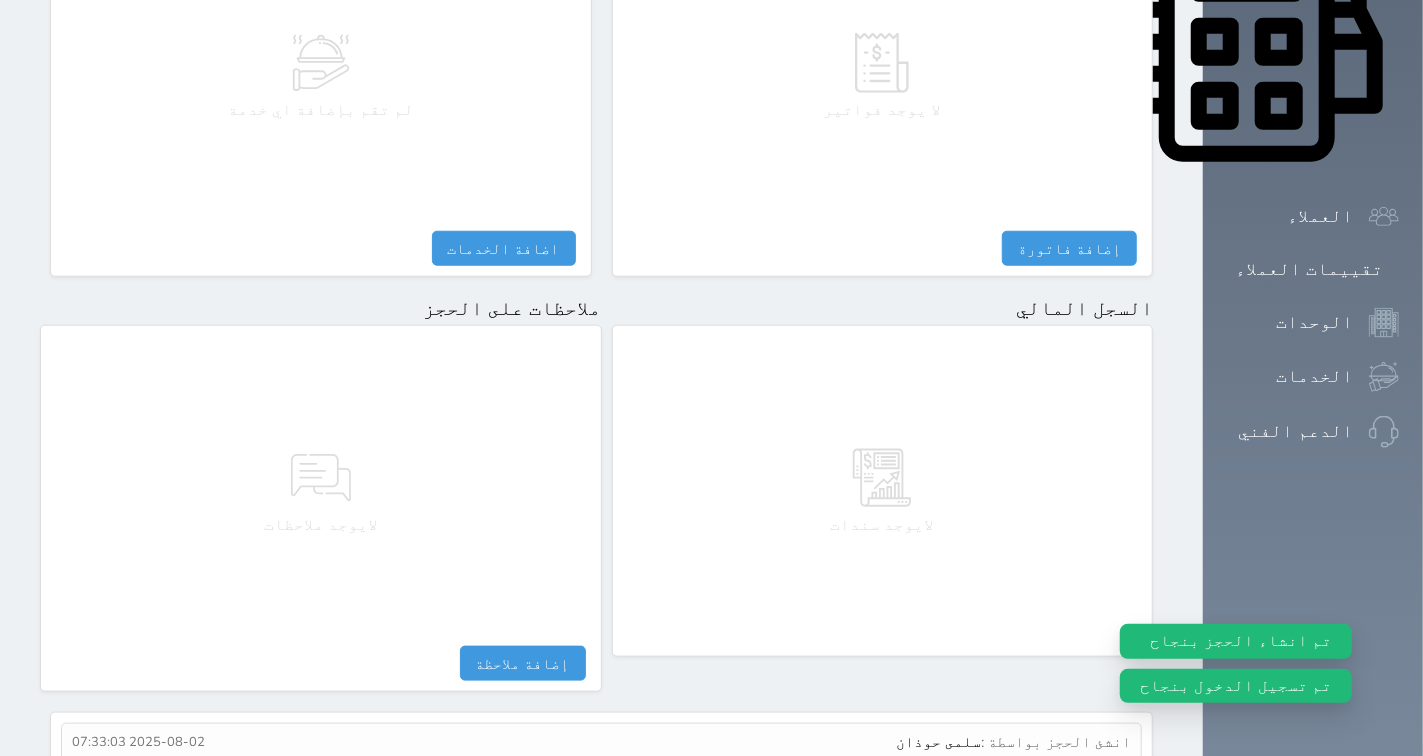 scroll, scrollTop: 1024, scrollLeft: 0, axis: vertical 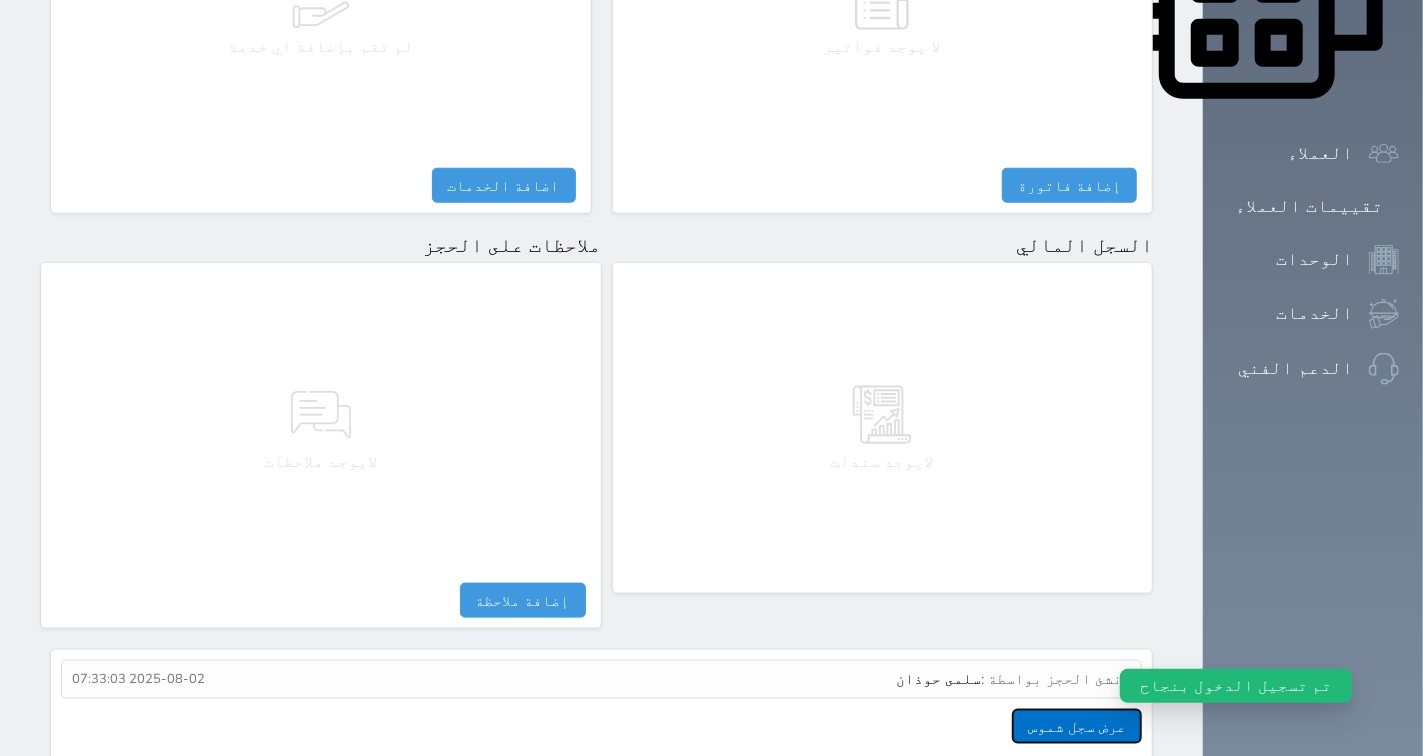 click on "عرض سجل شموس" at bounding box center [1077, 726] 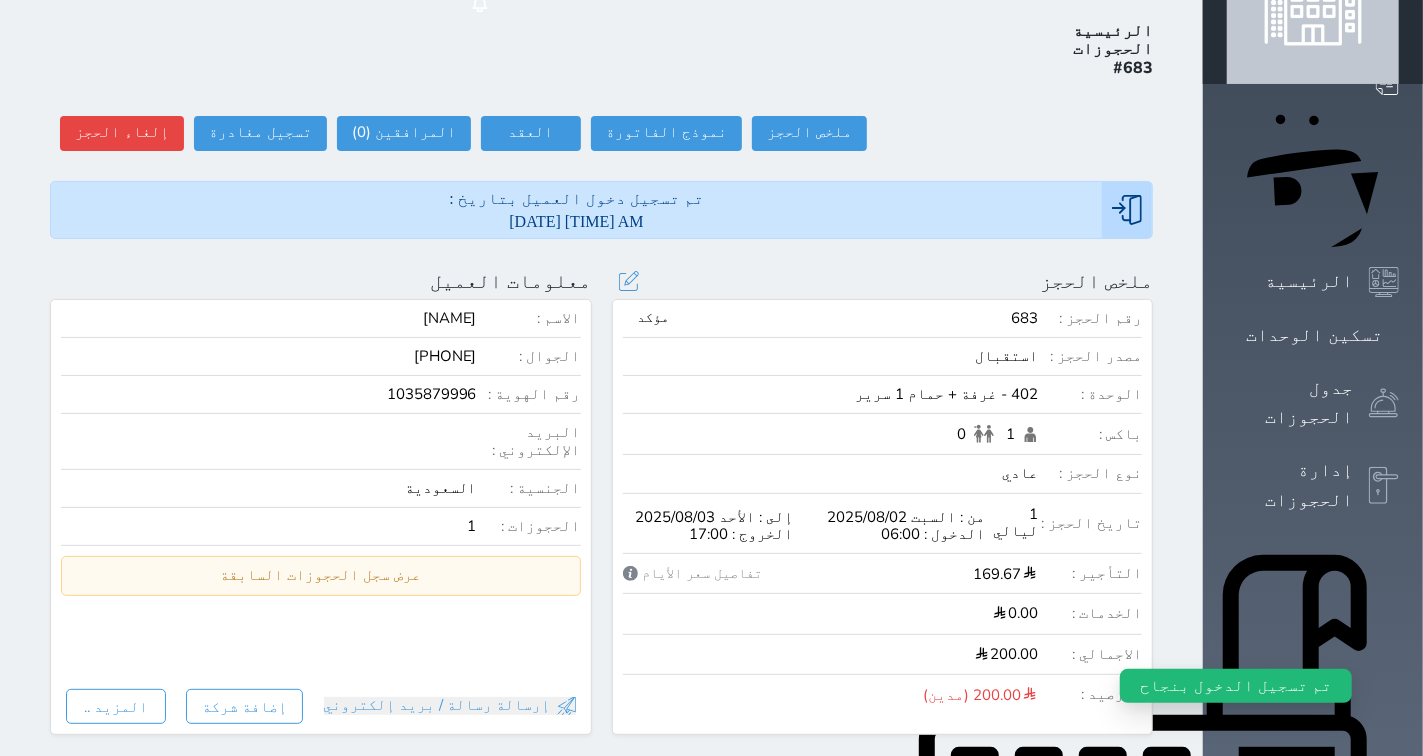 scroll, scrollTop: 0, scrollLeft: 0, axis: both 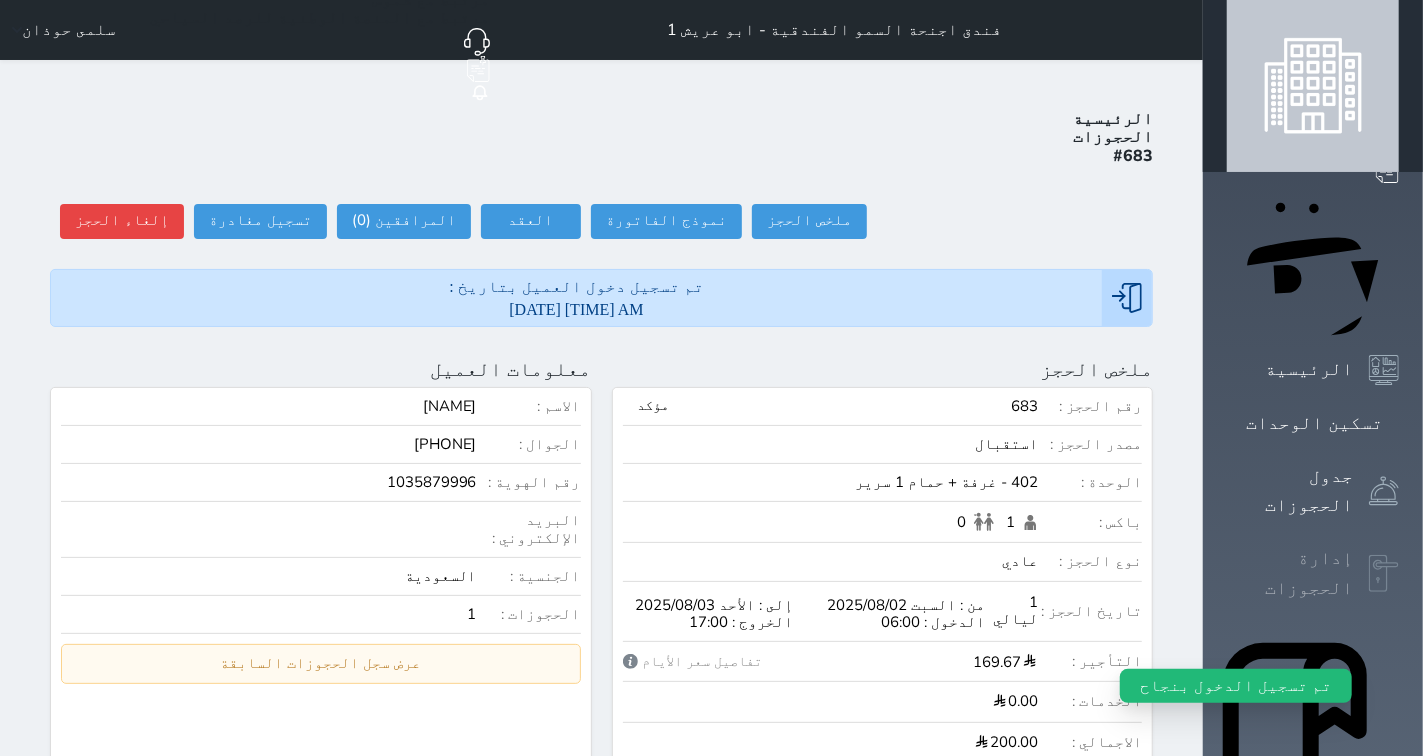 click 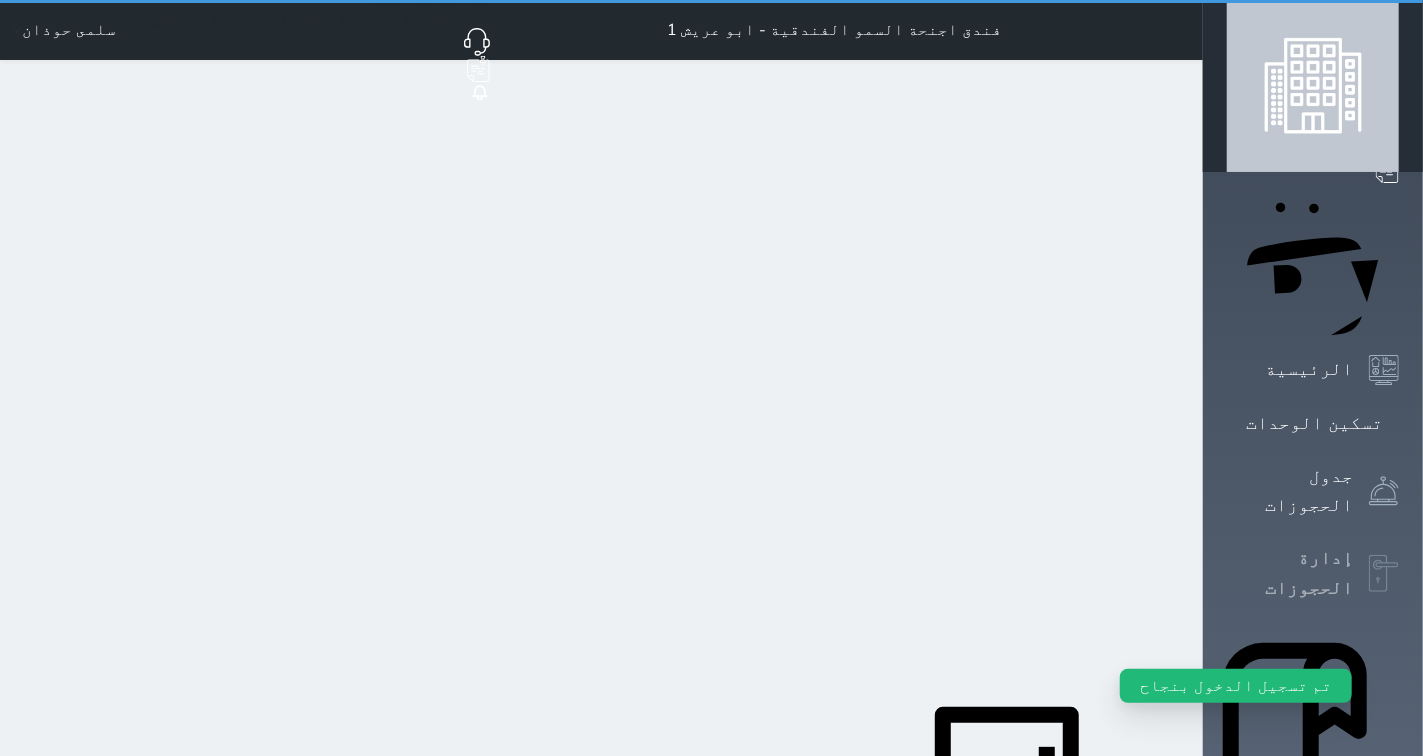 select on "open_all" 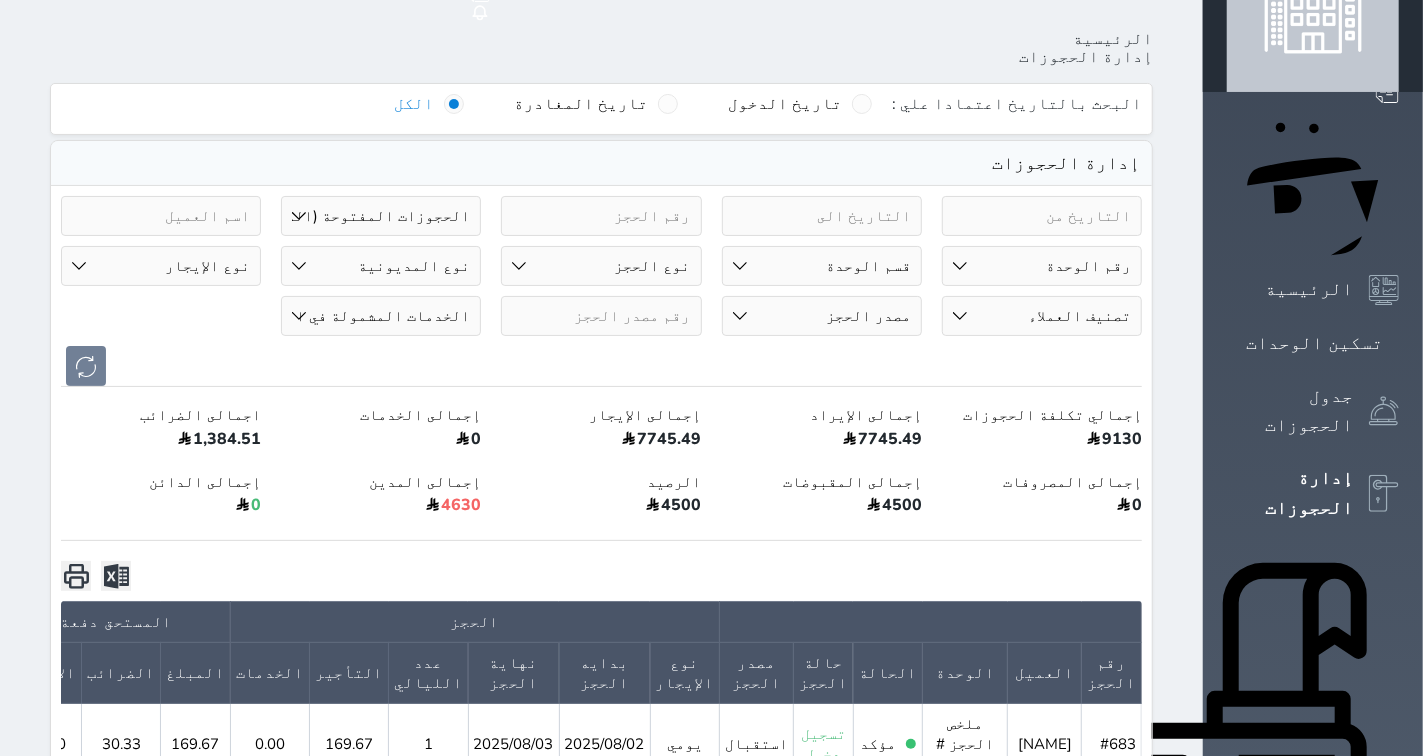 scroll, scrollTop: 0, scrollLeft: 0, axis: both 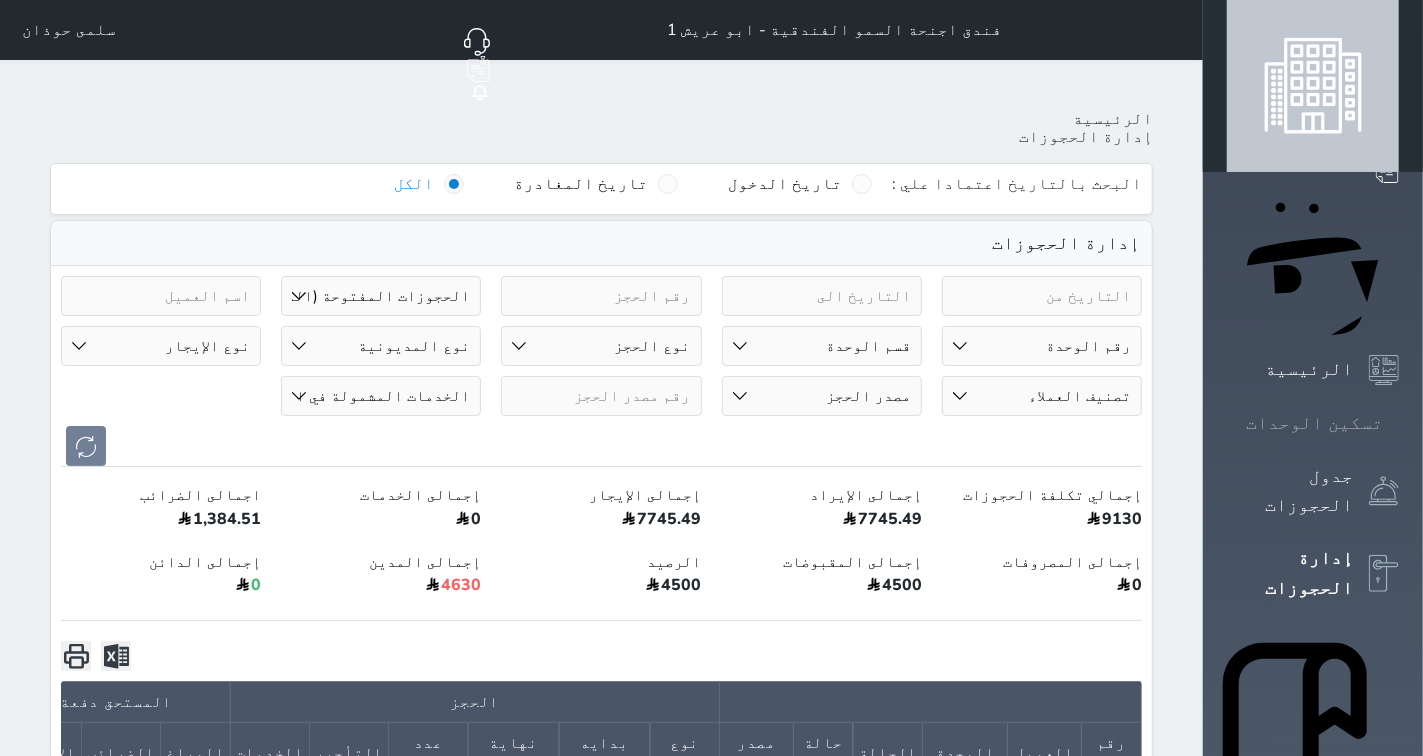 click 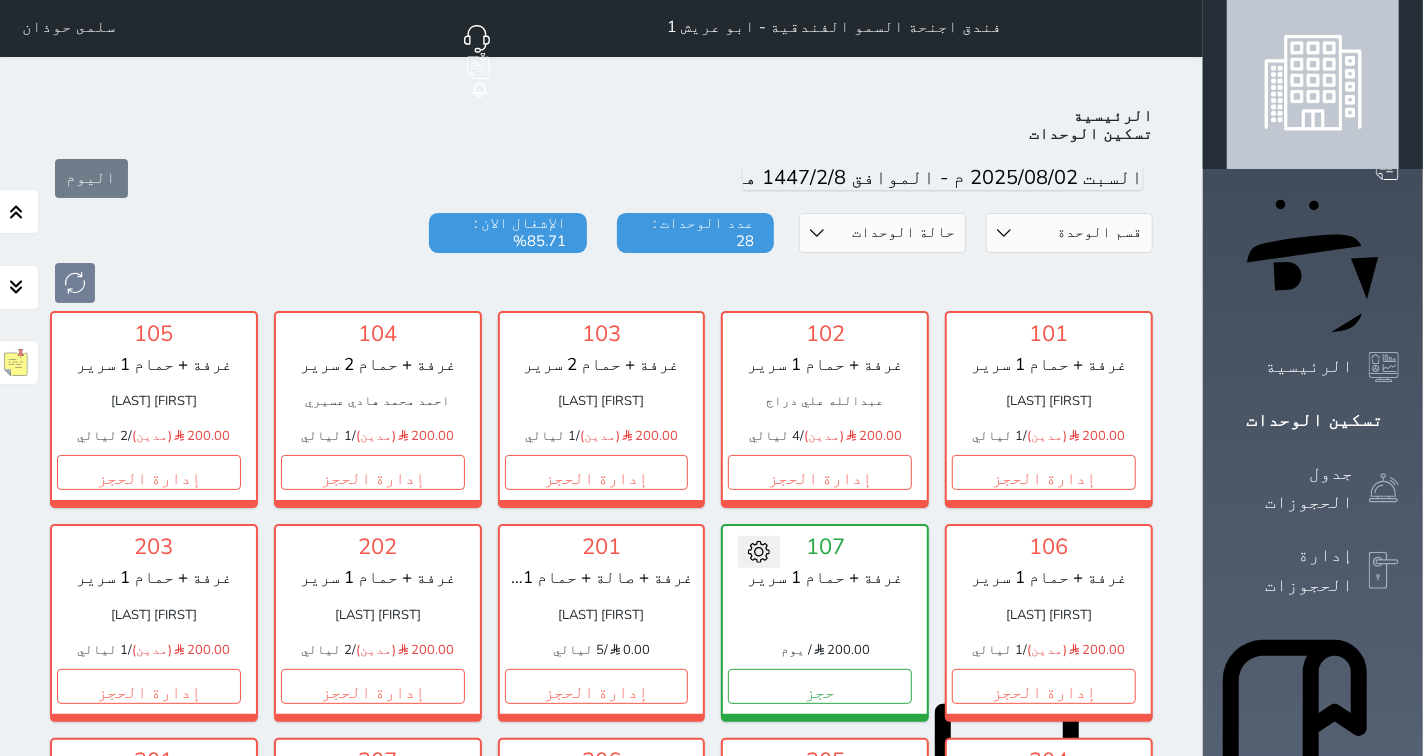 scroll, scrollTop: 0, scrollLeft: 0, axis: both 